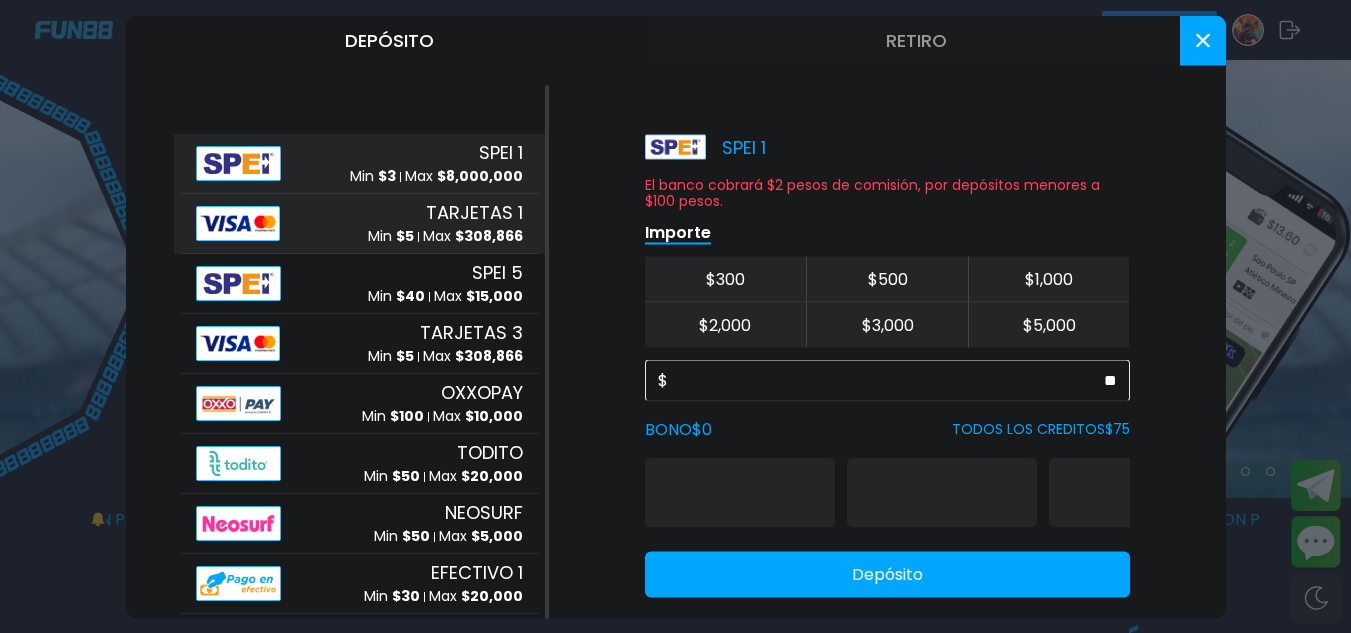 scroll, scrollTop: 0, scrollLeft: 0, axis: both 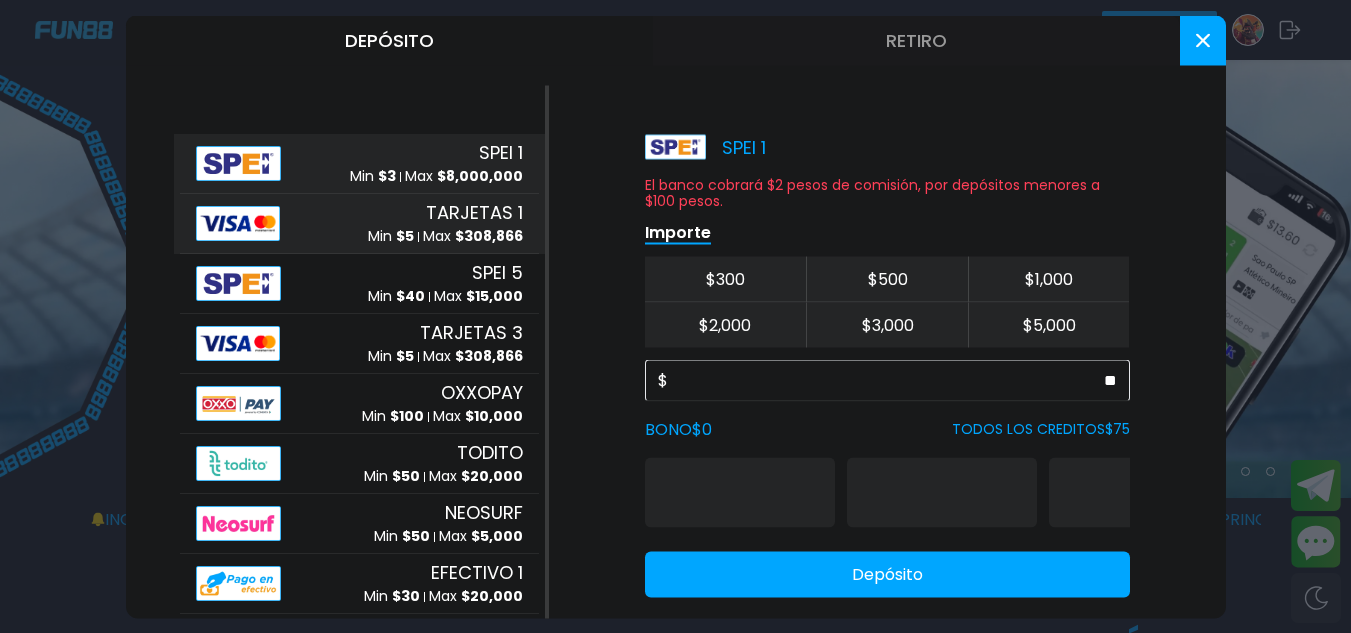 click on "Max   $ 308,866" at bounding box center [473, 236] 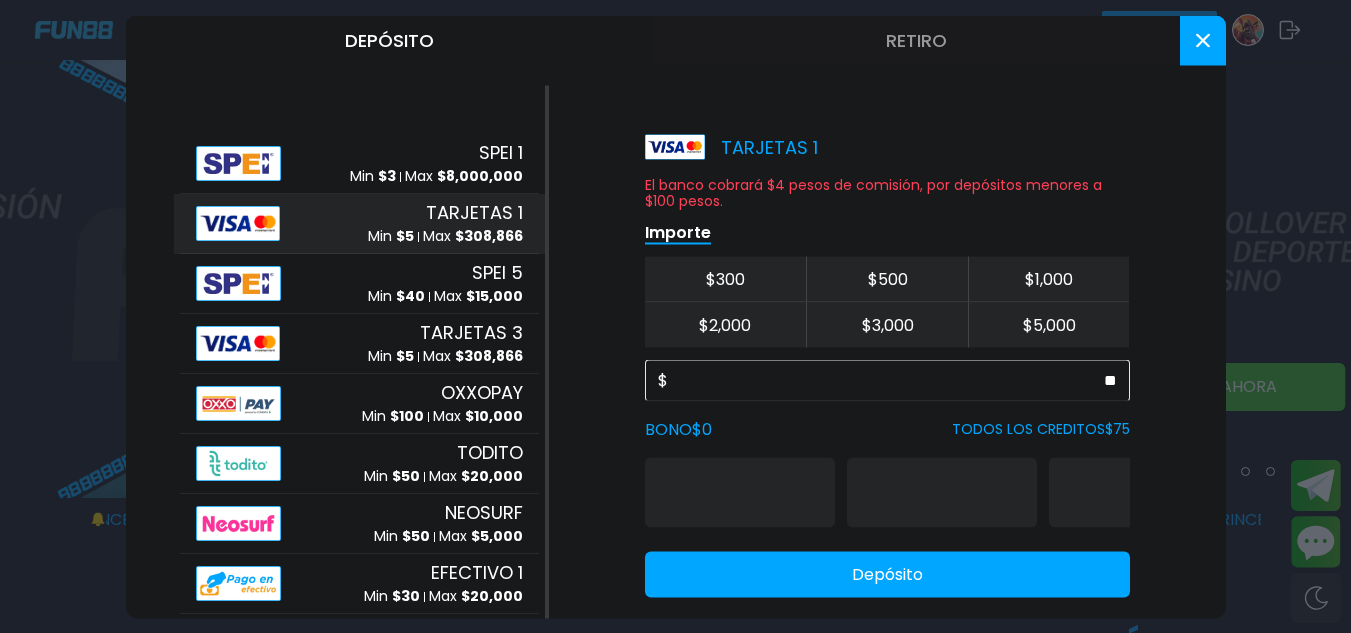 scroll, scrollTop: 0, scrollLeft: 0, axis: both 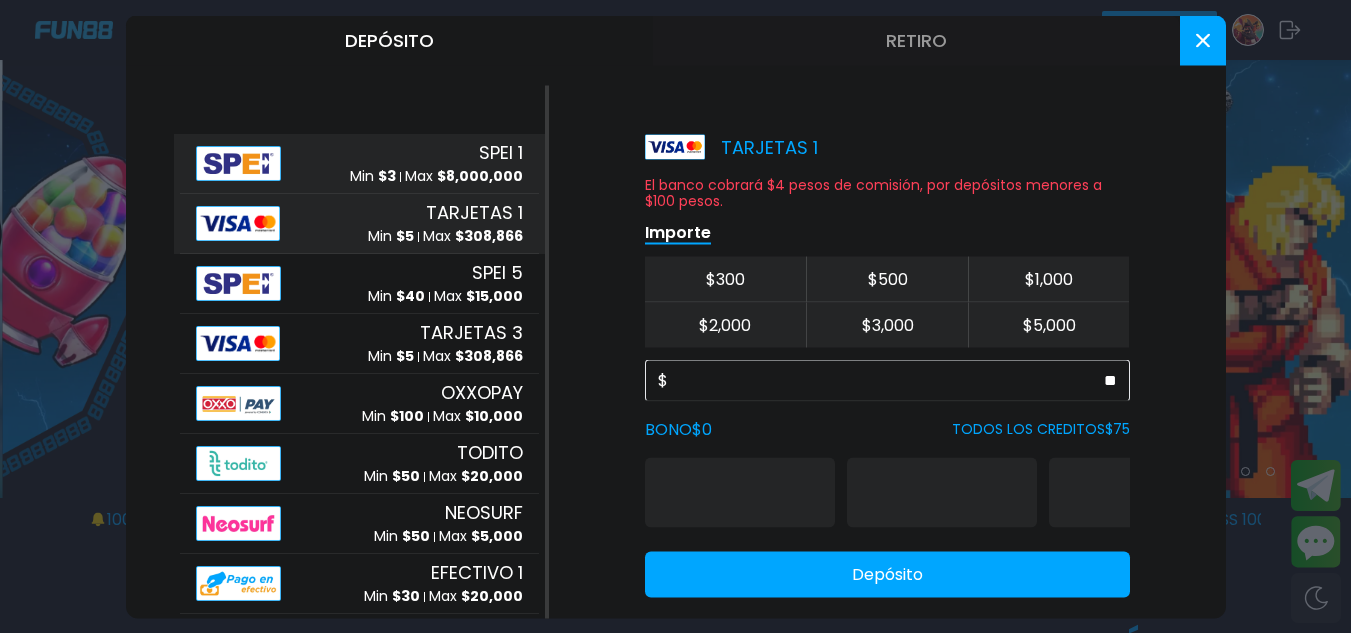 click on "$ 8,000,000" at bounding box center (480, 176) 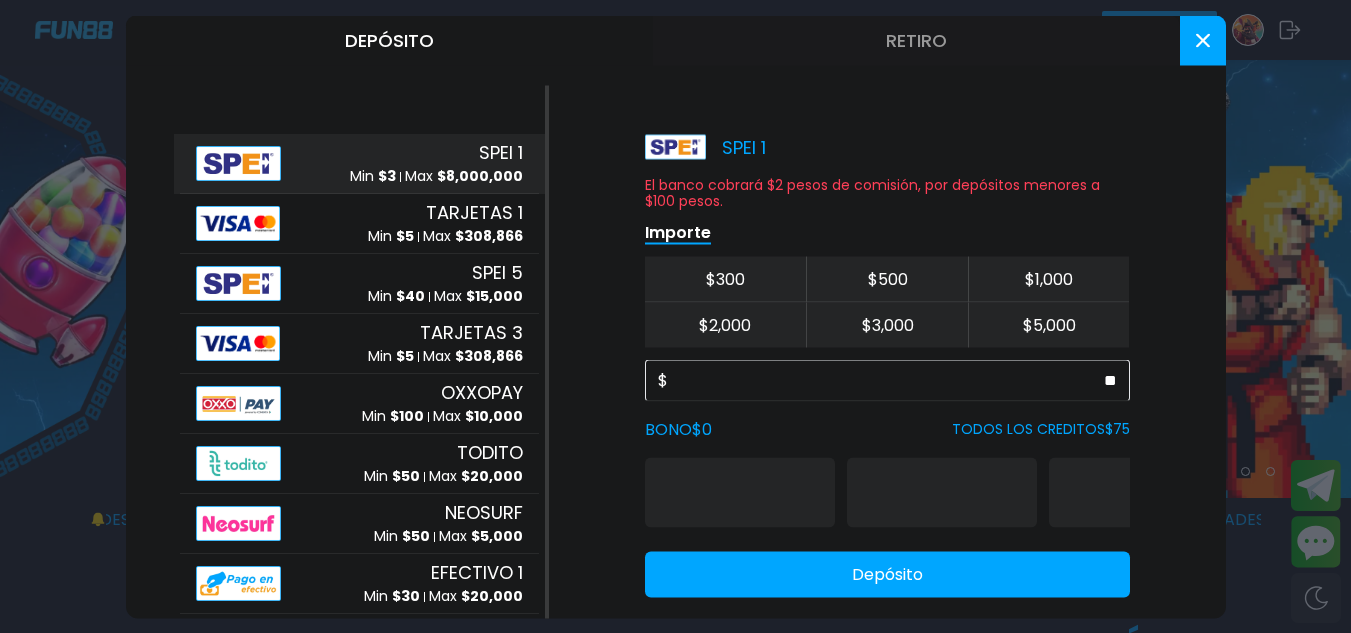 click on "Depósito" at bounding box center (887, 574) 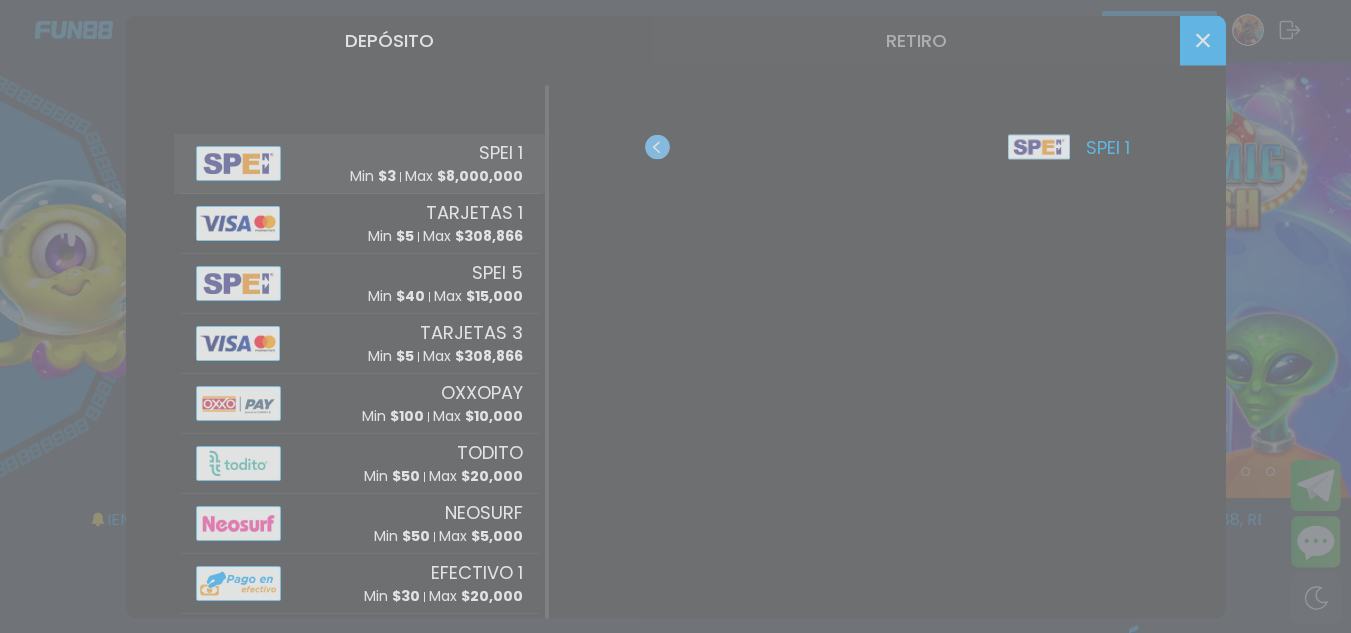 click at bounding box center [675, 316] 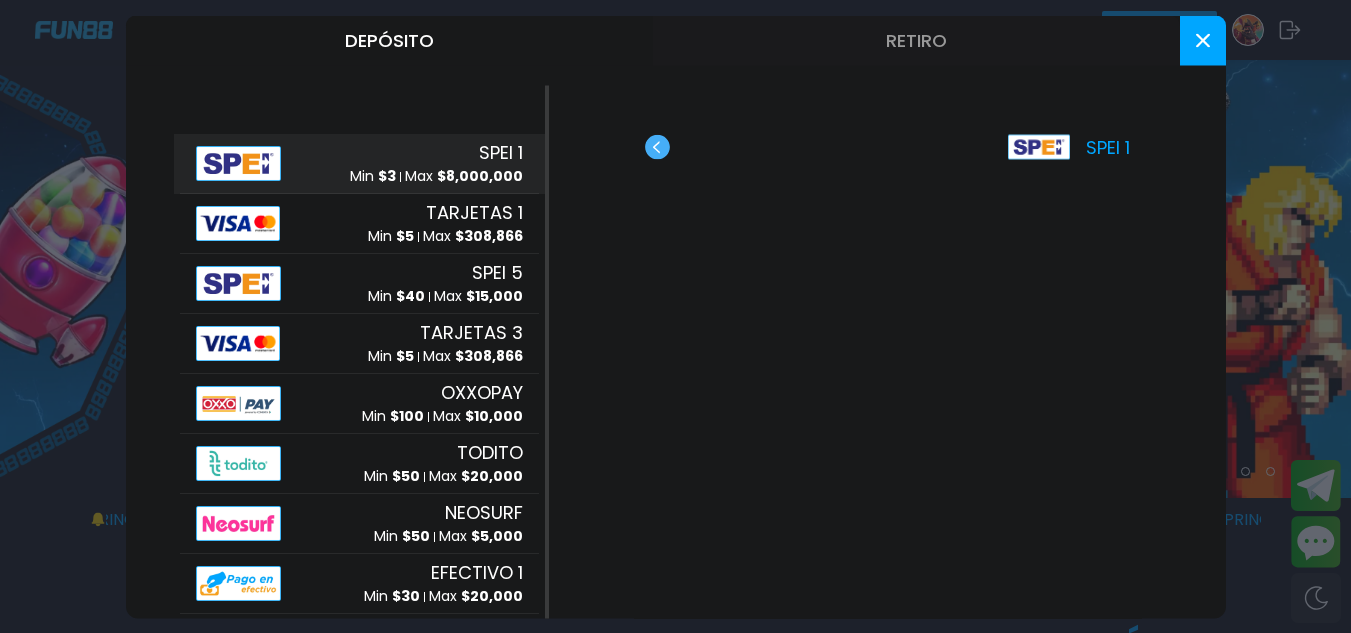 click at bounding box center (1203, 40) 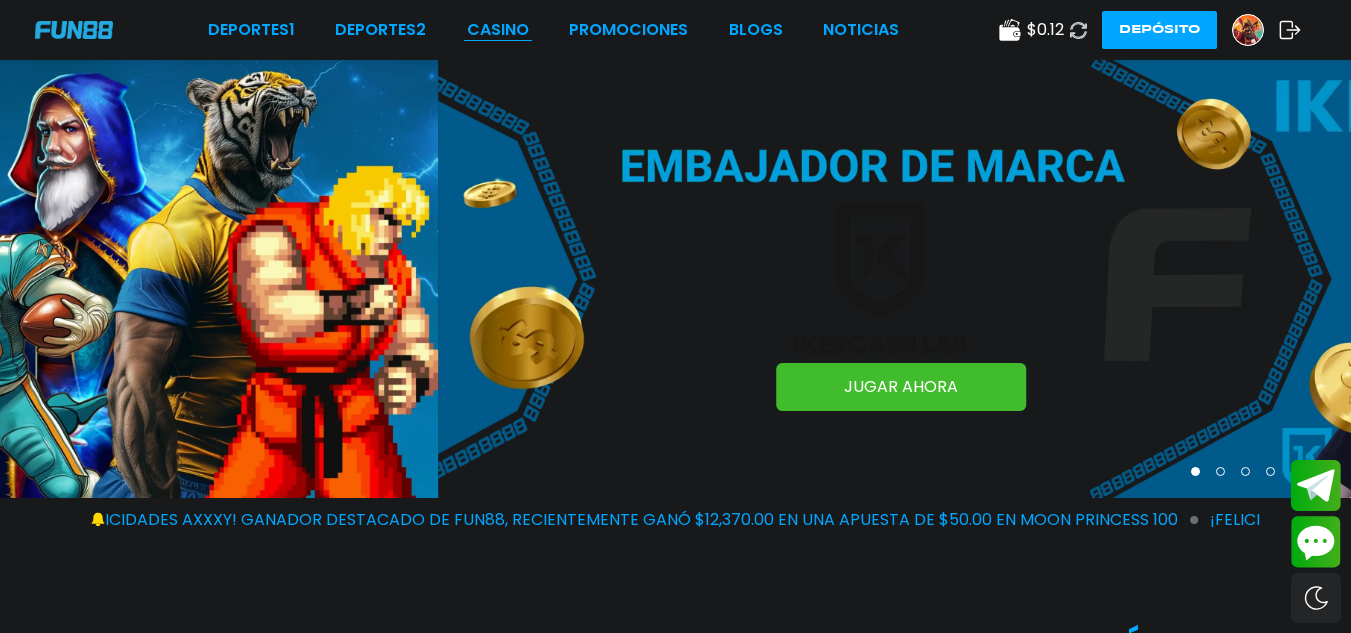 click on "CASINO" at bounding box center (498, 30) 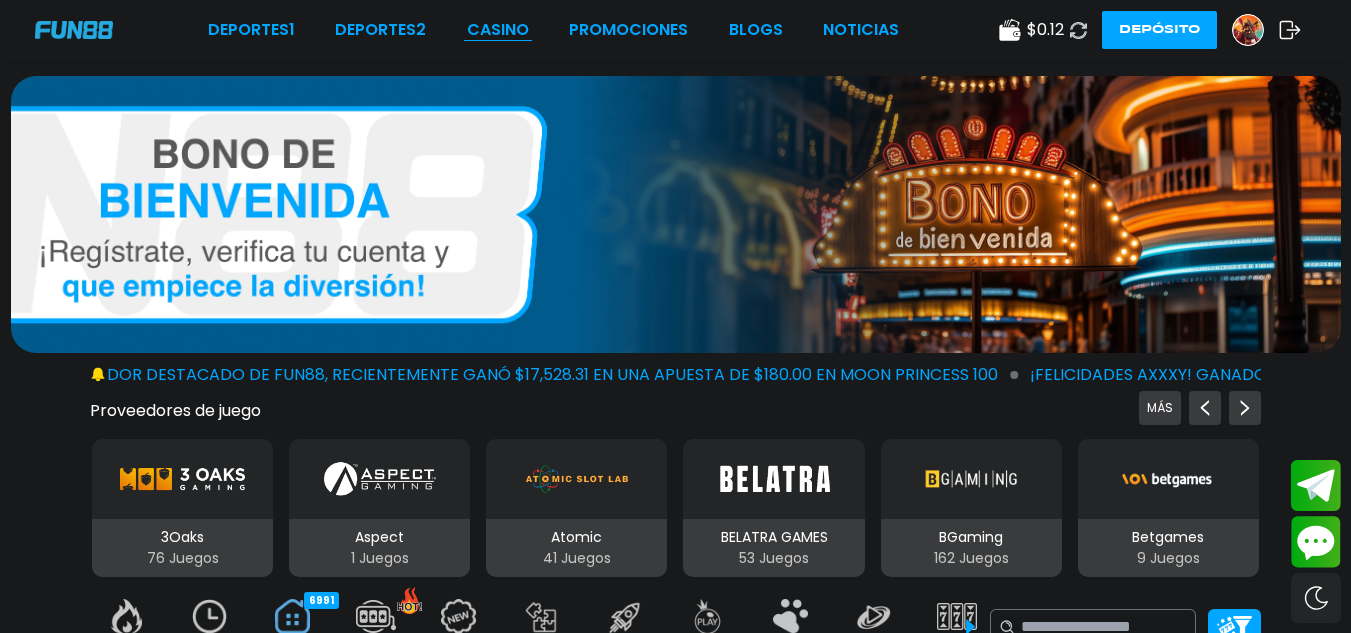 click on "CASINO" at bounding box center [498, 30] 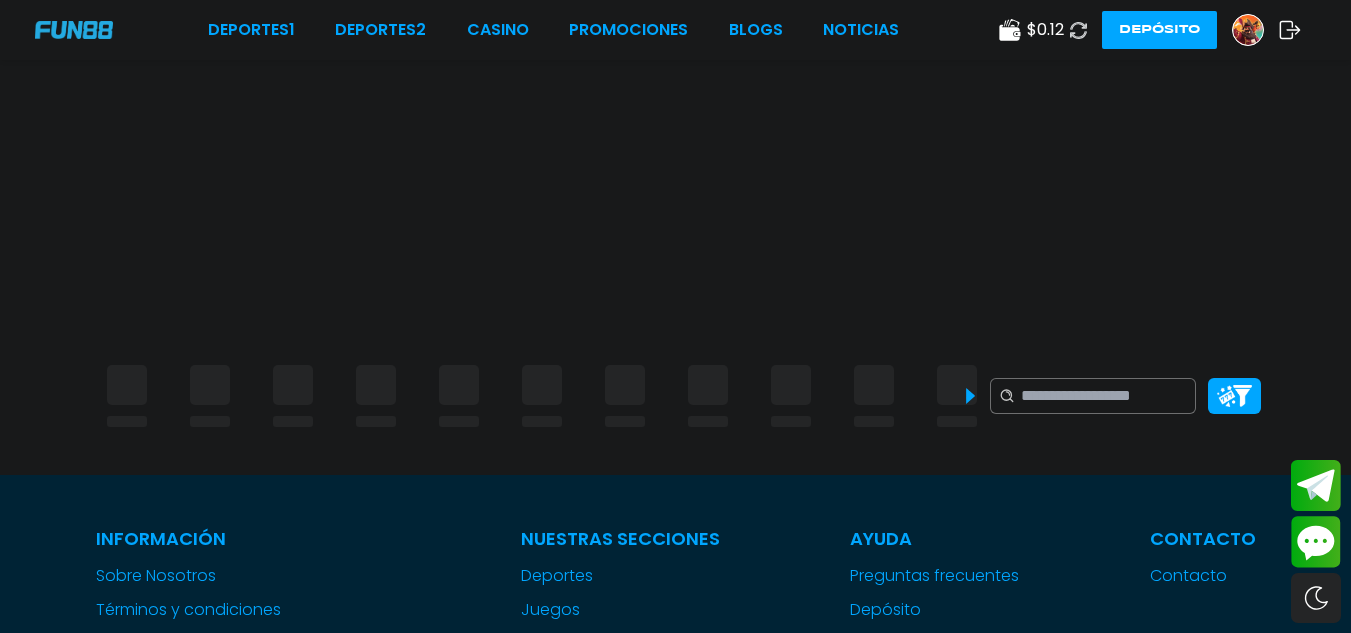 scroll, scrollTop: 0, scrollLeft: 0, axis: both 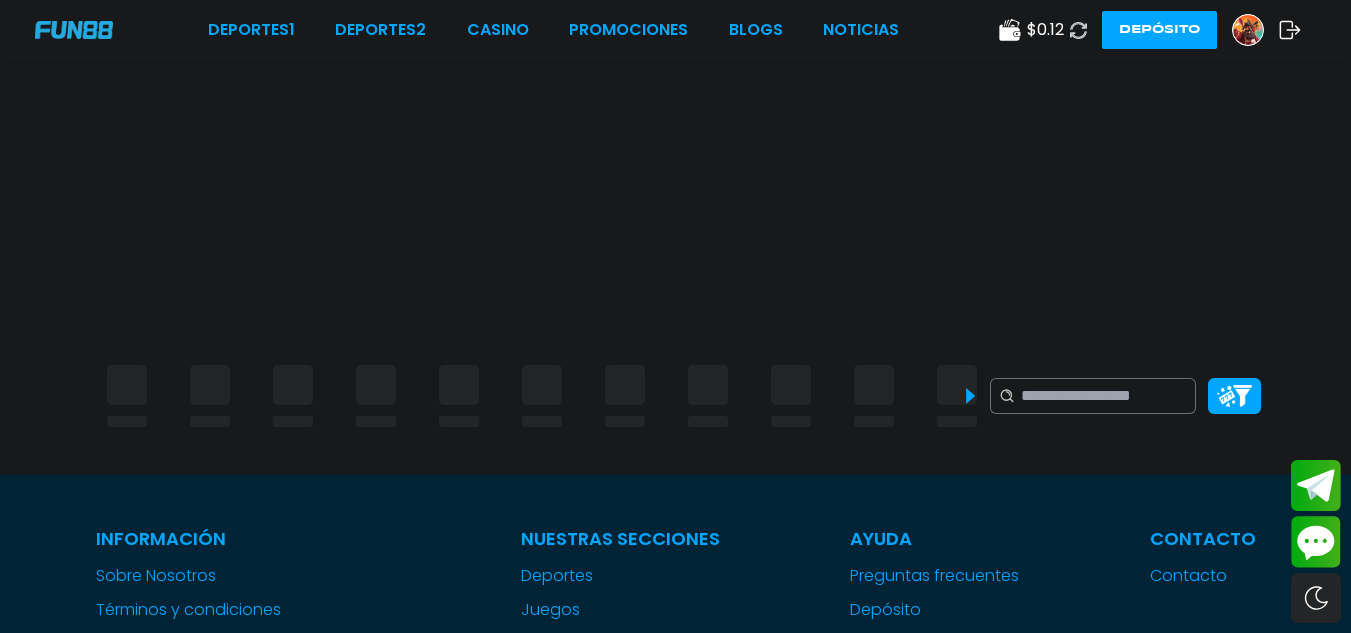 click at bounding box center (676, 214) 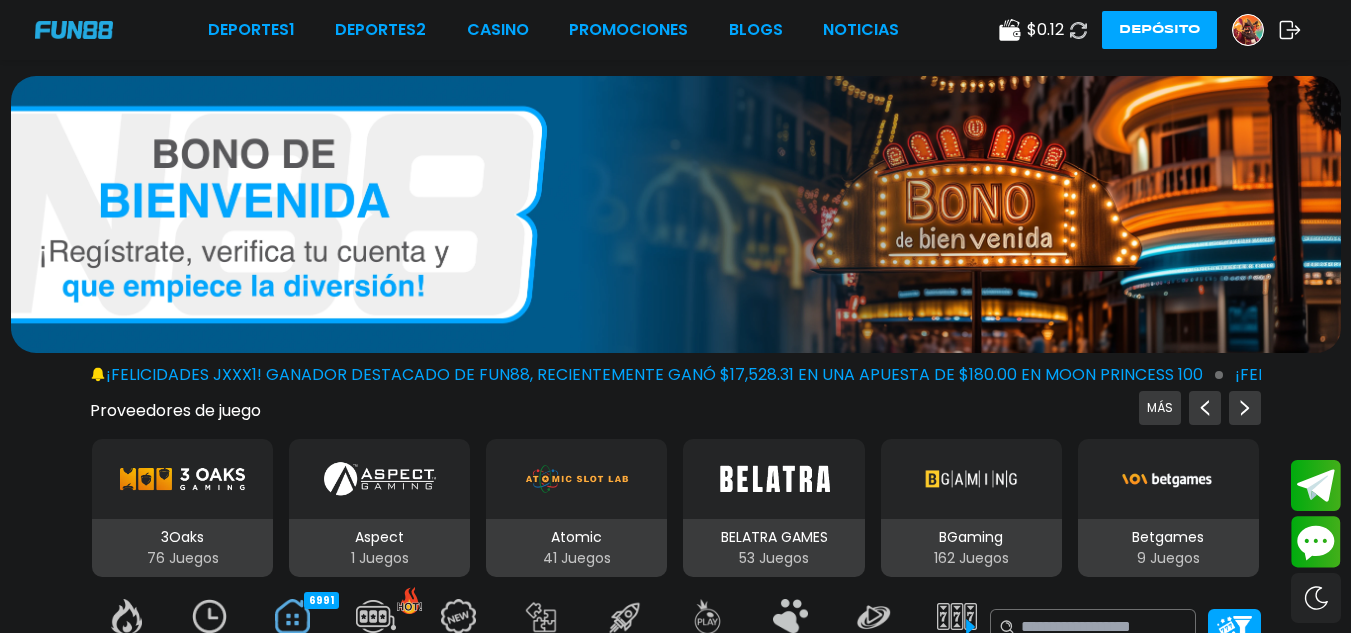 scroll, scrollTop: 0, scrollLeft: 0, axis: both 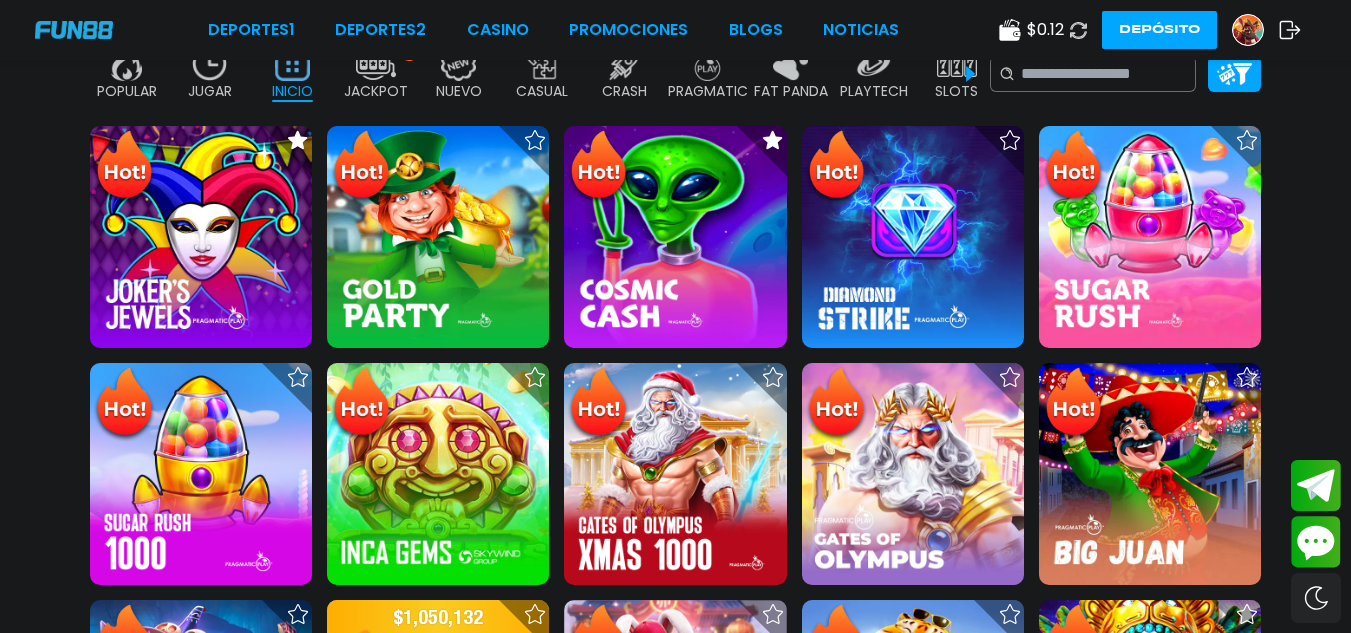click on "Depósito" at bounding box center (1159, 30) 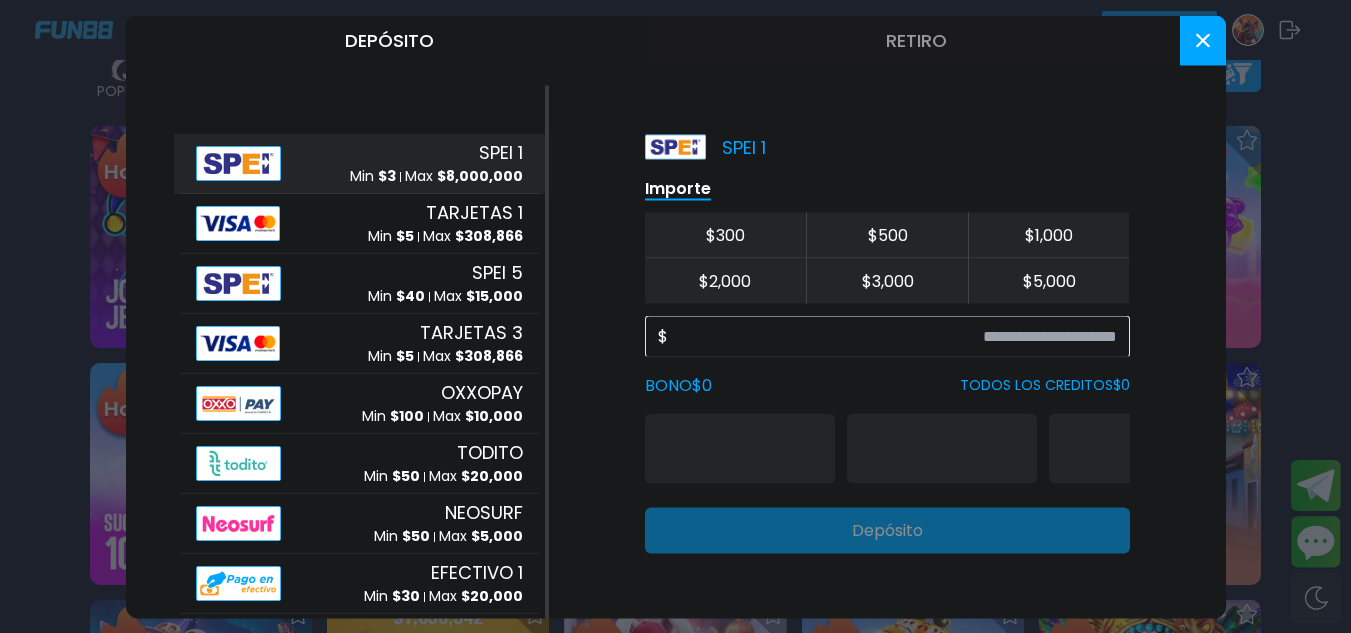 click on "$" 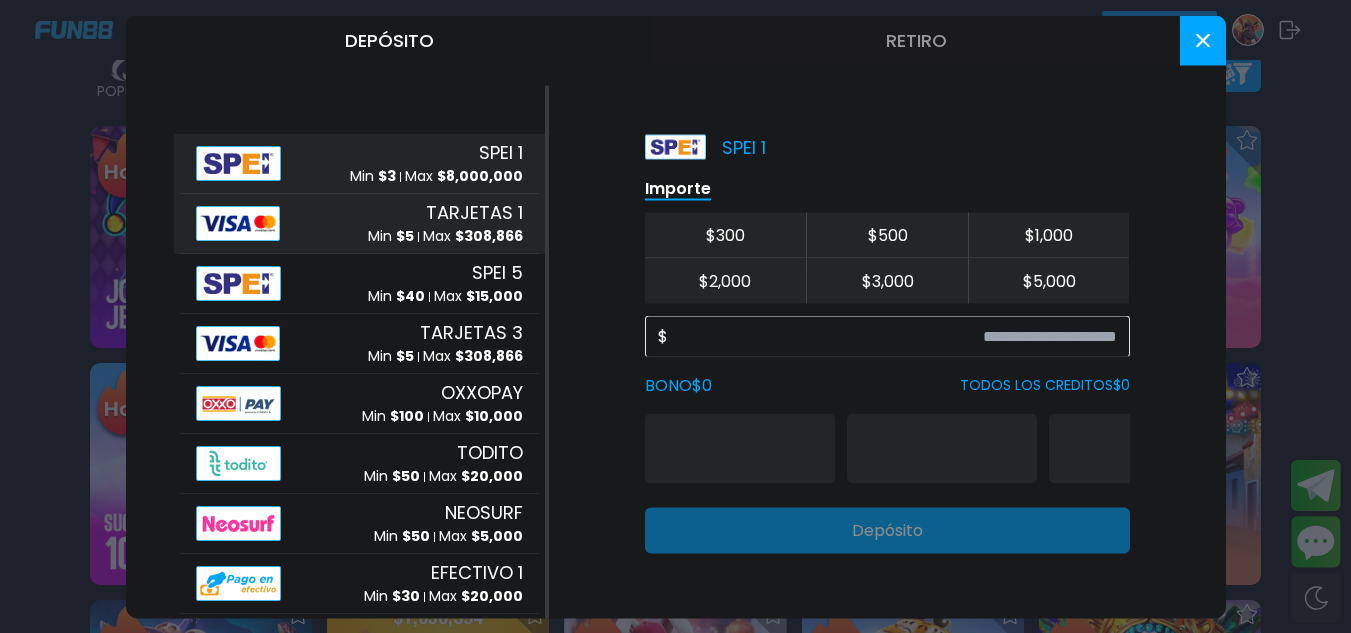 click on "TARJETAS 1" at bounding box center (474, 212) 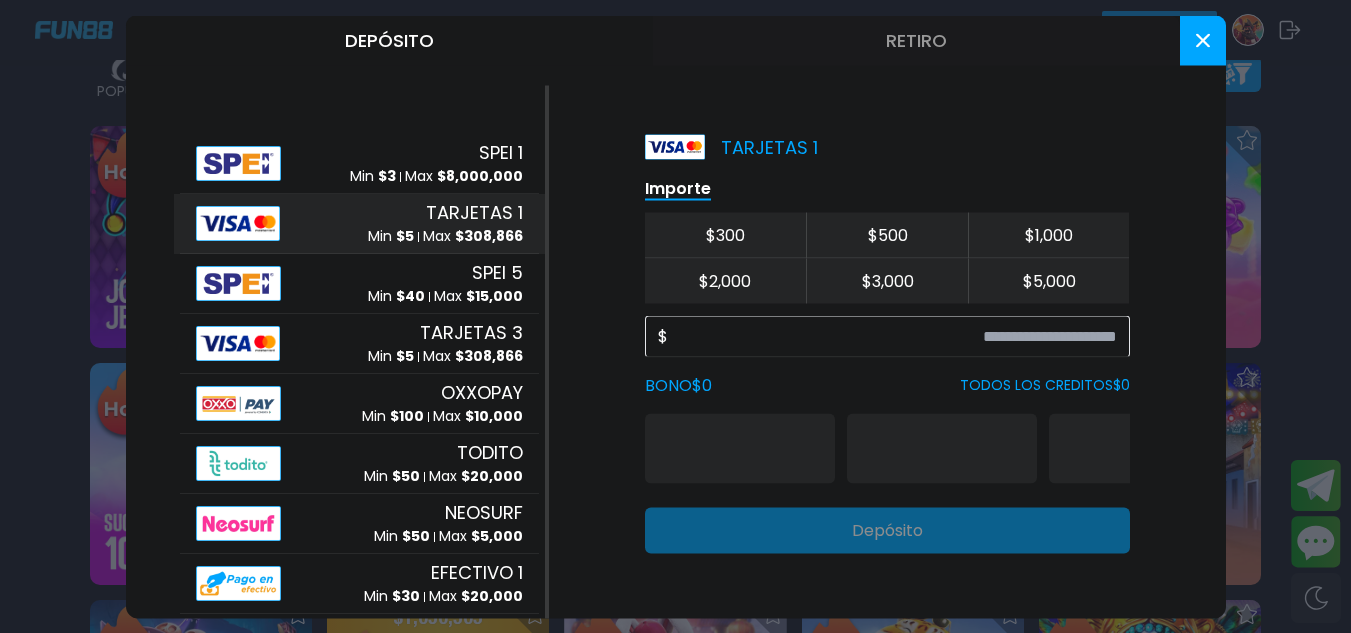 drag, startPoint x: 770, startPoint y: 361, endPoint x: 781, endPoint y: 355, distance: 12.529964 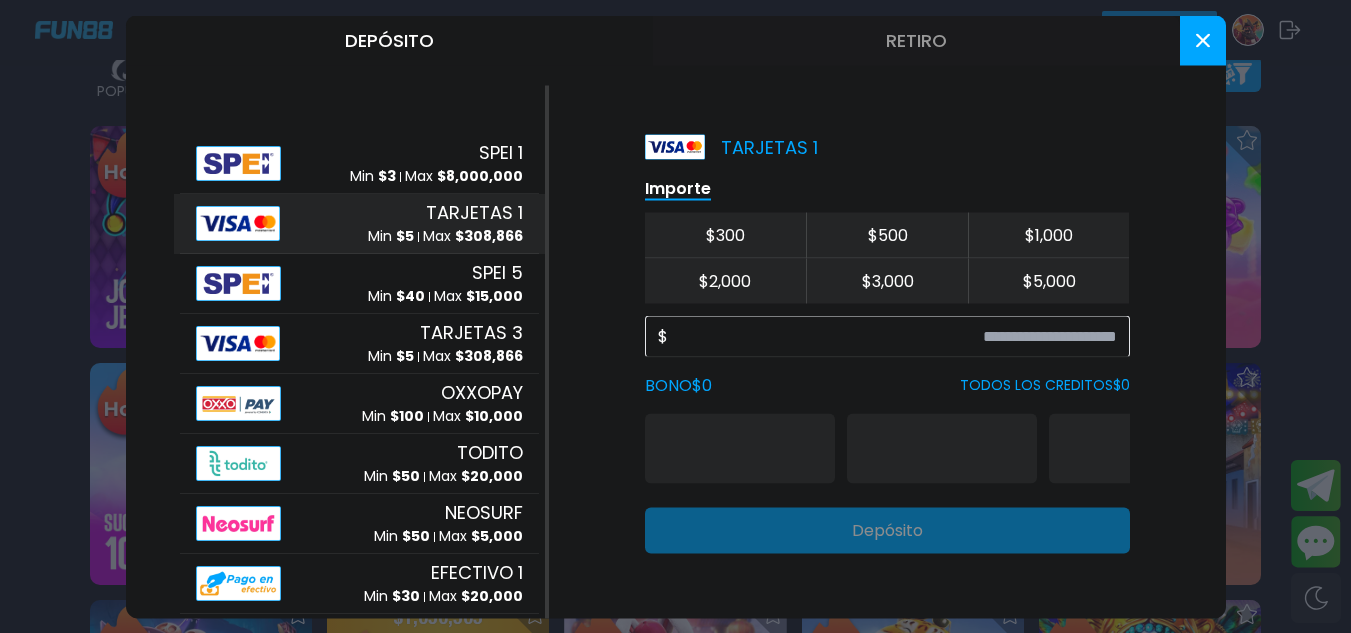 click on "Importe $  300 $  500 $  1,000 $  2,000 $  3,000 $  5,000 $ BONO  $ 0 TODOS LOS CREDITOS  $ 0 Depósito" at bounding box center (887, 364) 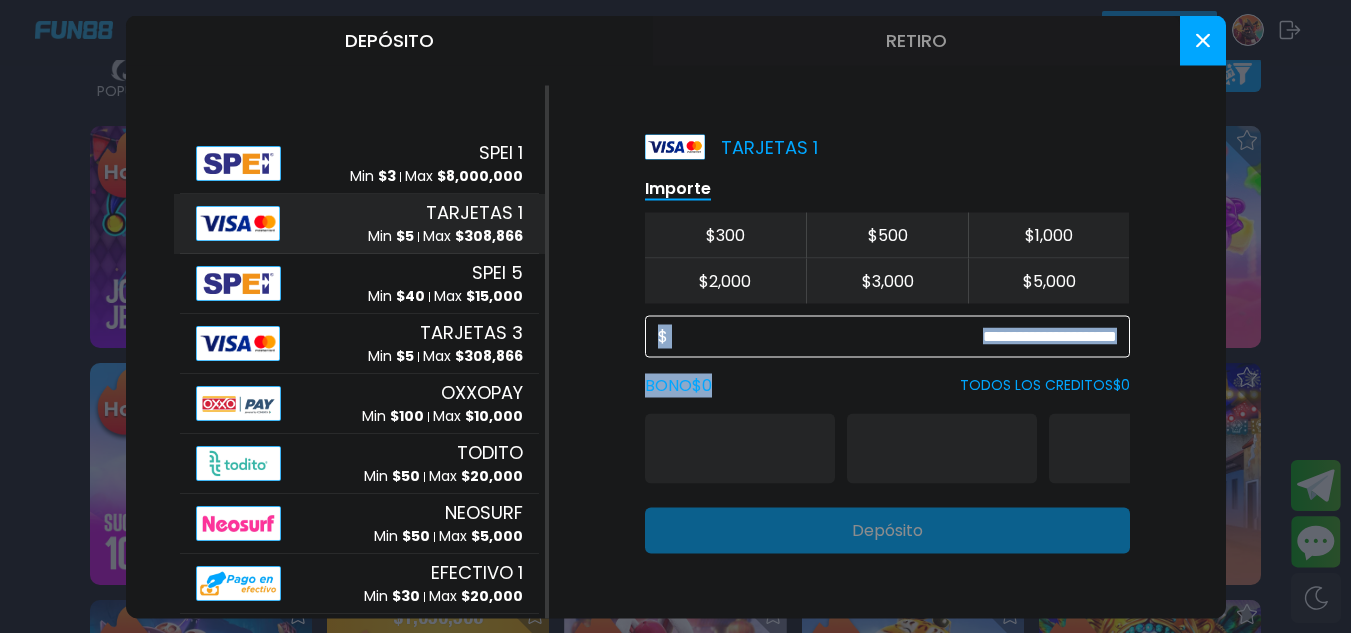 click at bounding box center [892, 336] 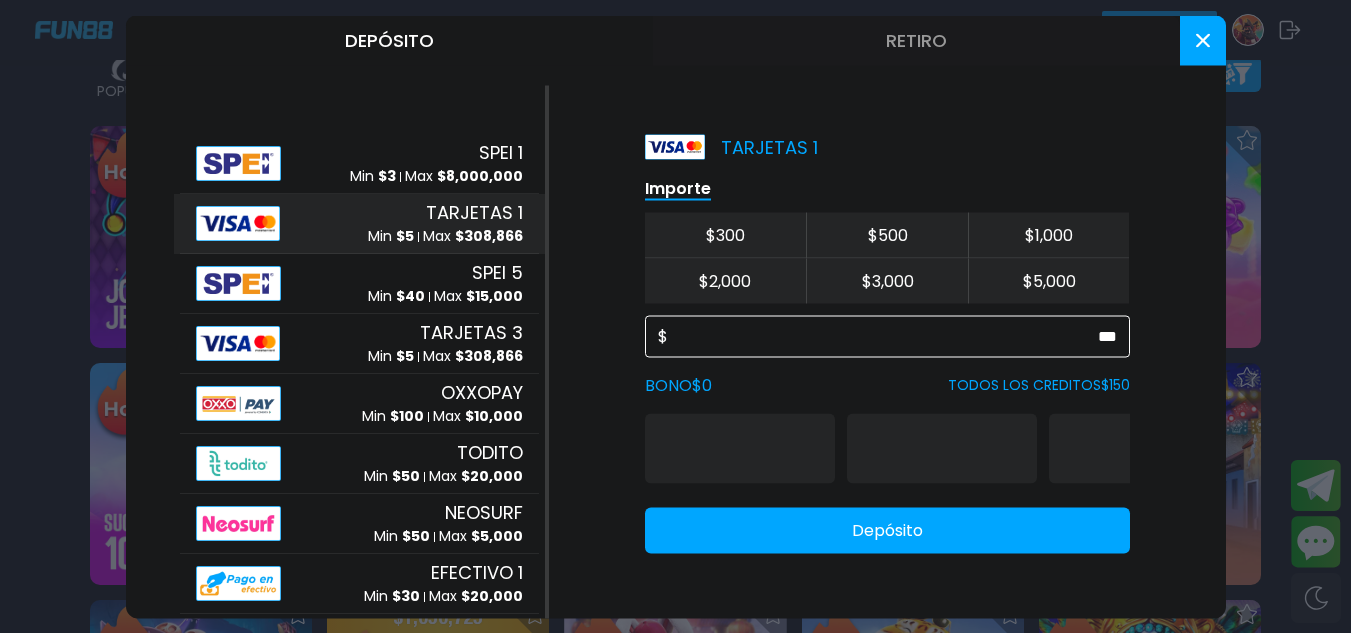 type on "***" 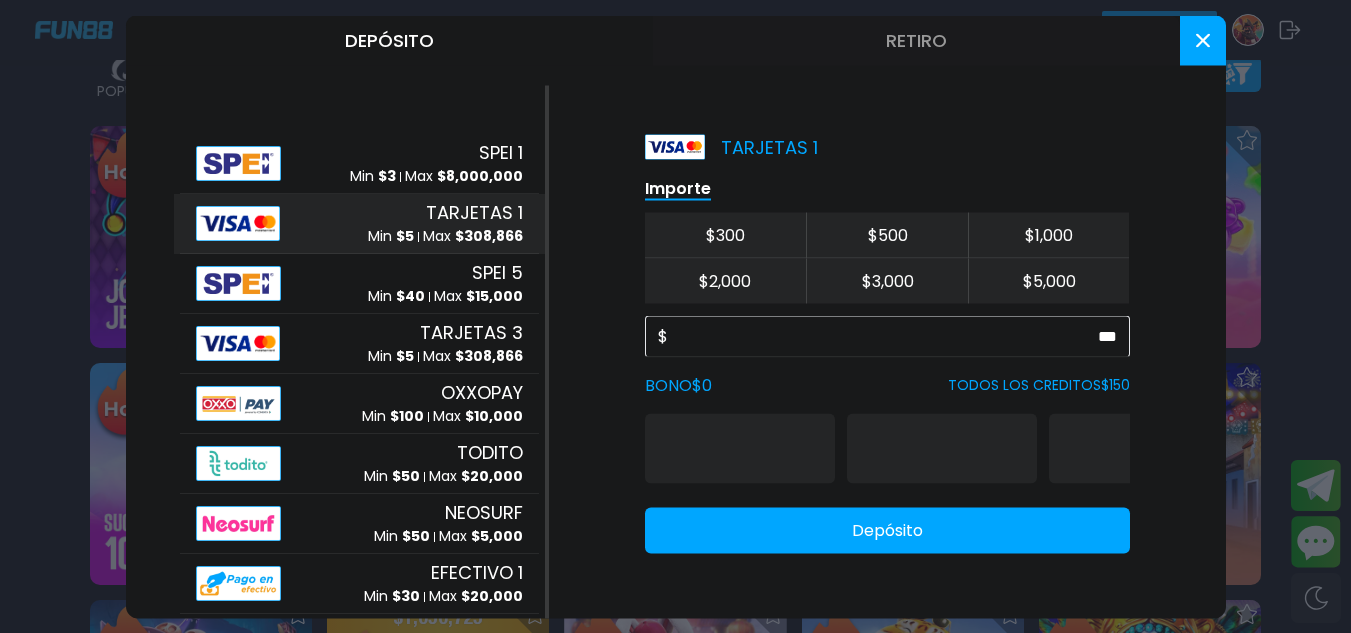 click on "Depósito" at bounding box center [887, 530] 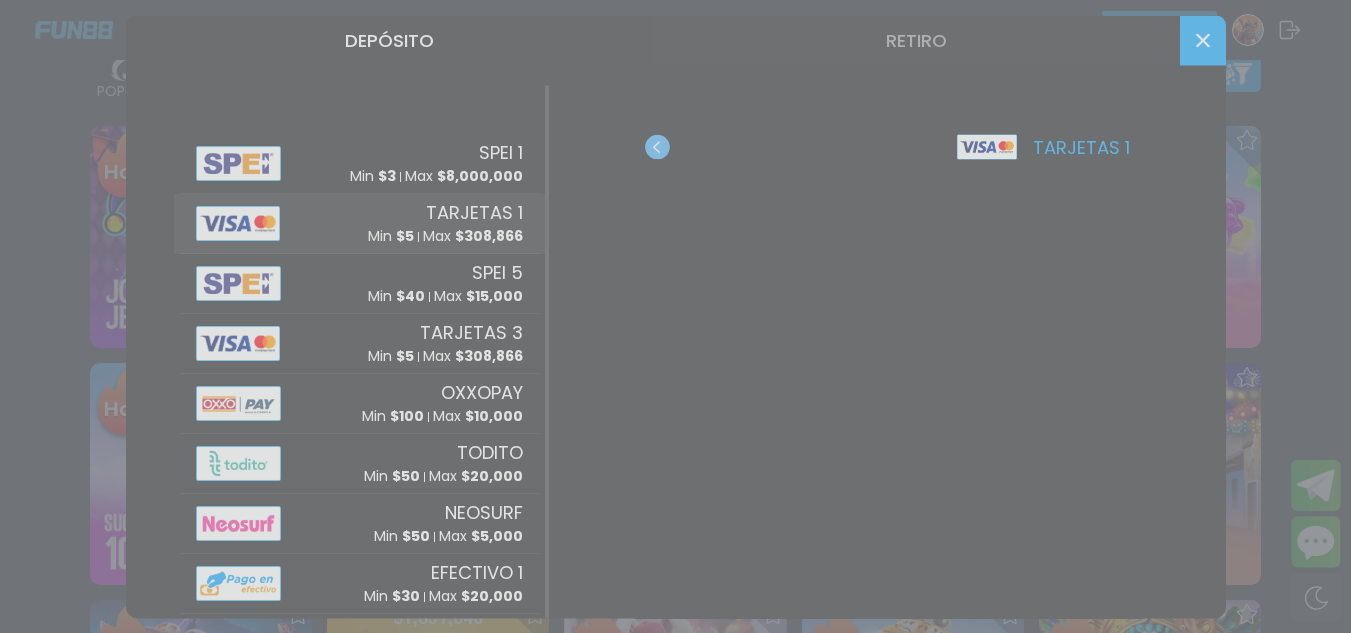 click at bounding box center [675, 316] 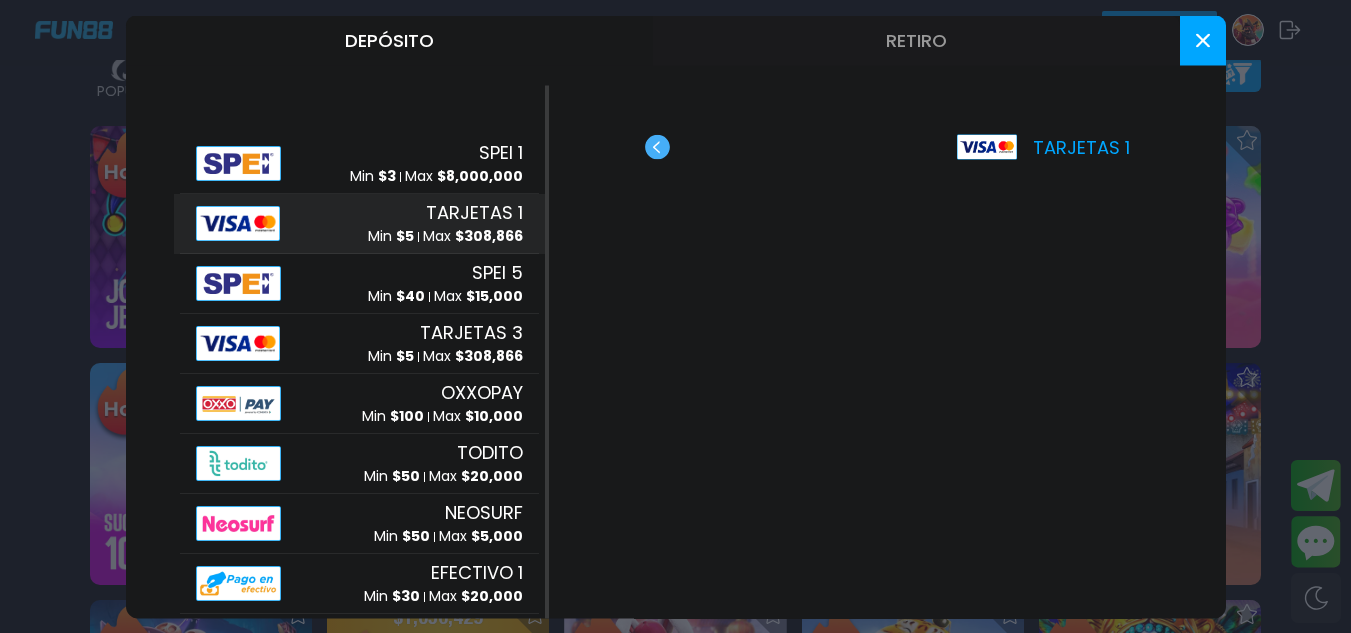 click on "Retiro" at bounding box center [916, 40] 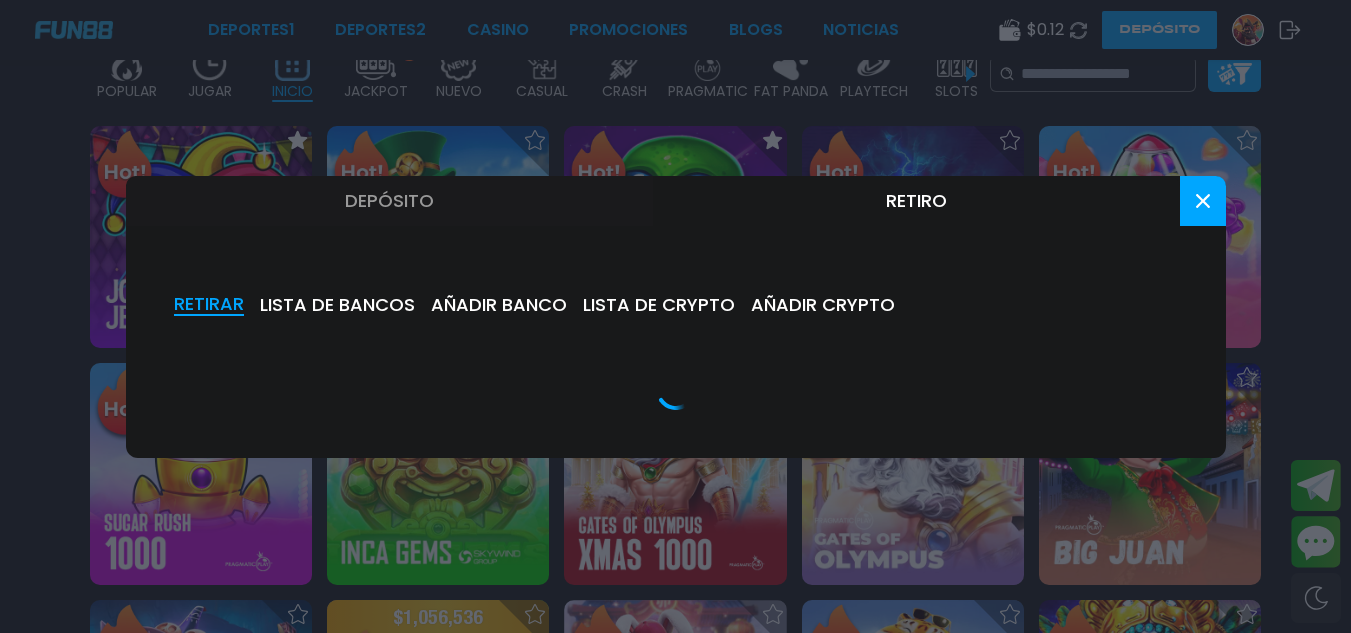 click on "RETIRAR LISTA DE BANCOS AÑADIR BANCO LISTA DE CRYPTO AÑADIR CRYPTO" at bounding box center [676, 352] 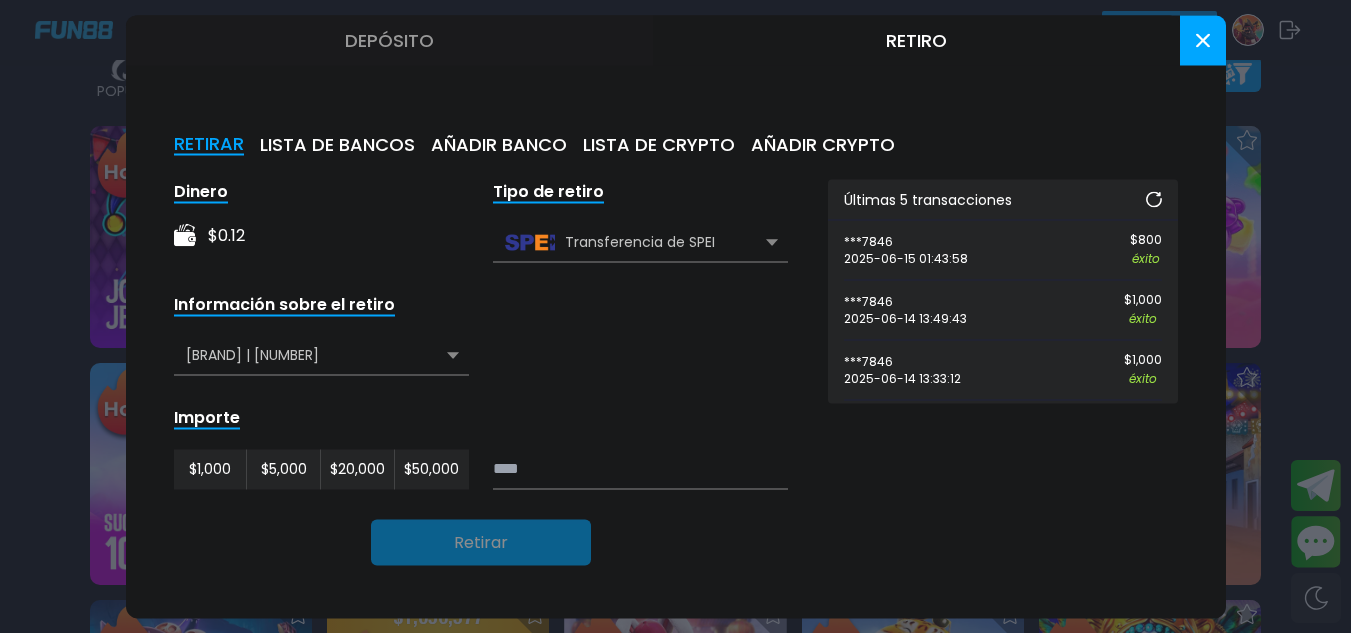 click on "LISTA DE BANCOS" at bounding box center (337, 144) 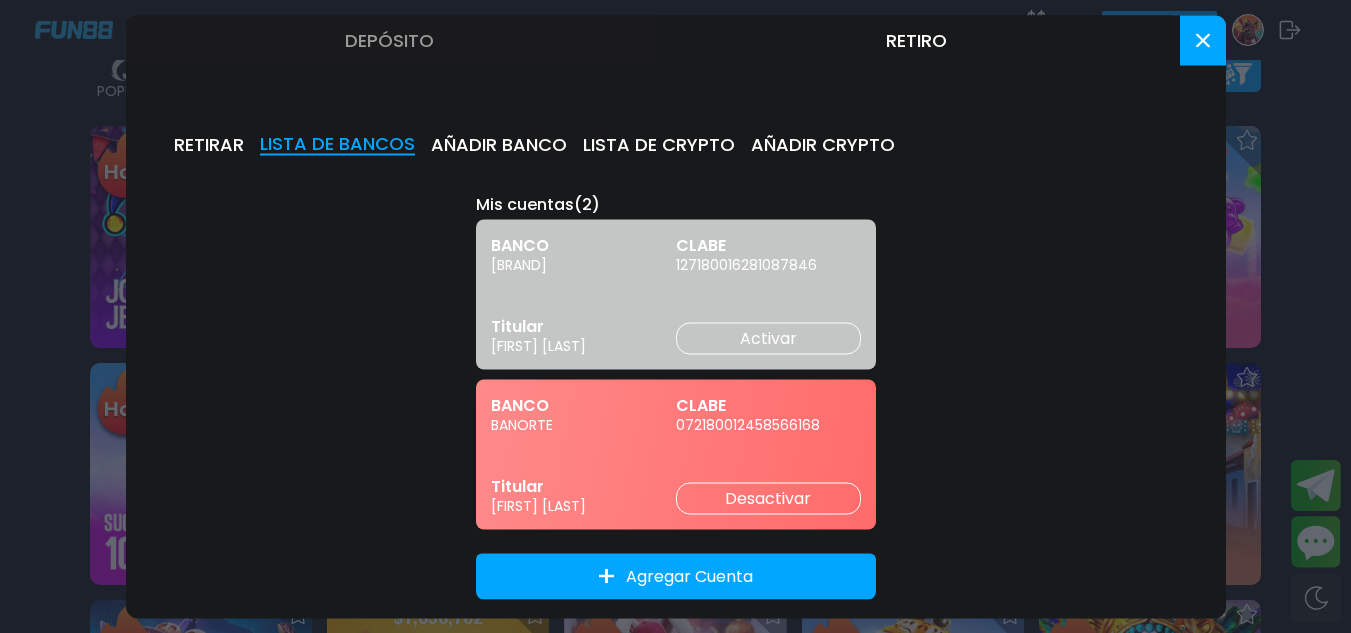 click on "Activar" at bounding box center (768, 338) 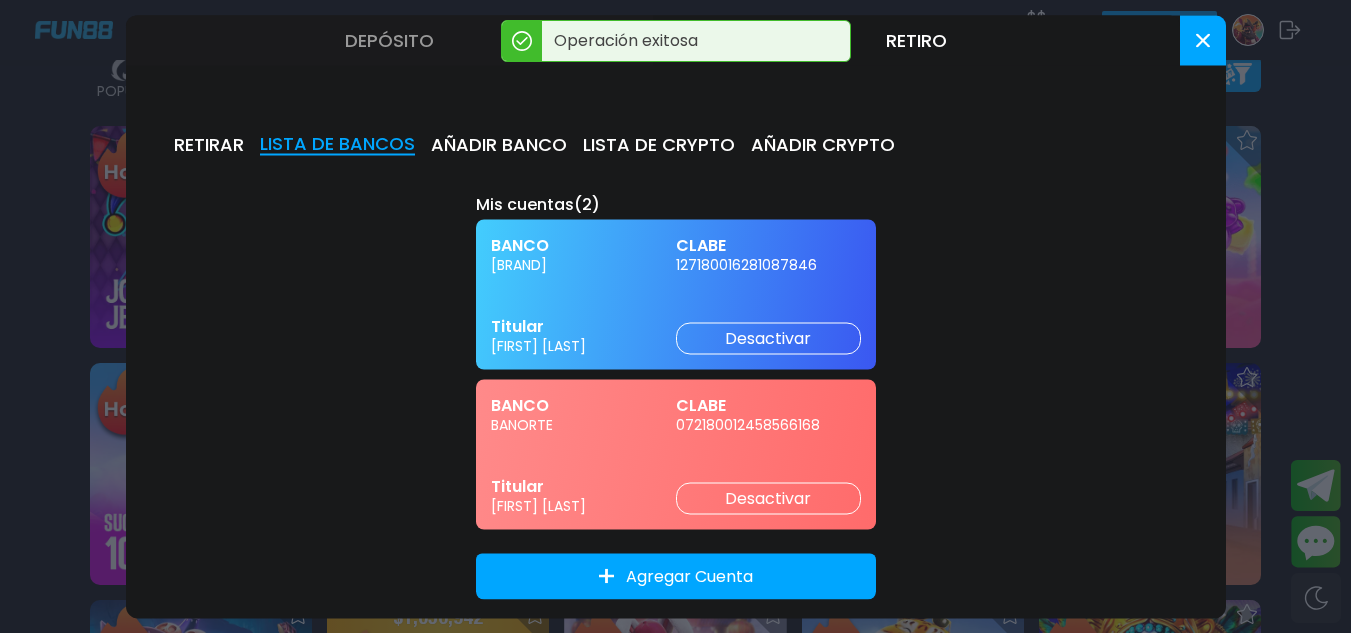 click on "RETIRAR" at bounding box center [209, 144] 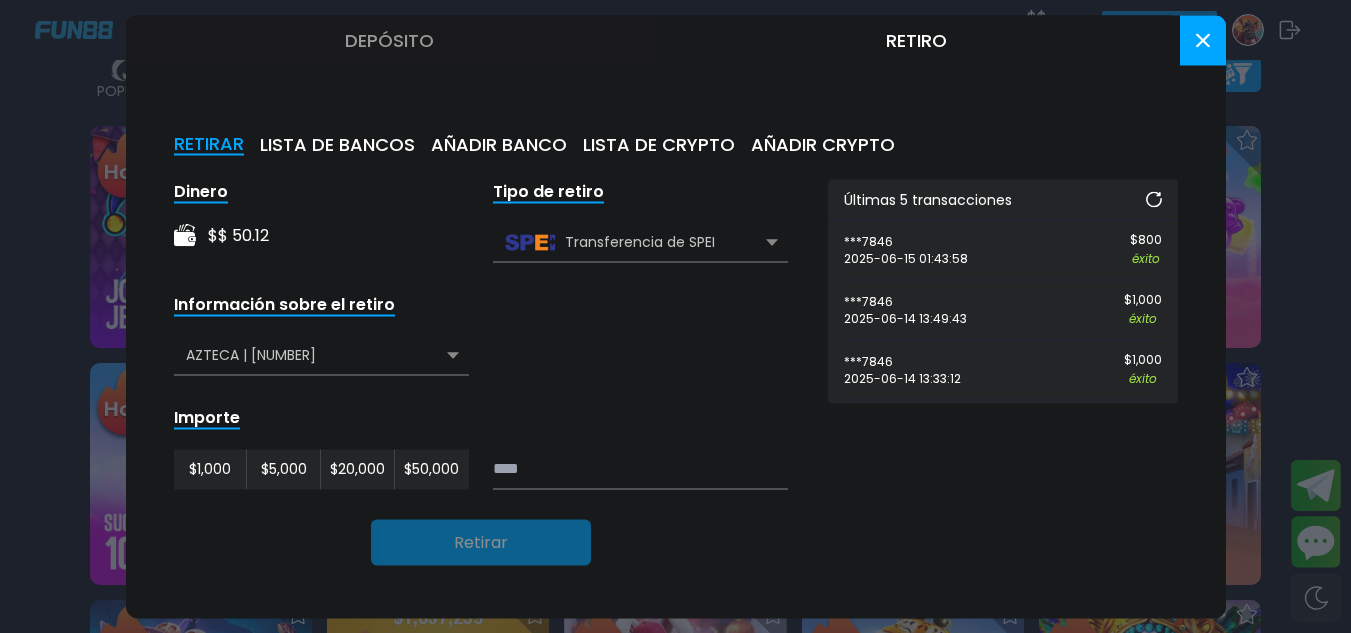 click at bounding box center [640, 469] 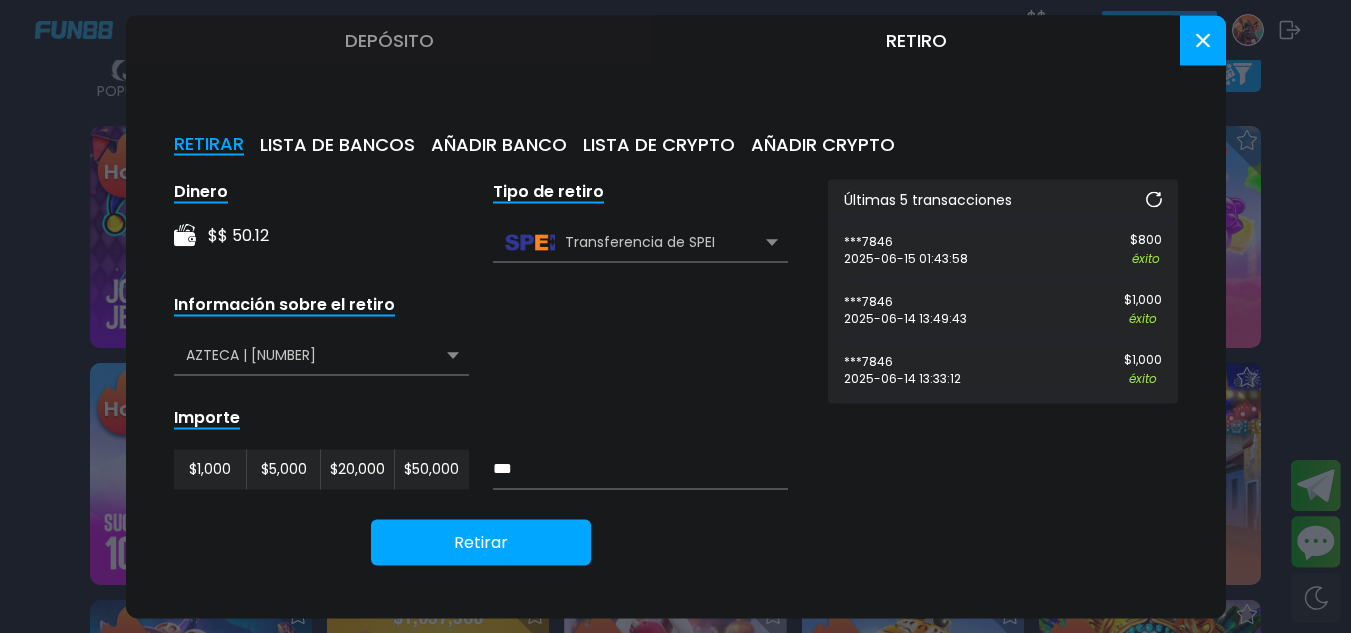 type on "***" 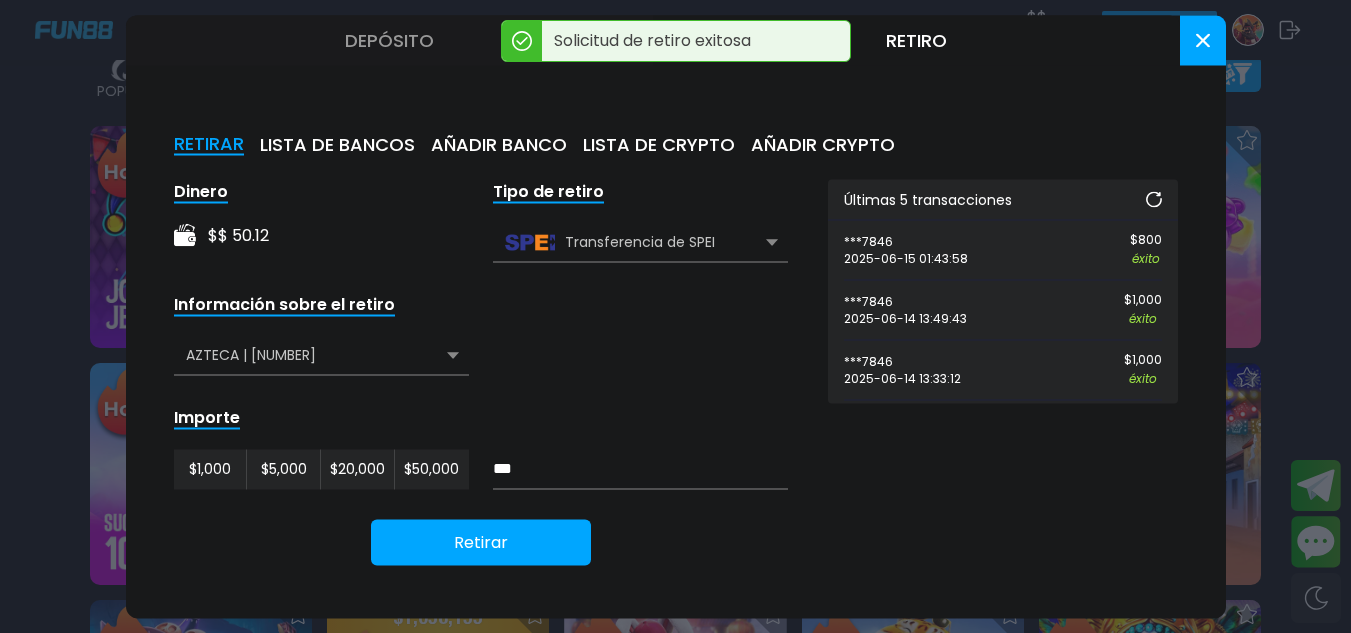 click 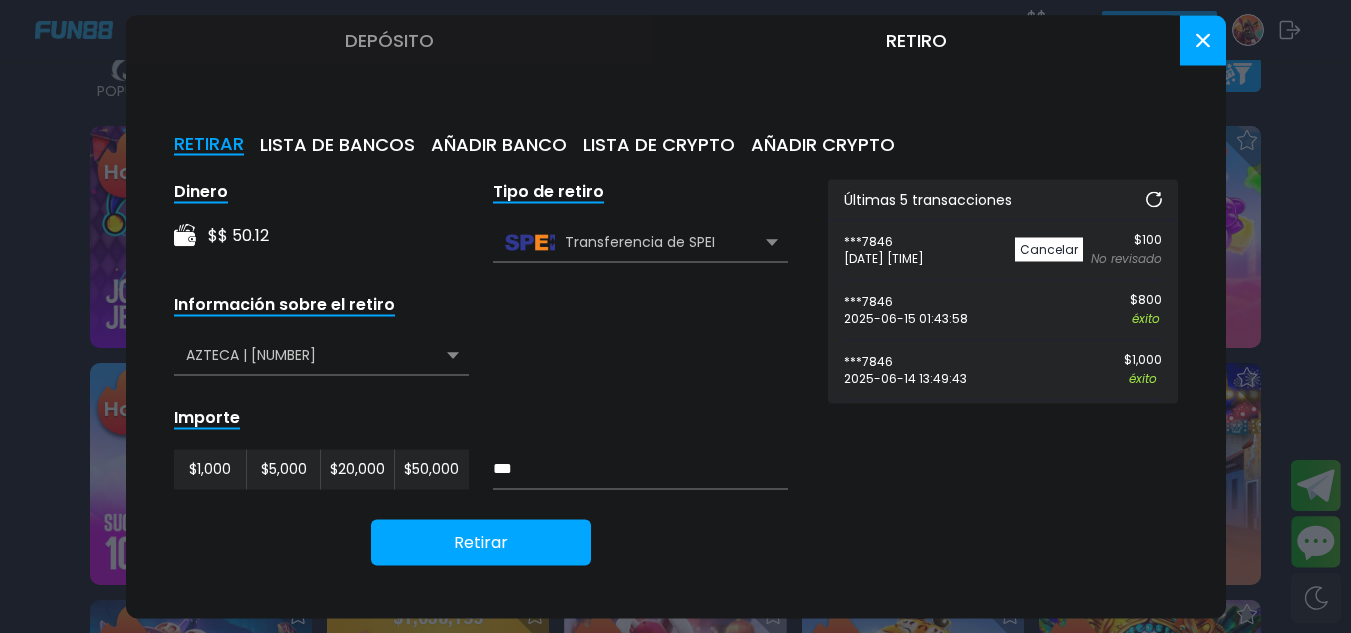 click 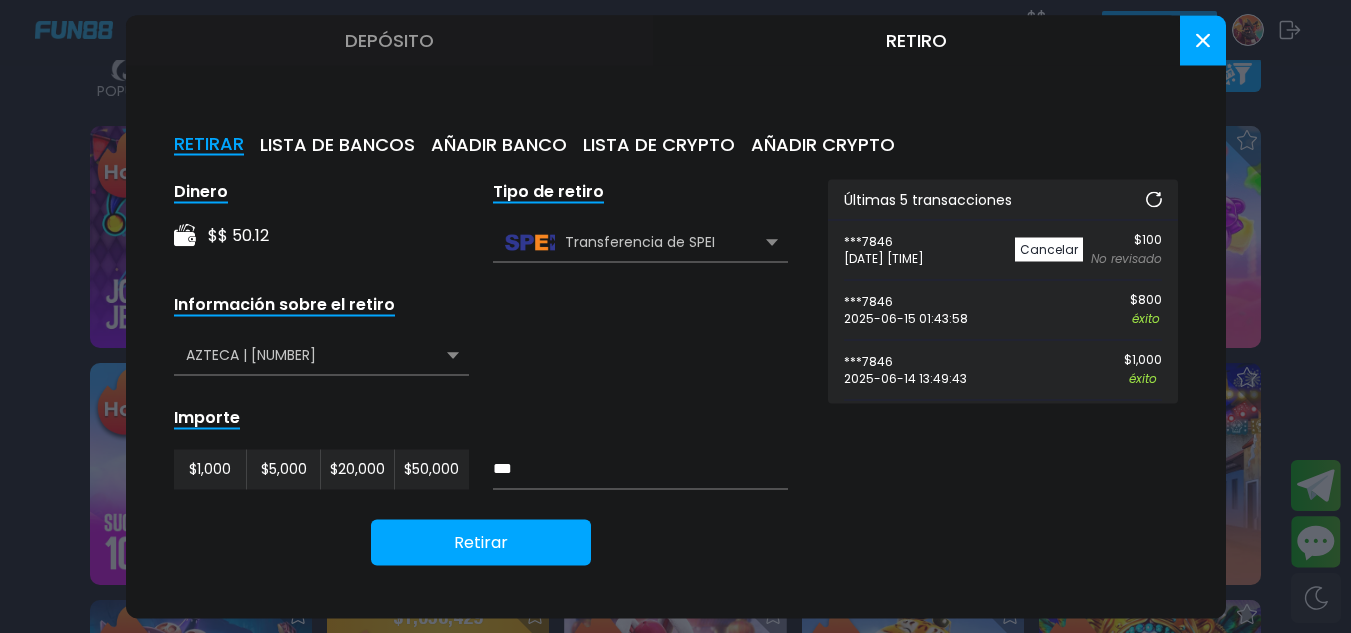 click on "Depósito" at bounding box center [389, 40] 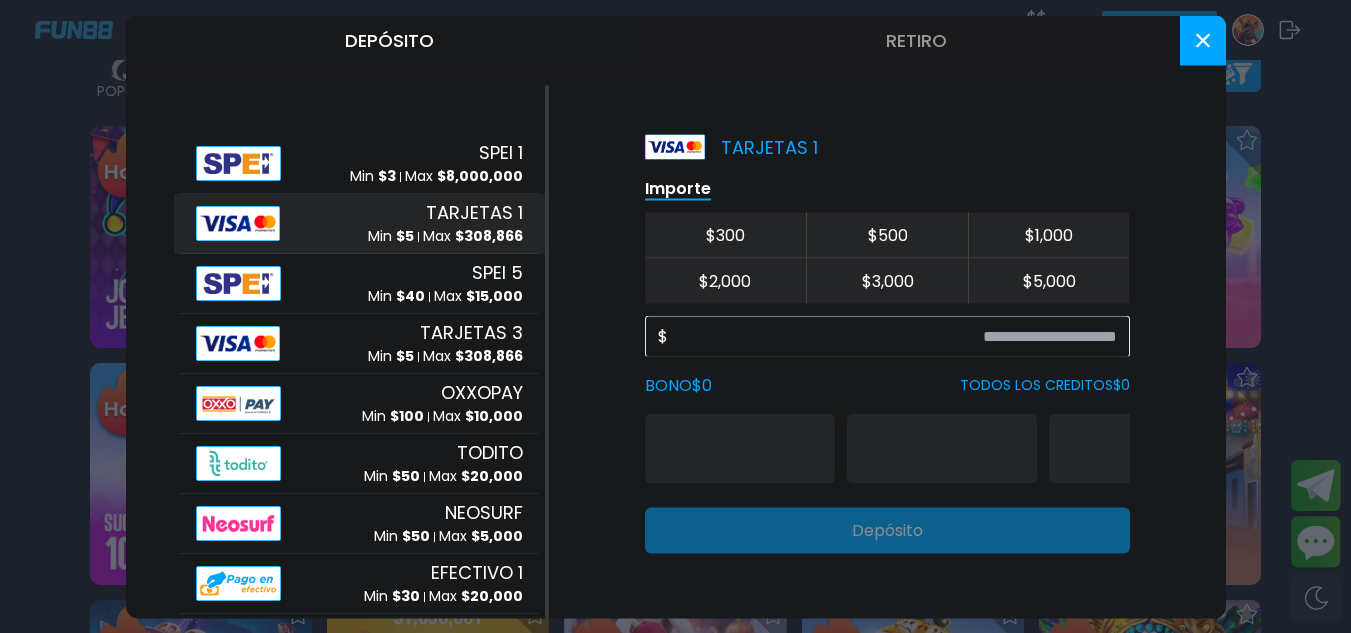 click at bounding box center [1203, 40] 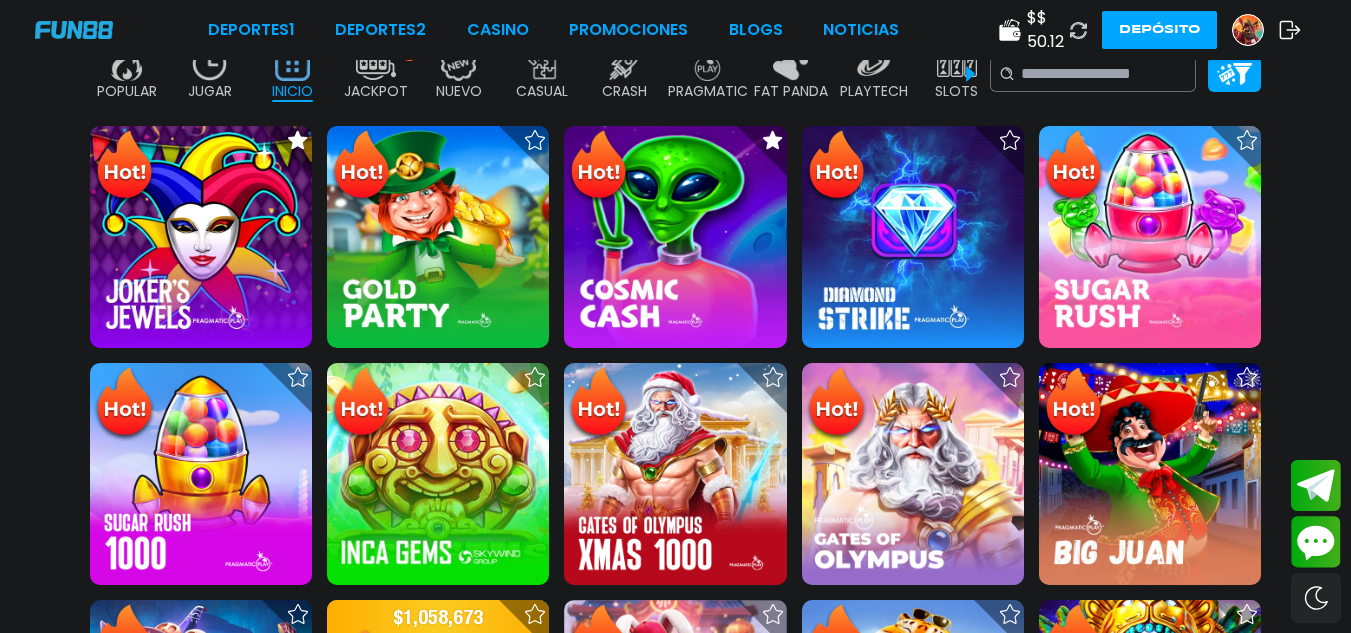 click 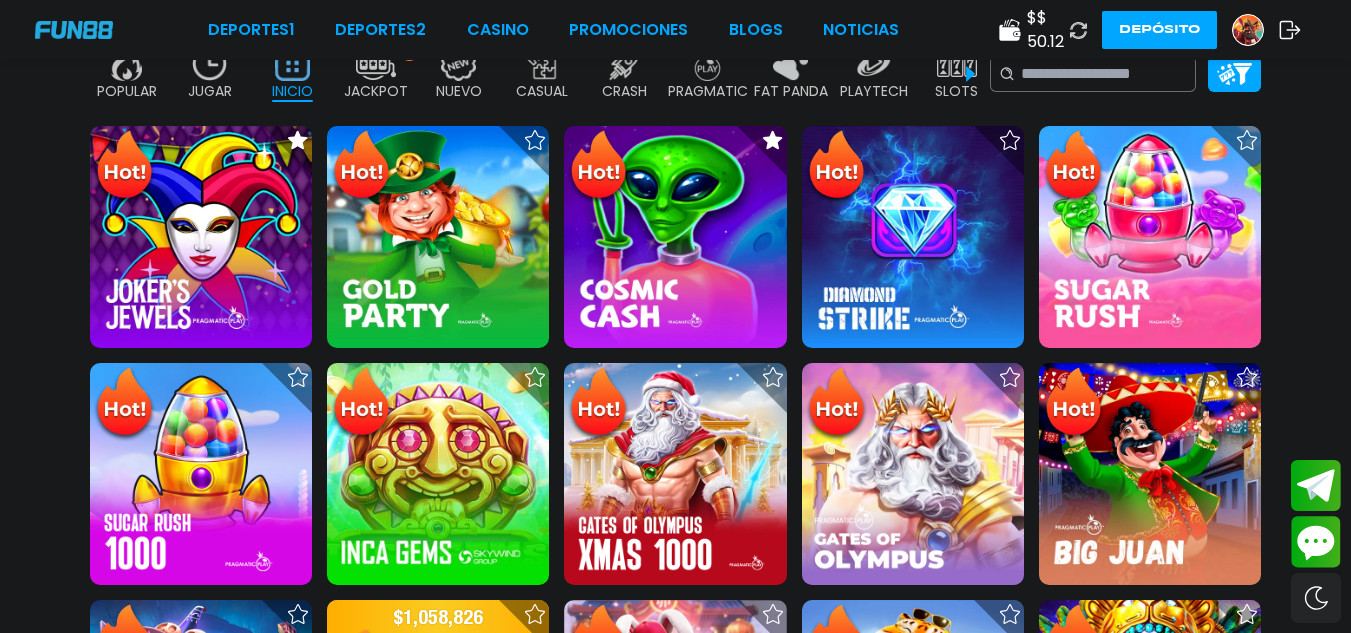 click 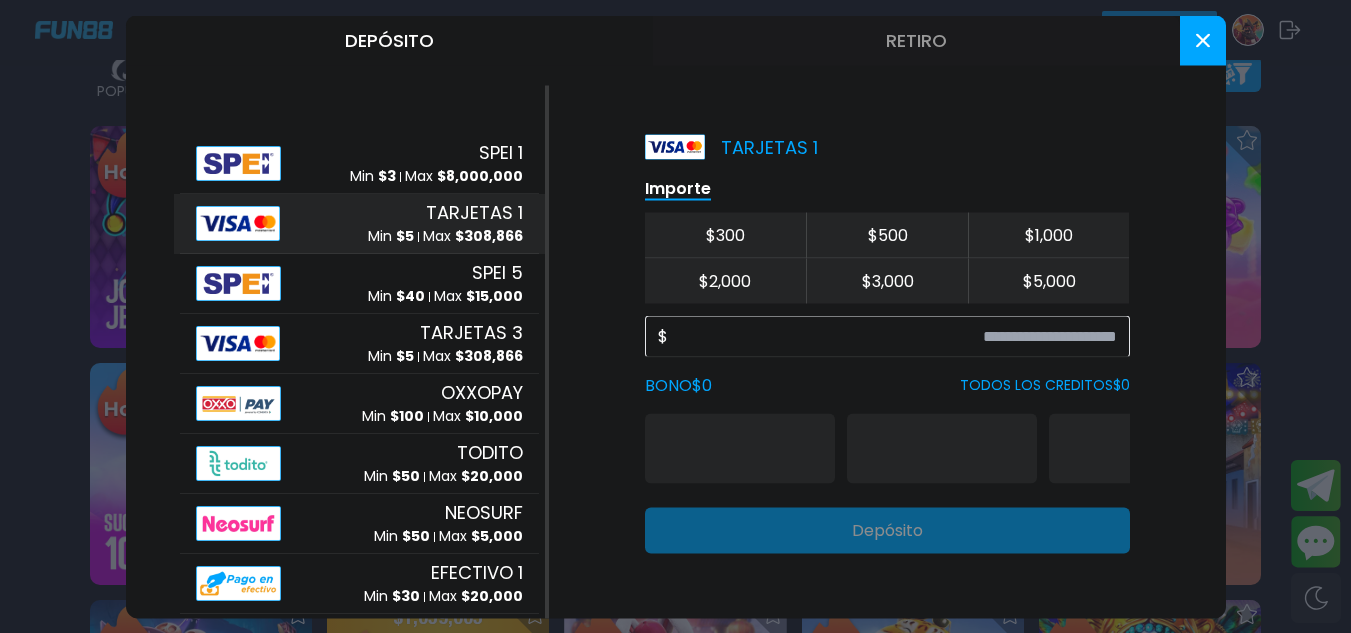 click on "Retiro" at bounding box center (916, 40) 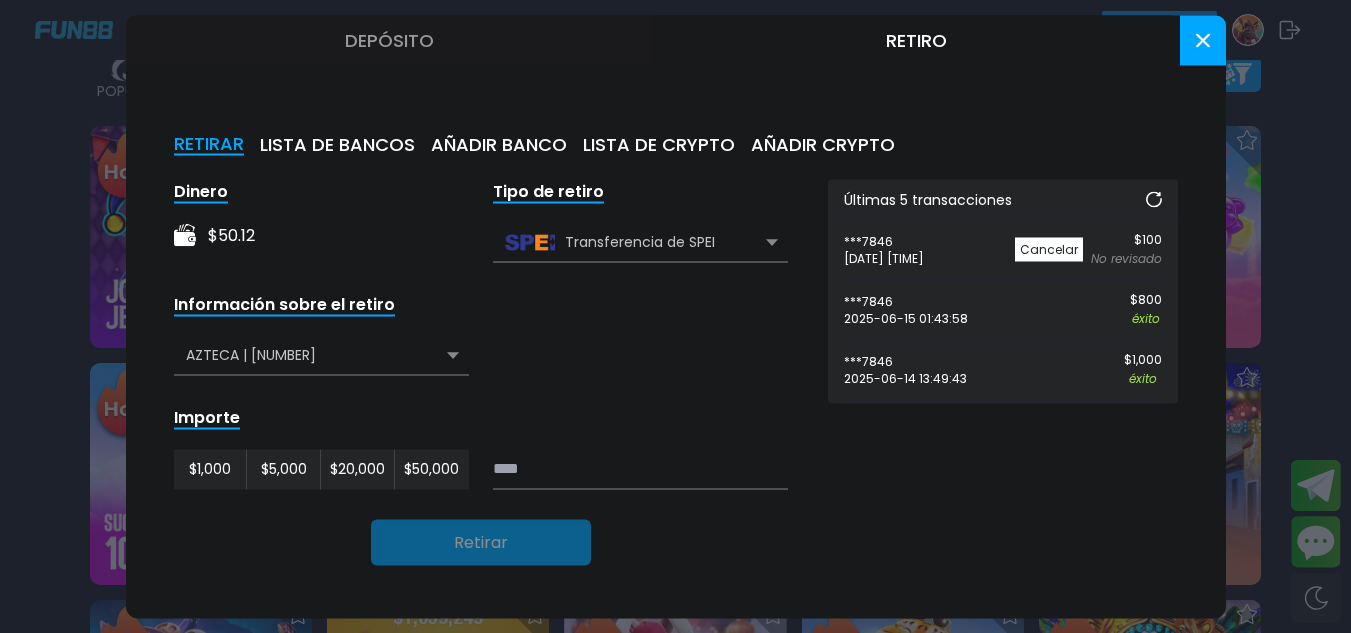 click at bounding box center [675, 316] 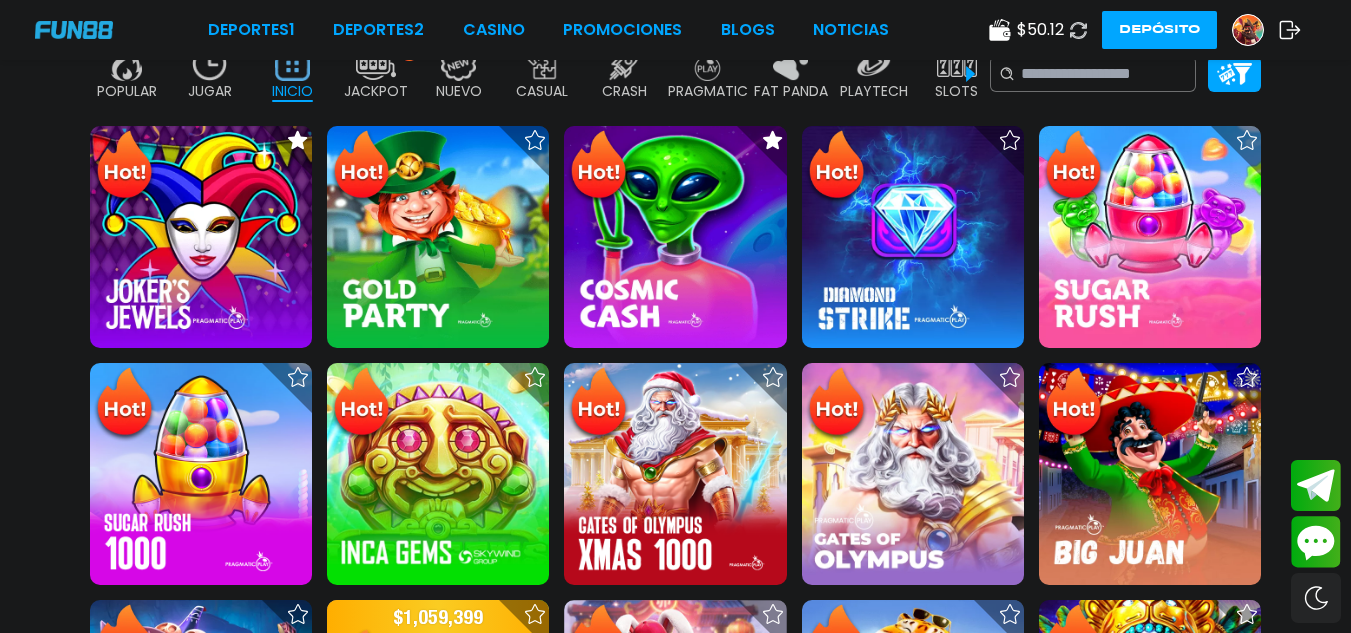 click 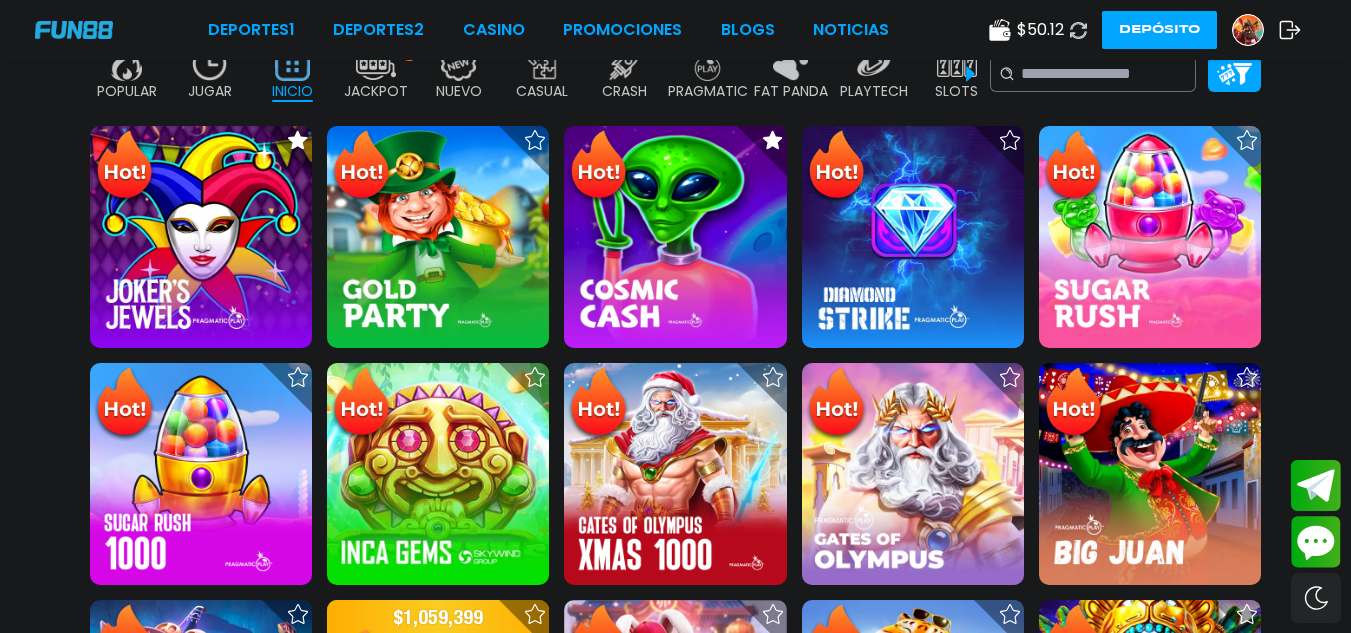 drag, startPoint x: 1075, startPoint y: 27, endPoint x: 866, endPoint y: 98, distance: 220.7306 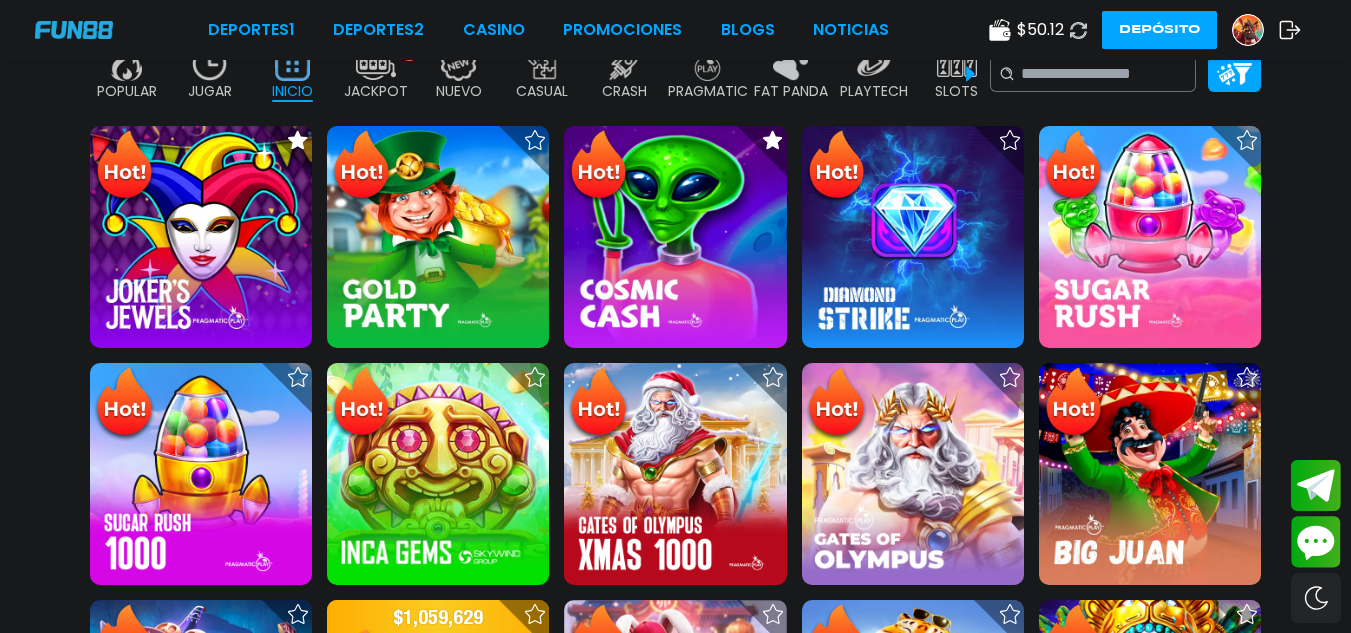 click 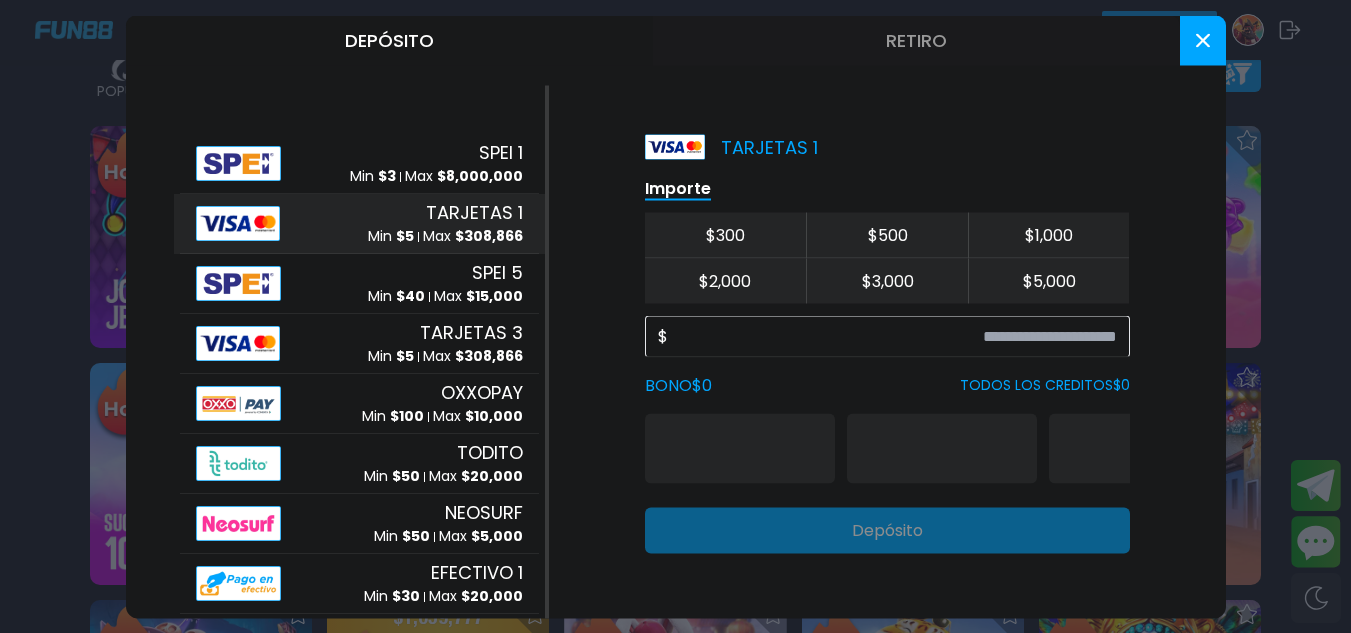click on "Retiro" at bounding box center [916, 40] 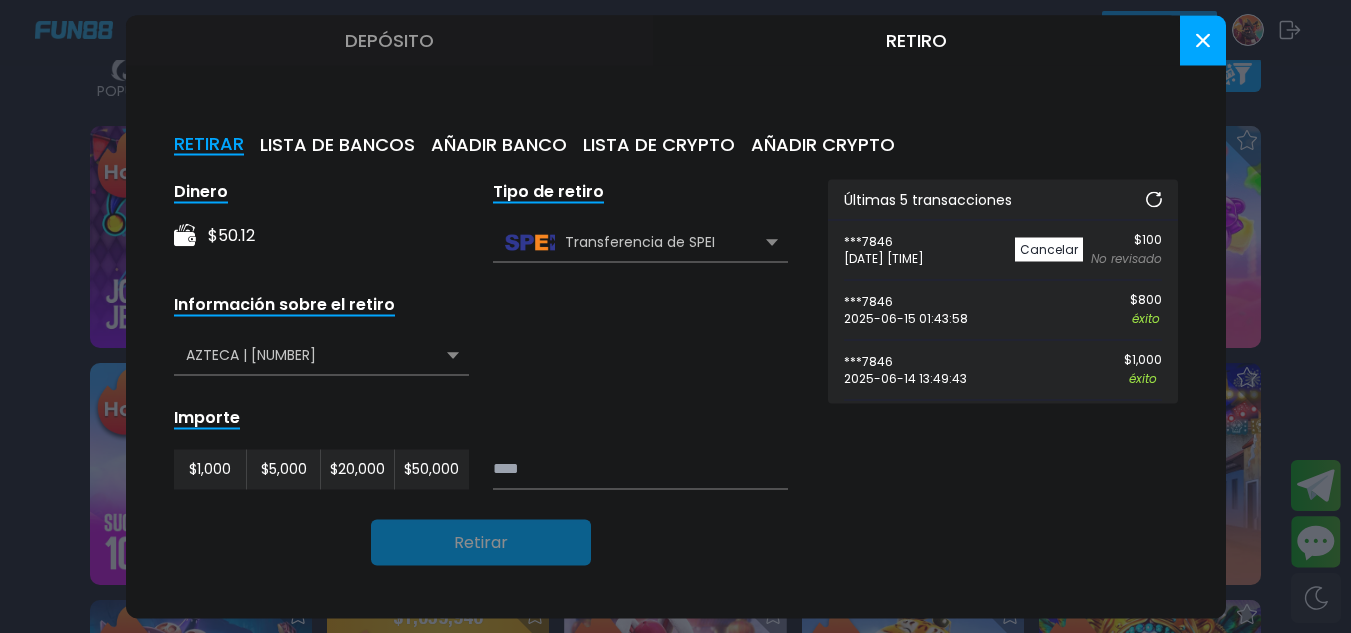 click 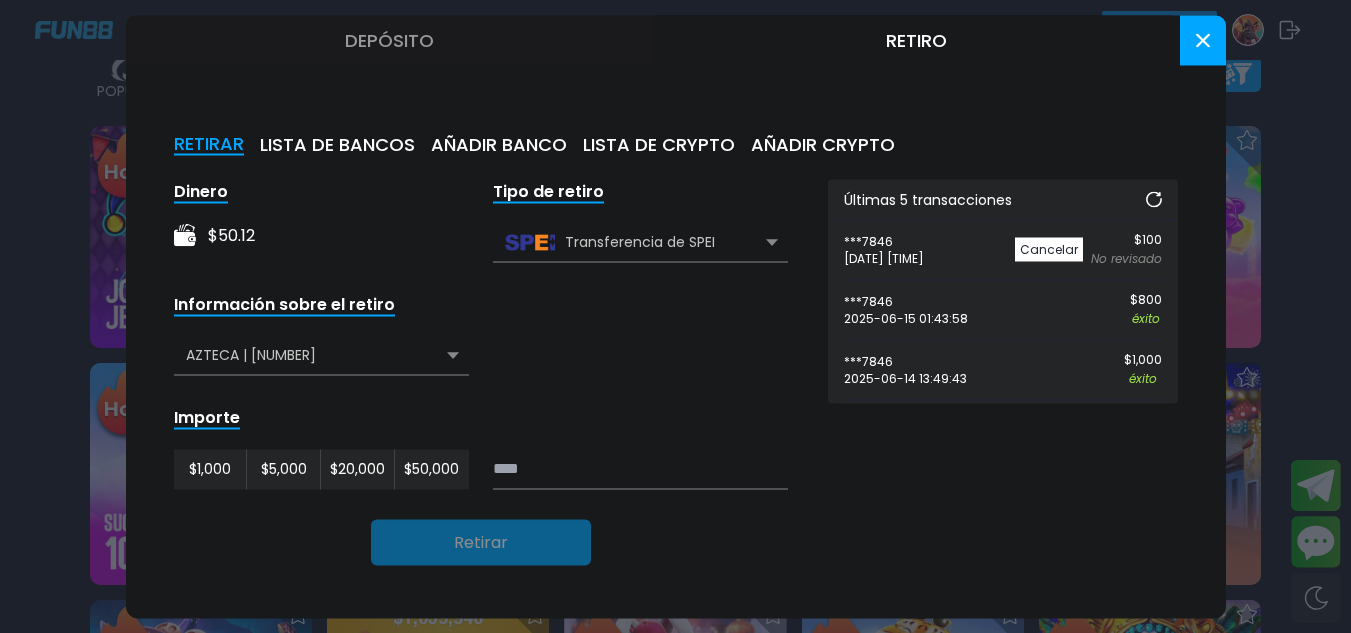 click 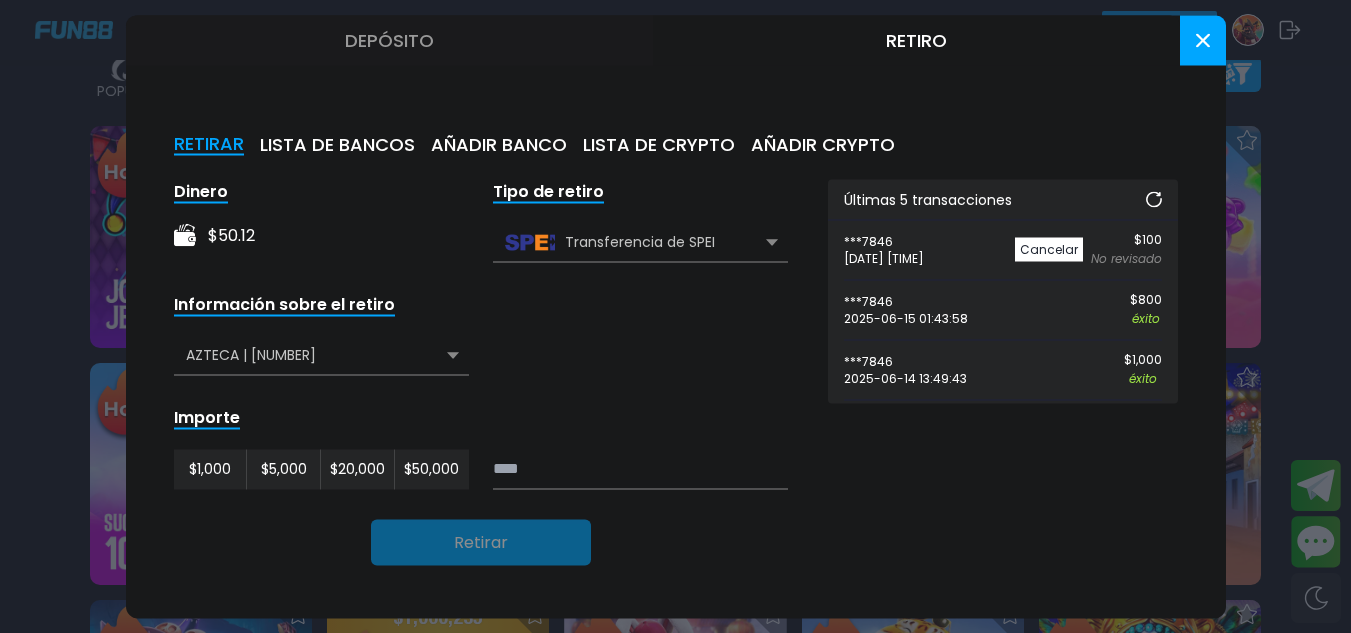 click 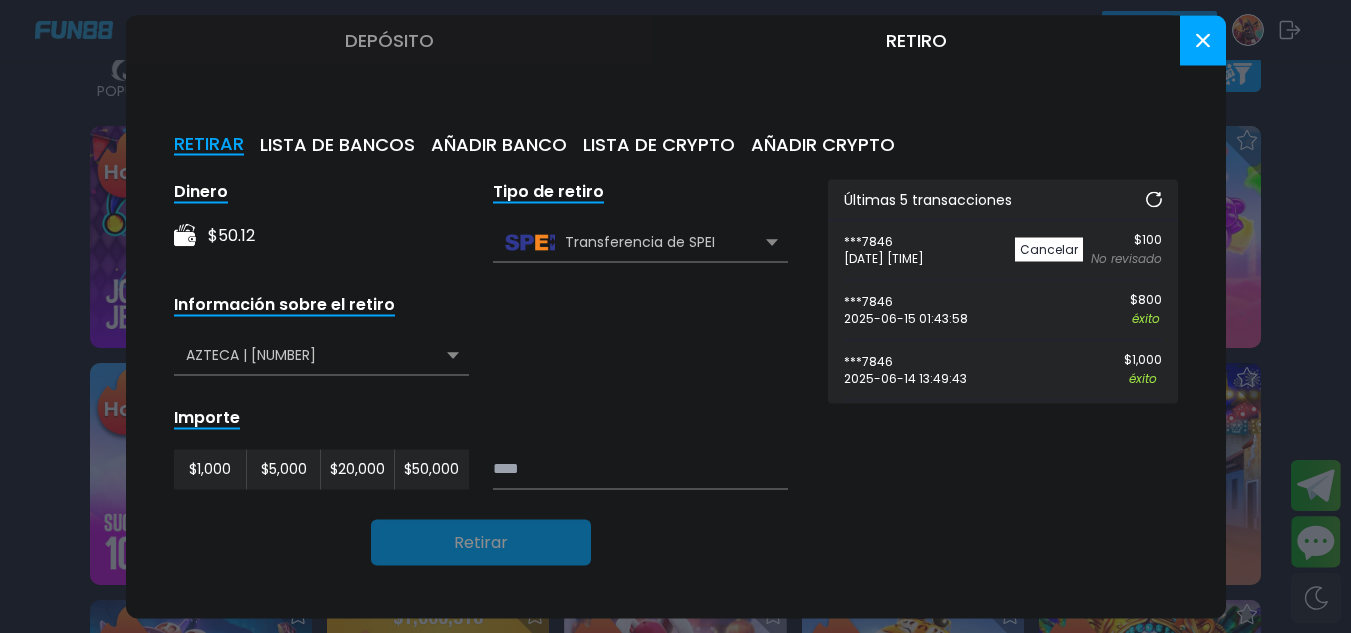 click 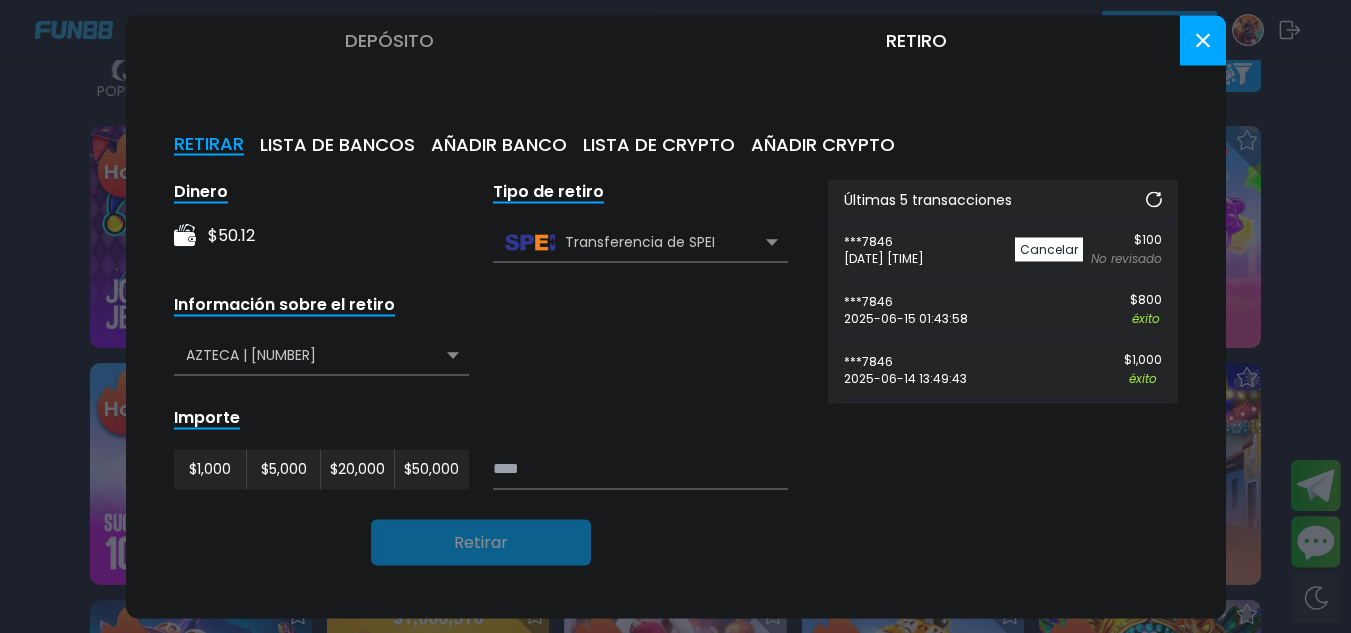 click 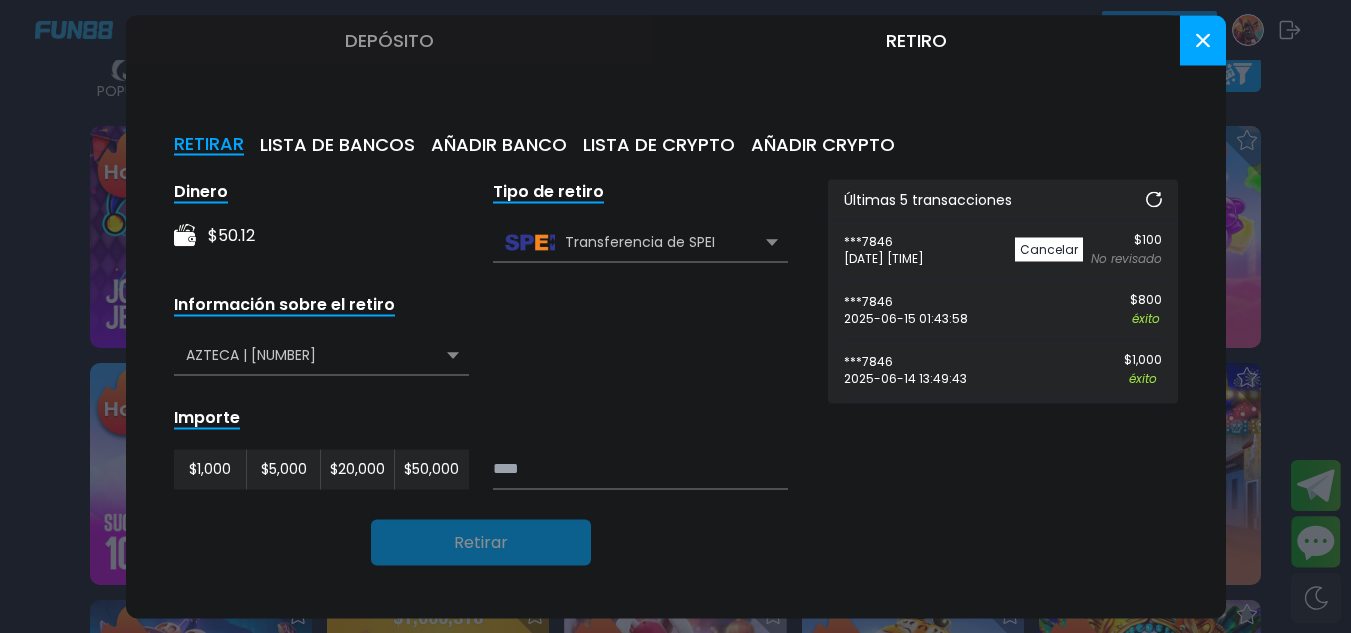 click 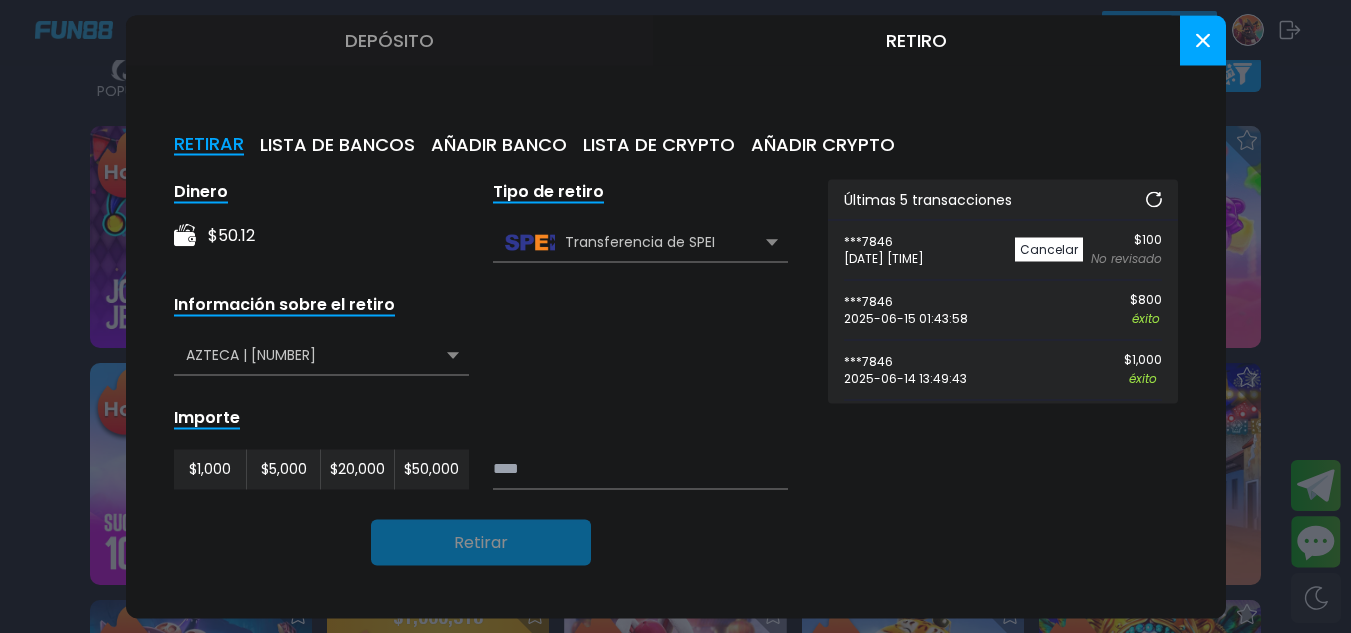 click 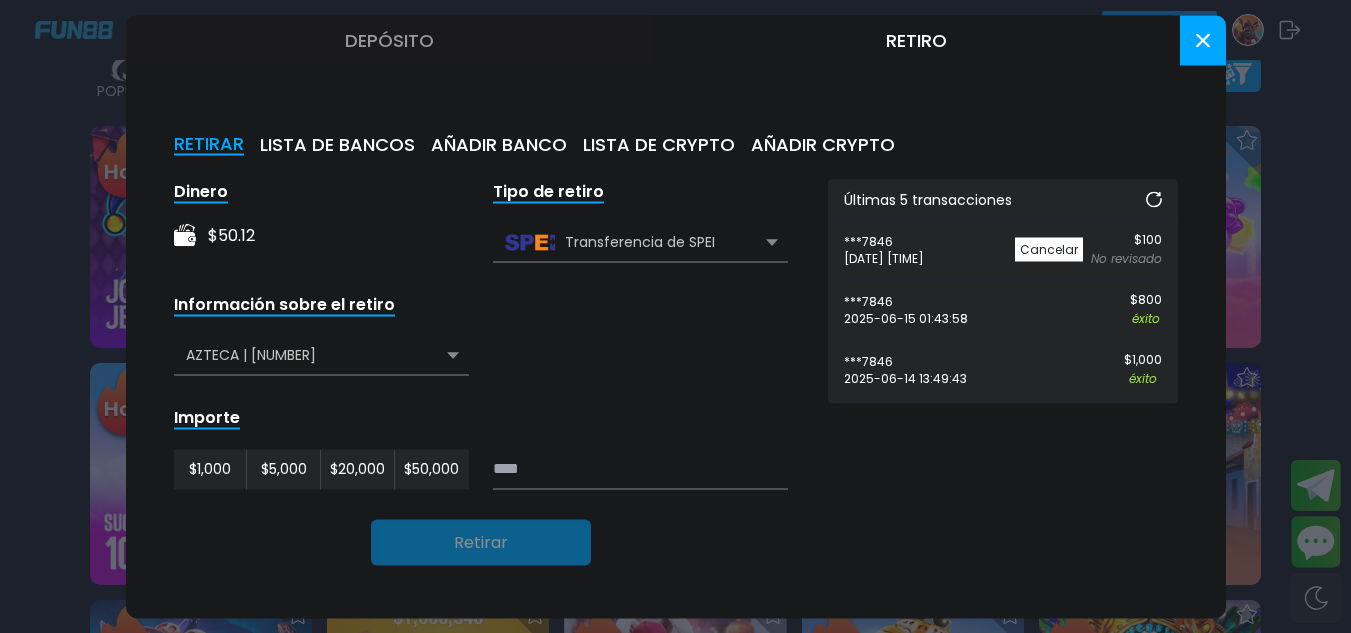 click 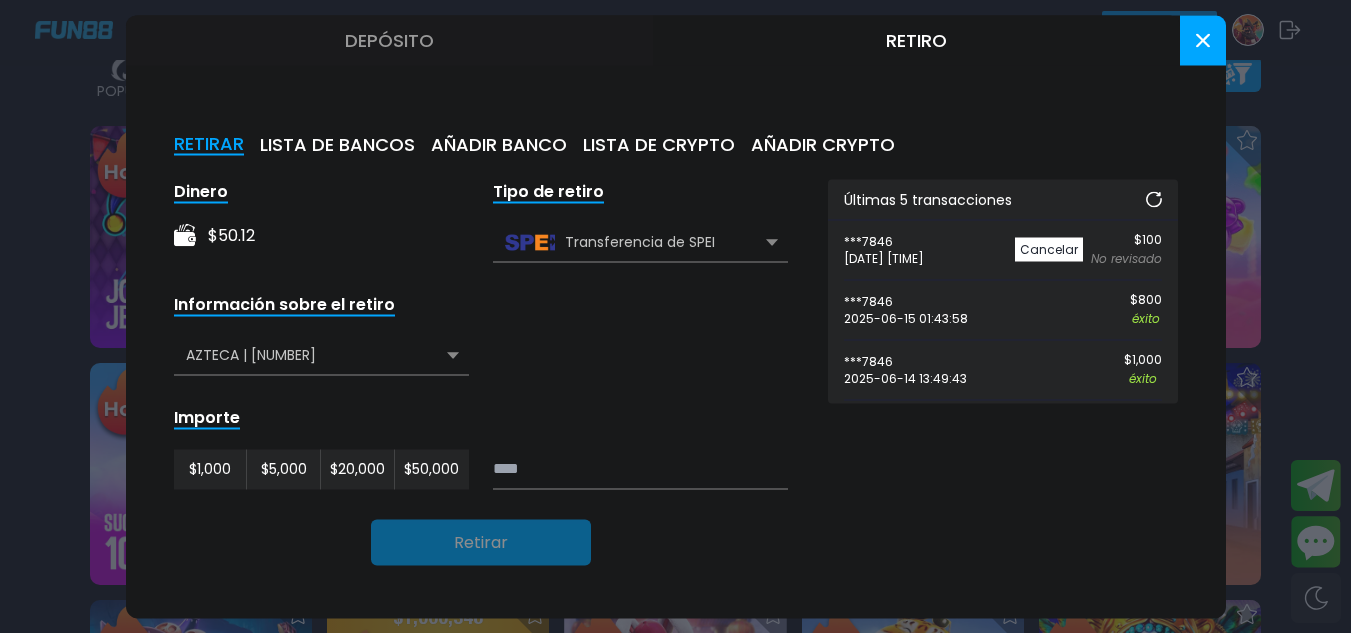 click 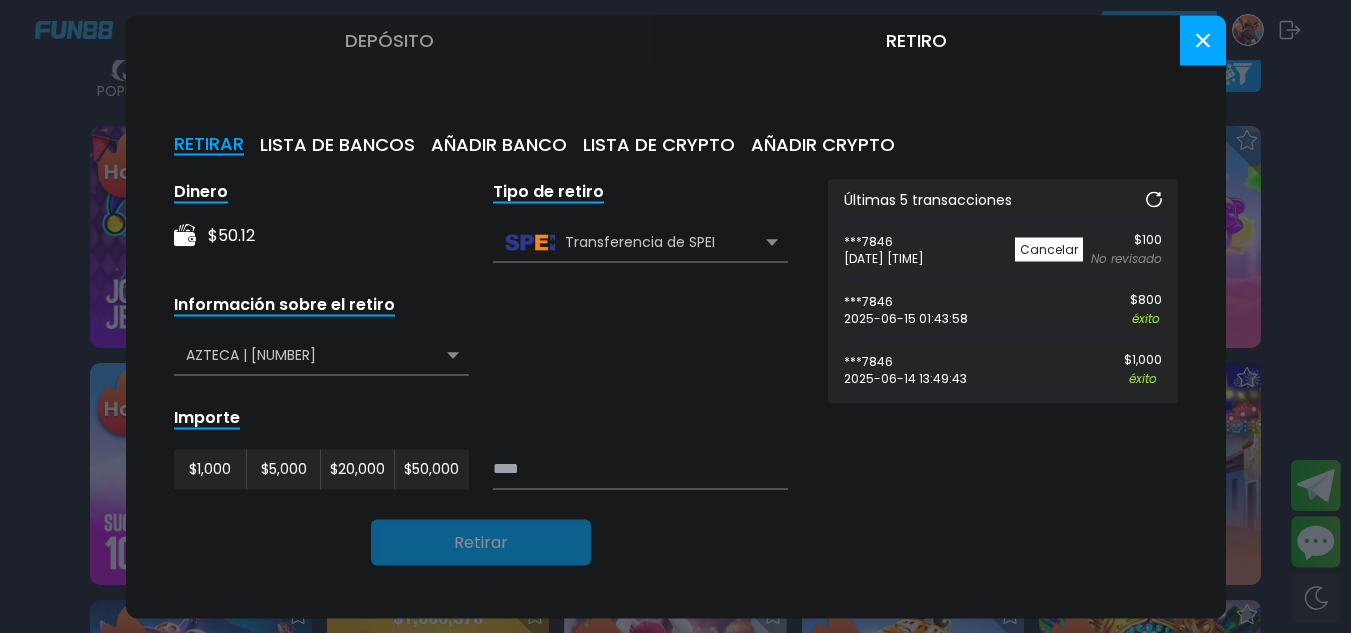 click 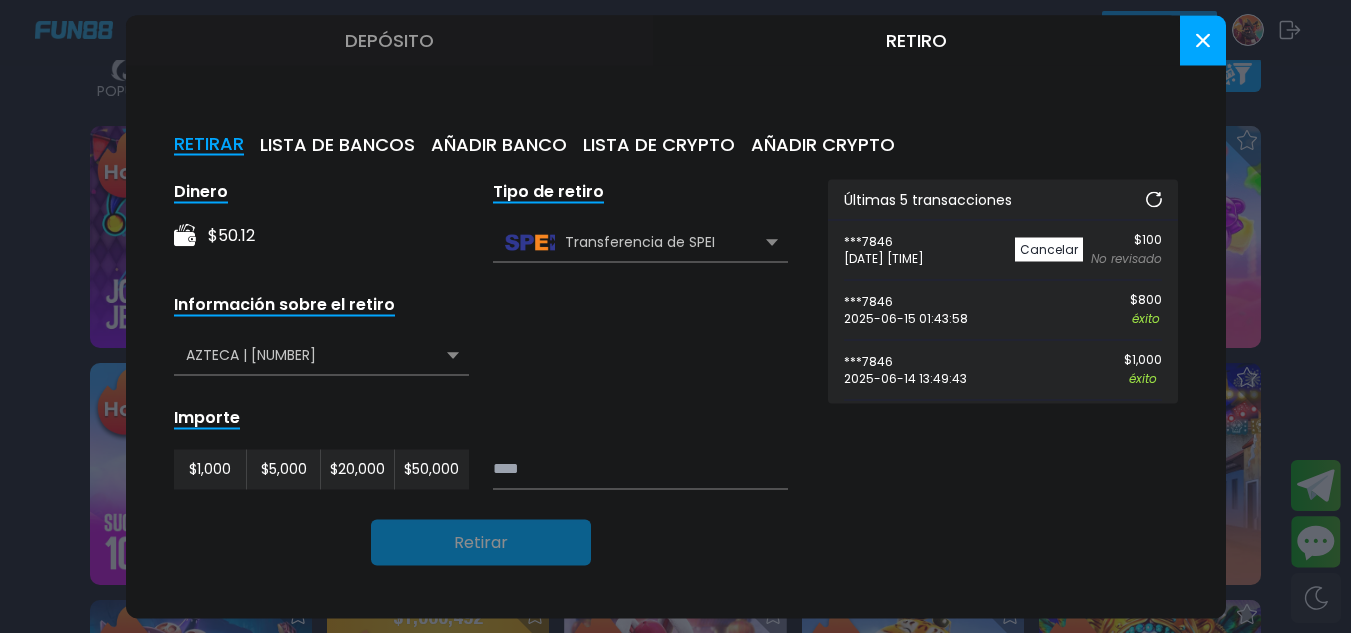 click at bounding box center (1203, 40) 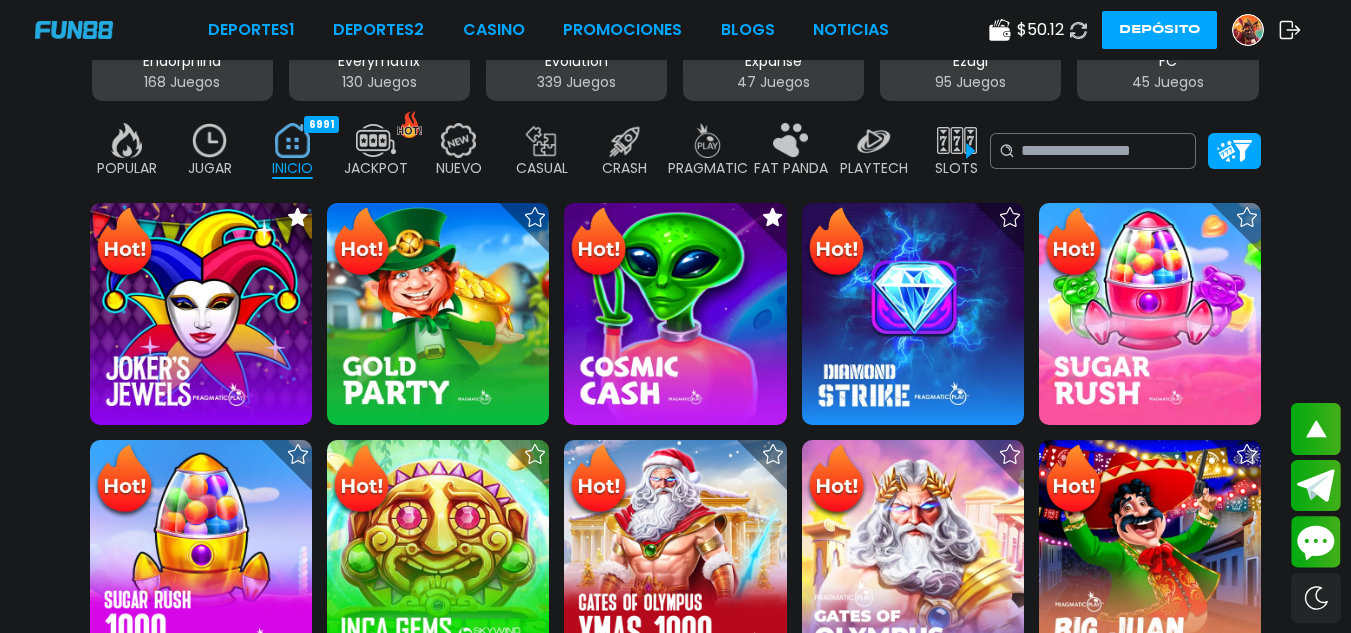 scroll, scrollTop: 473, scrollLeft: 0, axis: vertical 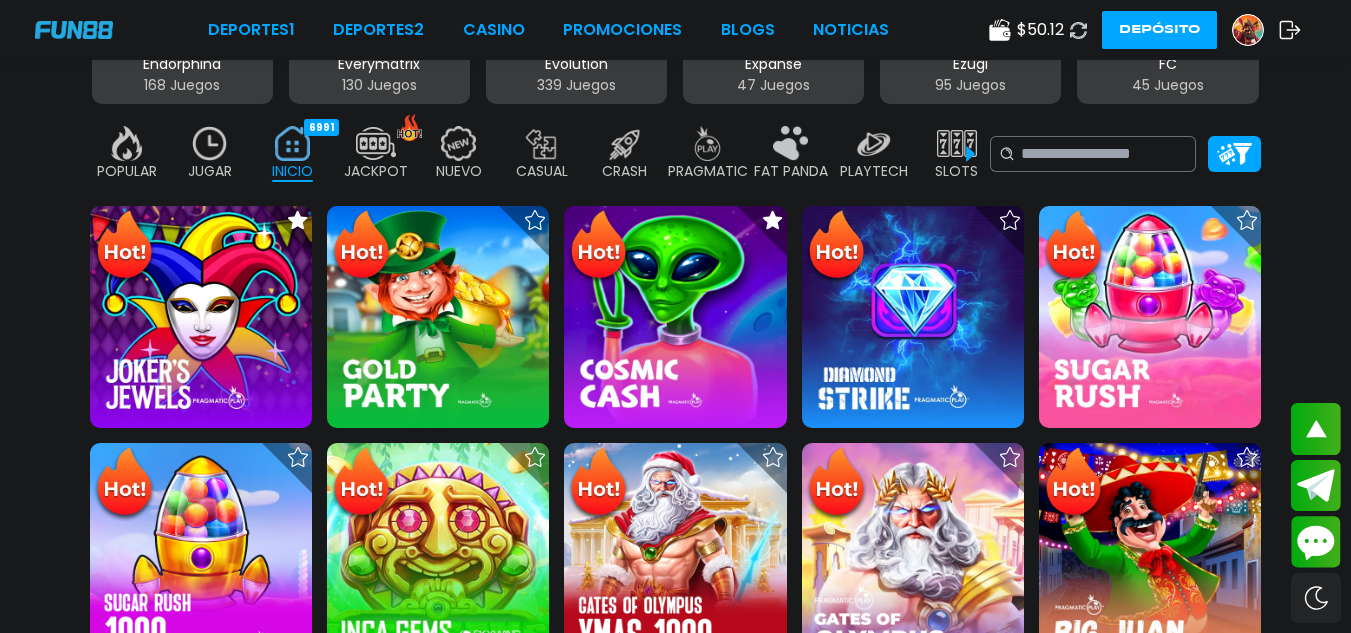 click on "JUGAR 0" at bounding box center [209, 154] 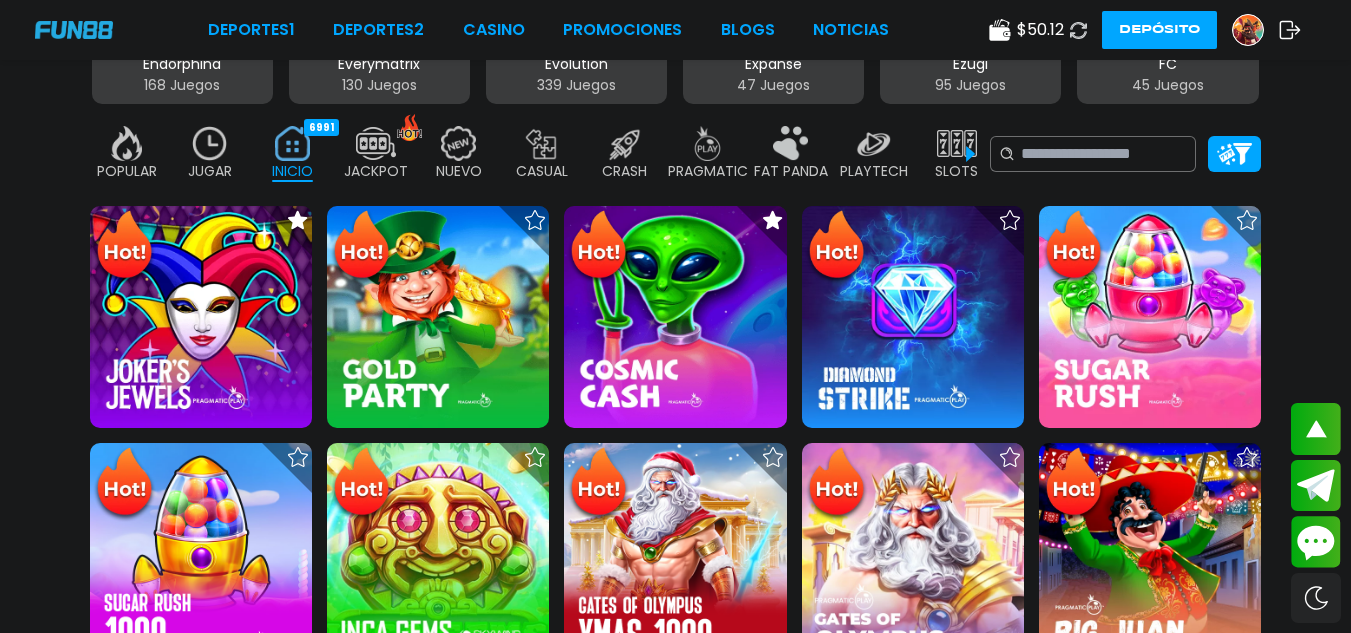 click on "JUGAR 0" at bounding box center (209, 154) 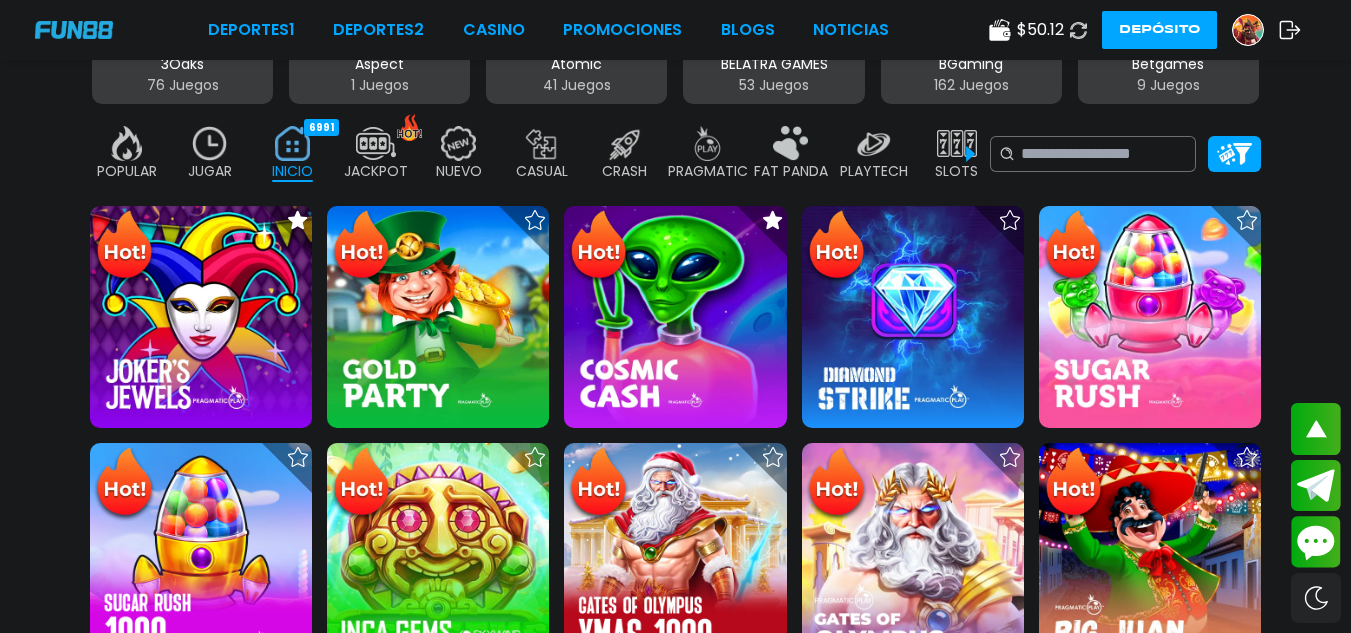 click 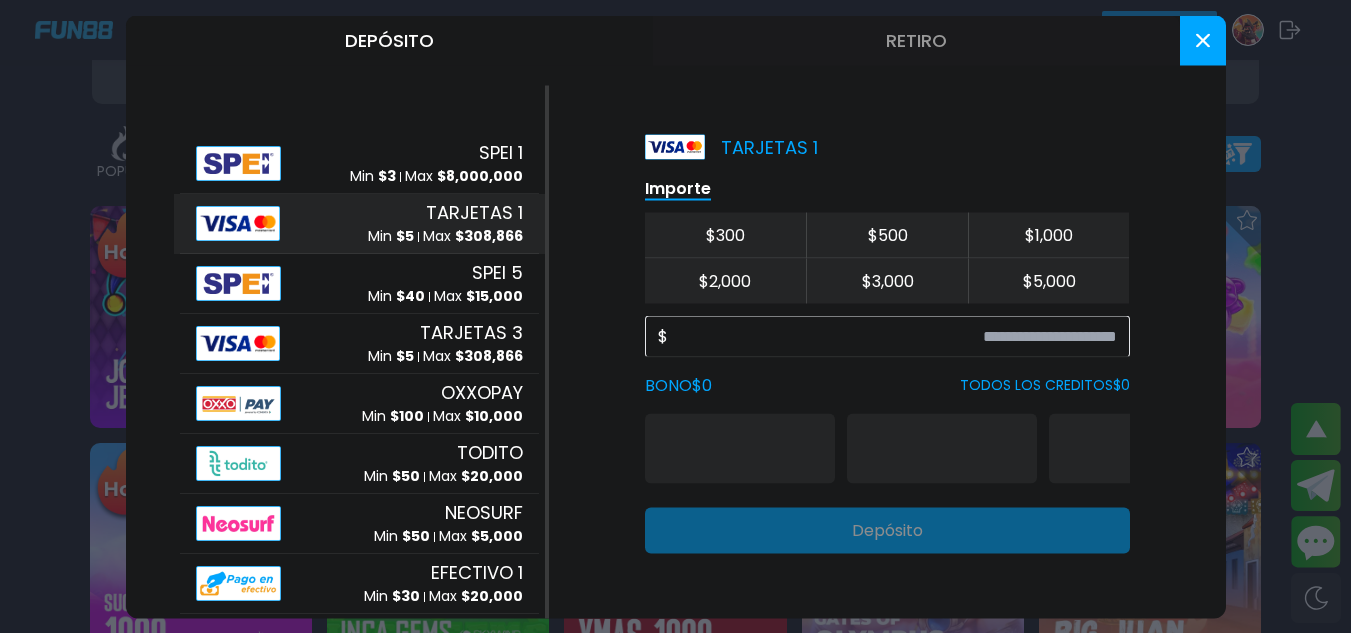 click on "Retiro" at bounding box center (916, 40) 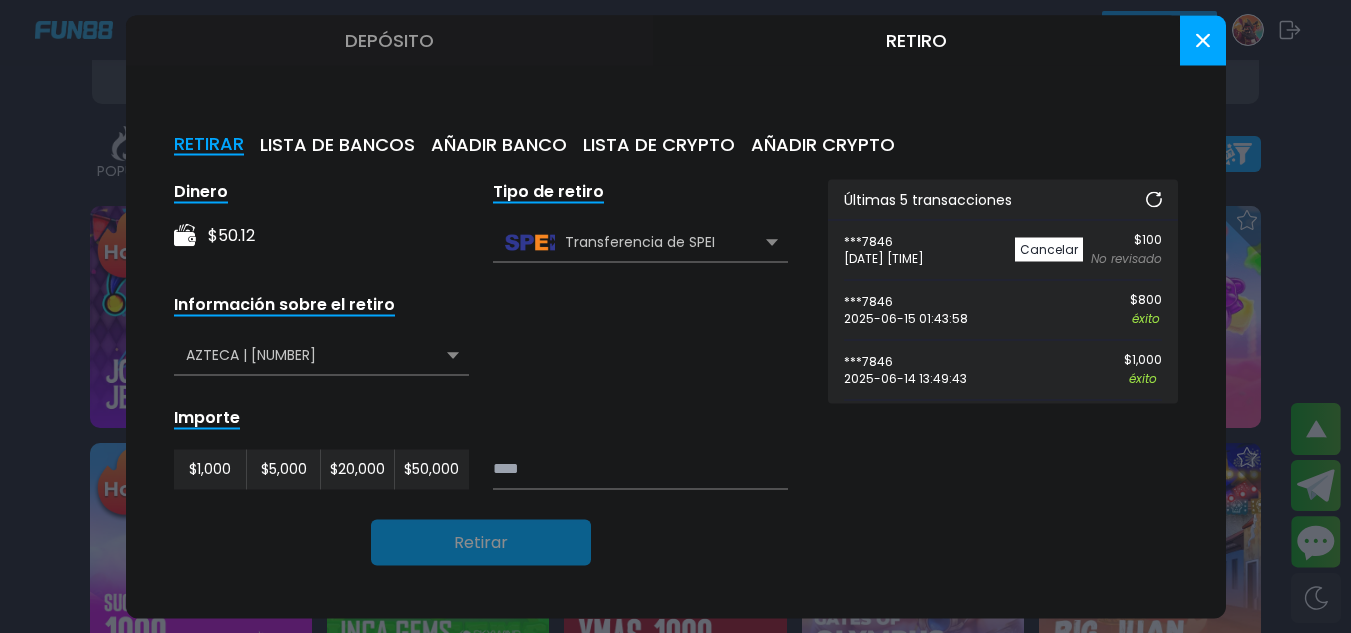 click 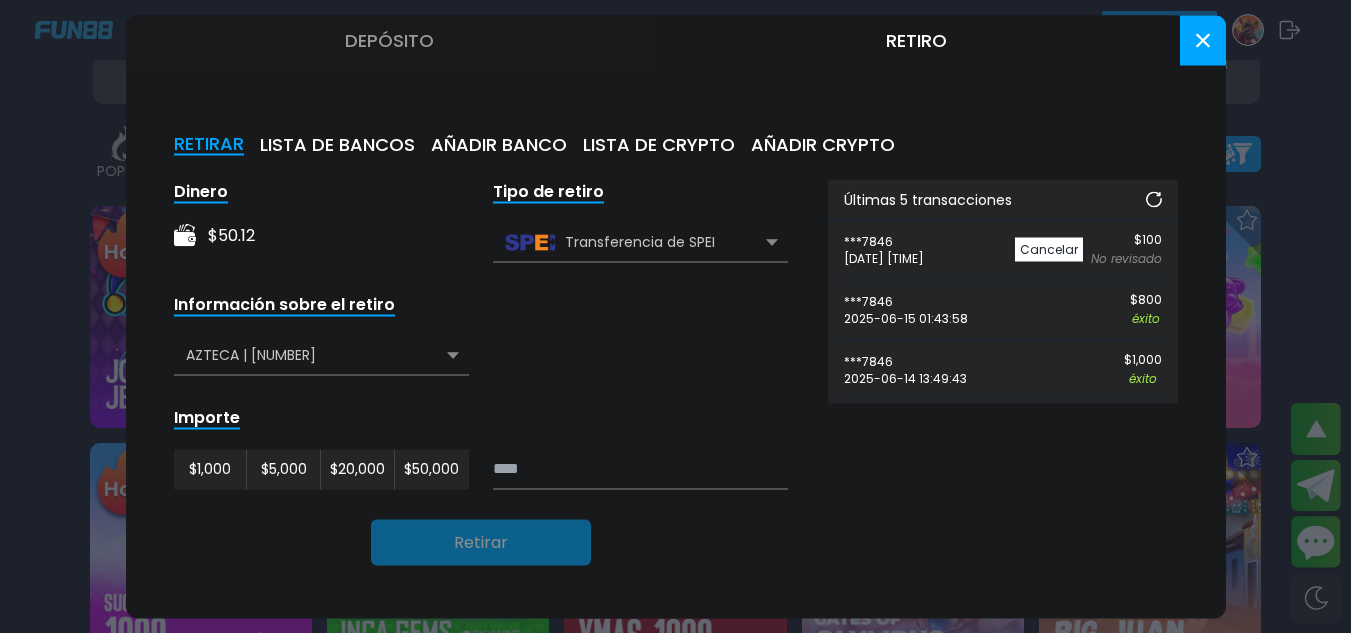 click at bounding box center (675, 316) 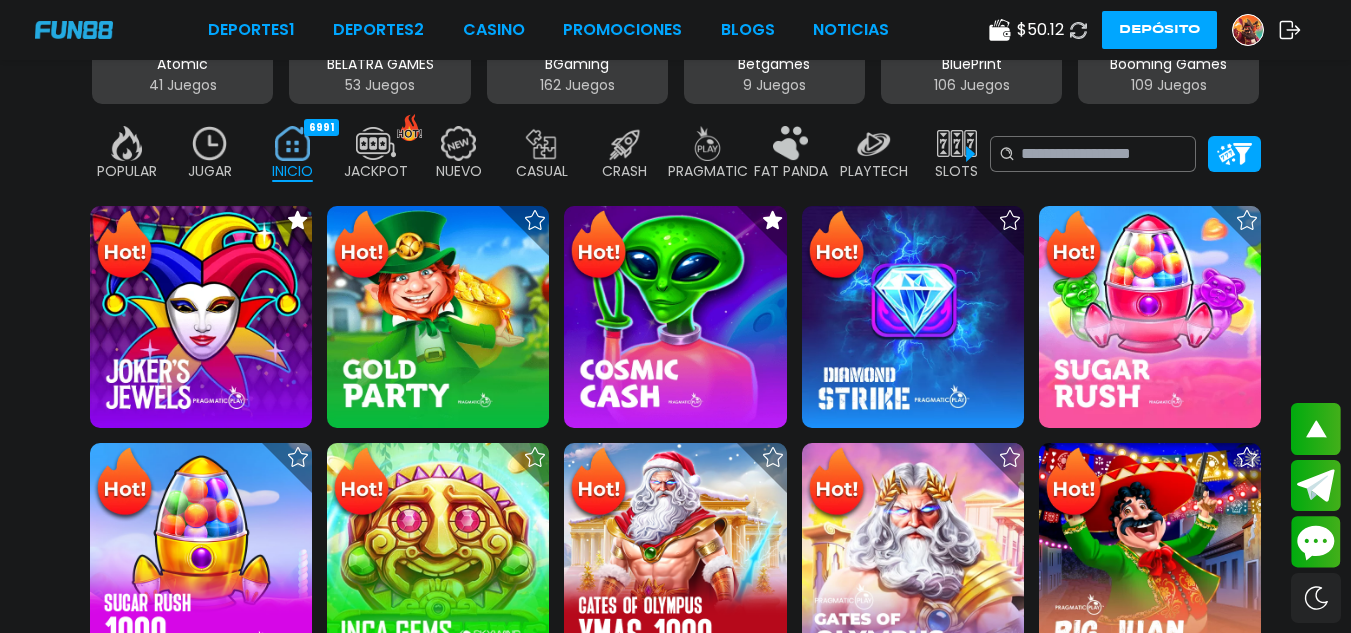click on "JUGAR" at bounding box center [210, 171] 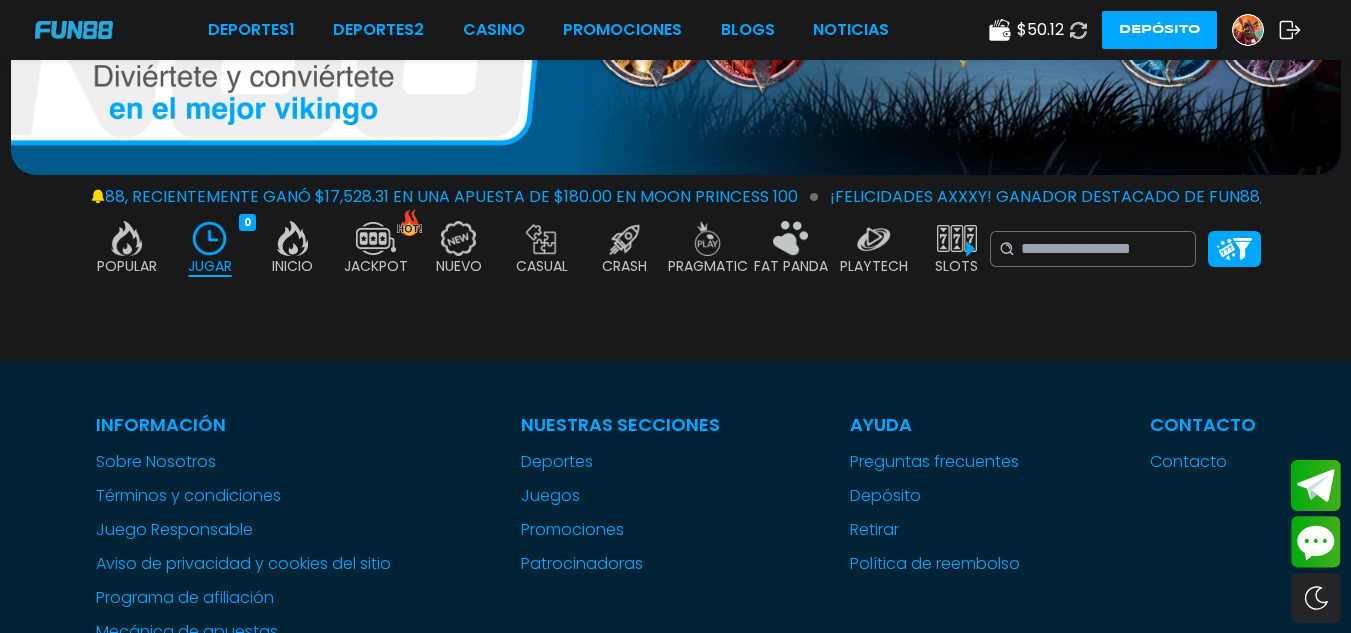 scroll, scrollTop: 113, scrollLeft: 0, axis: vertical 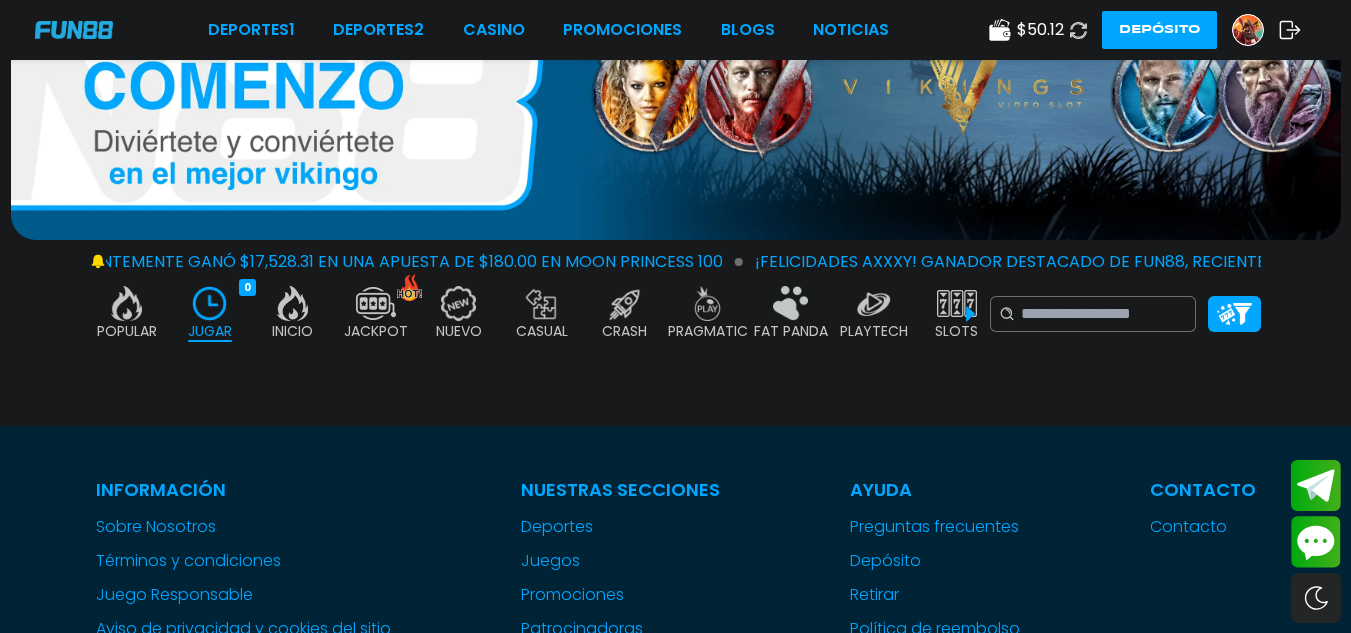 click at bounding box center [293, 303] 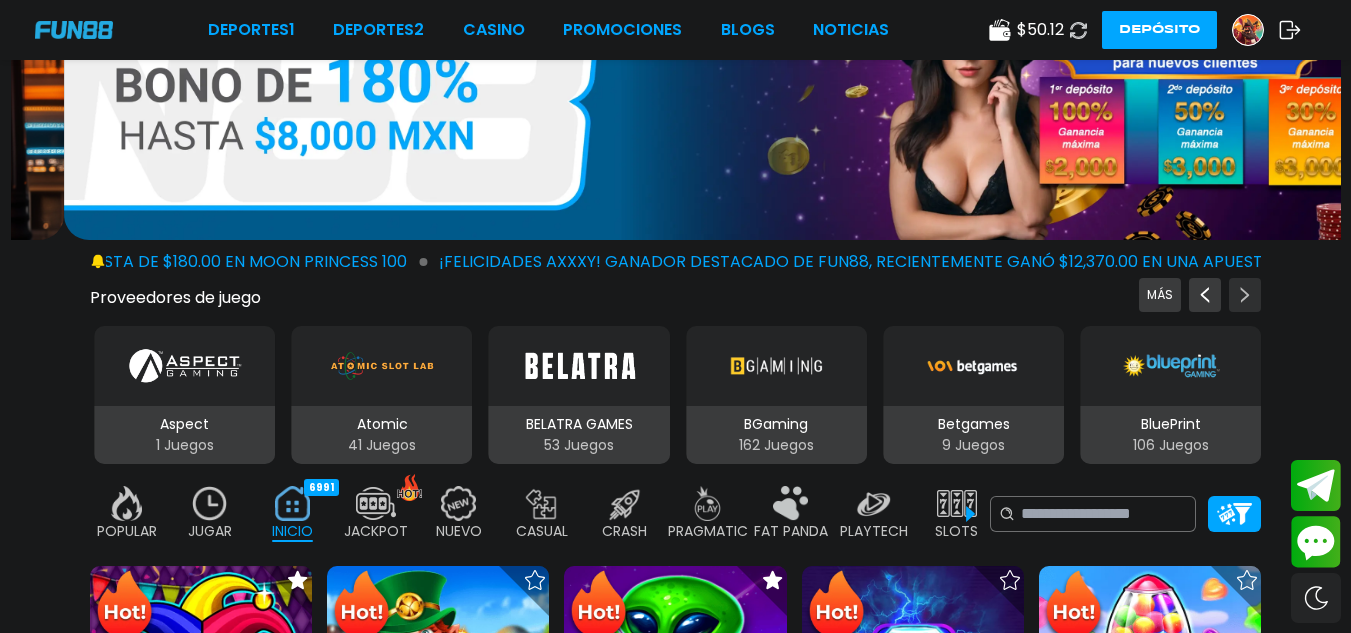 click 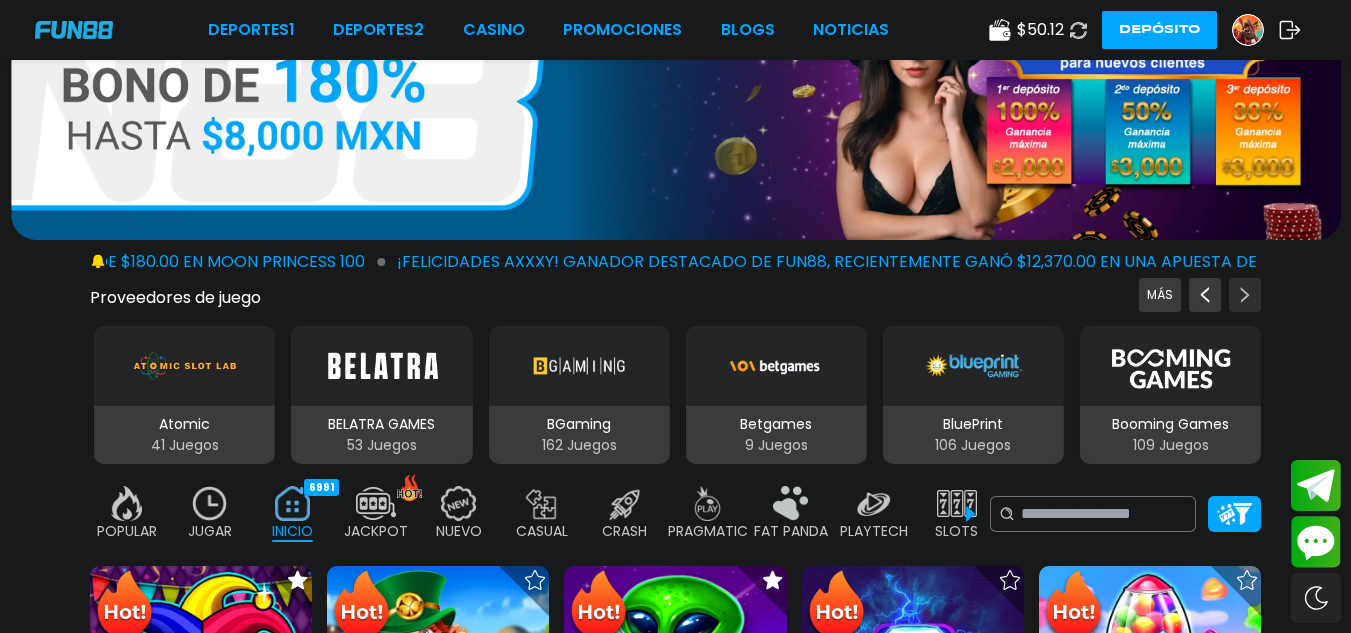click 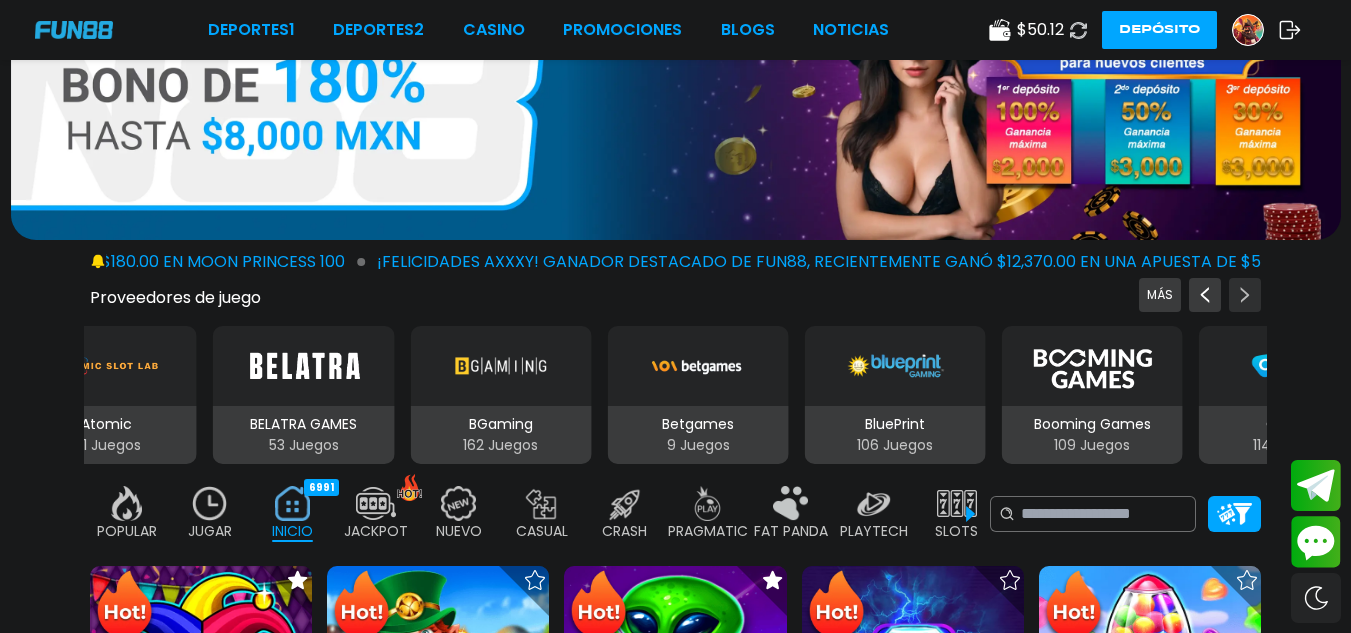 click 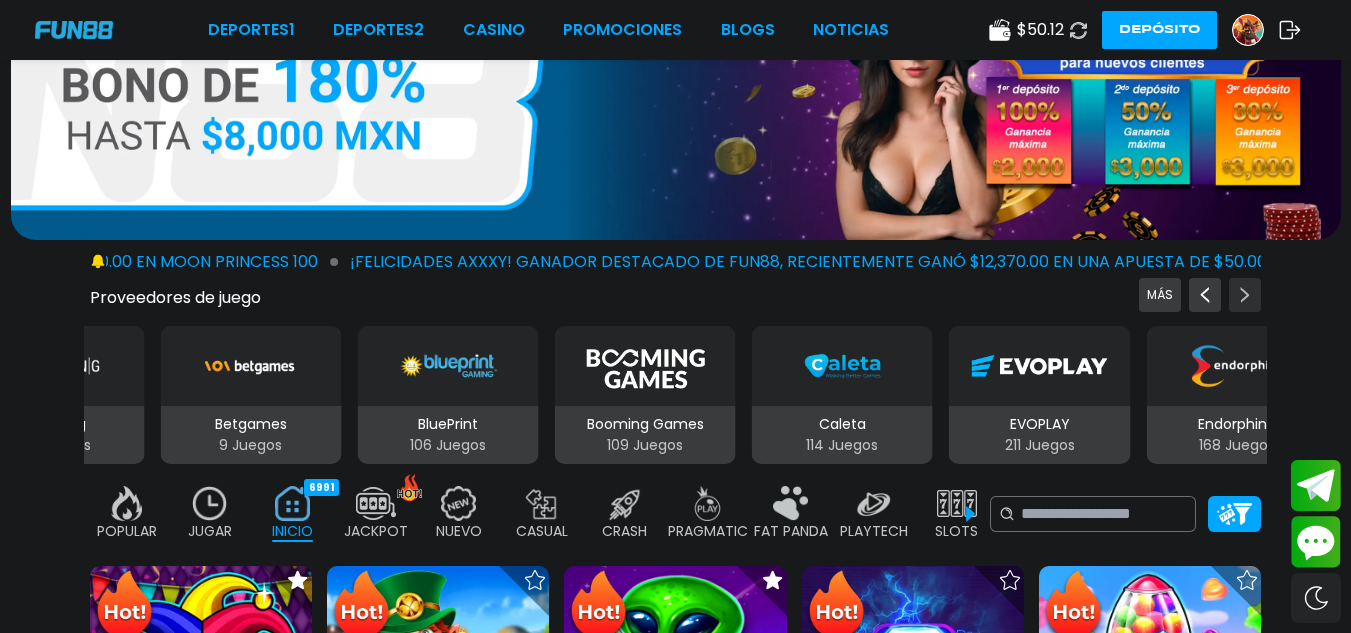click 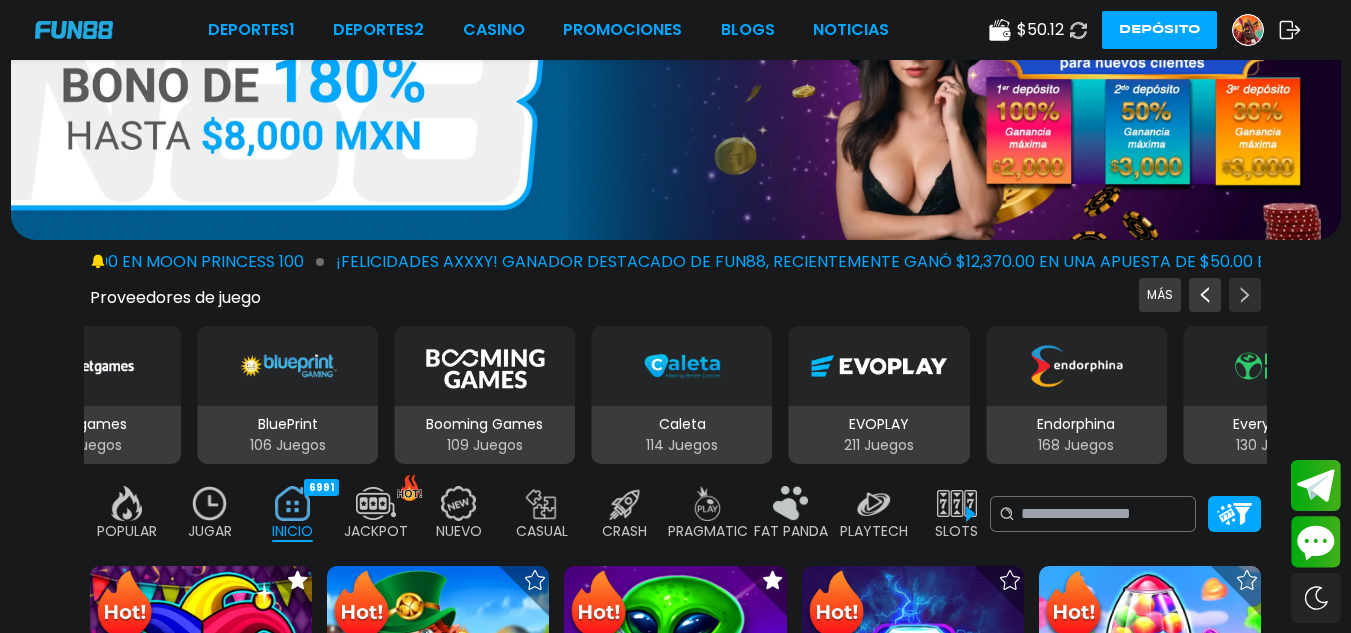 click 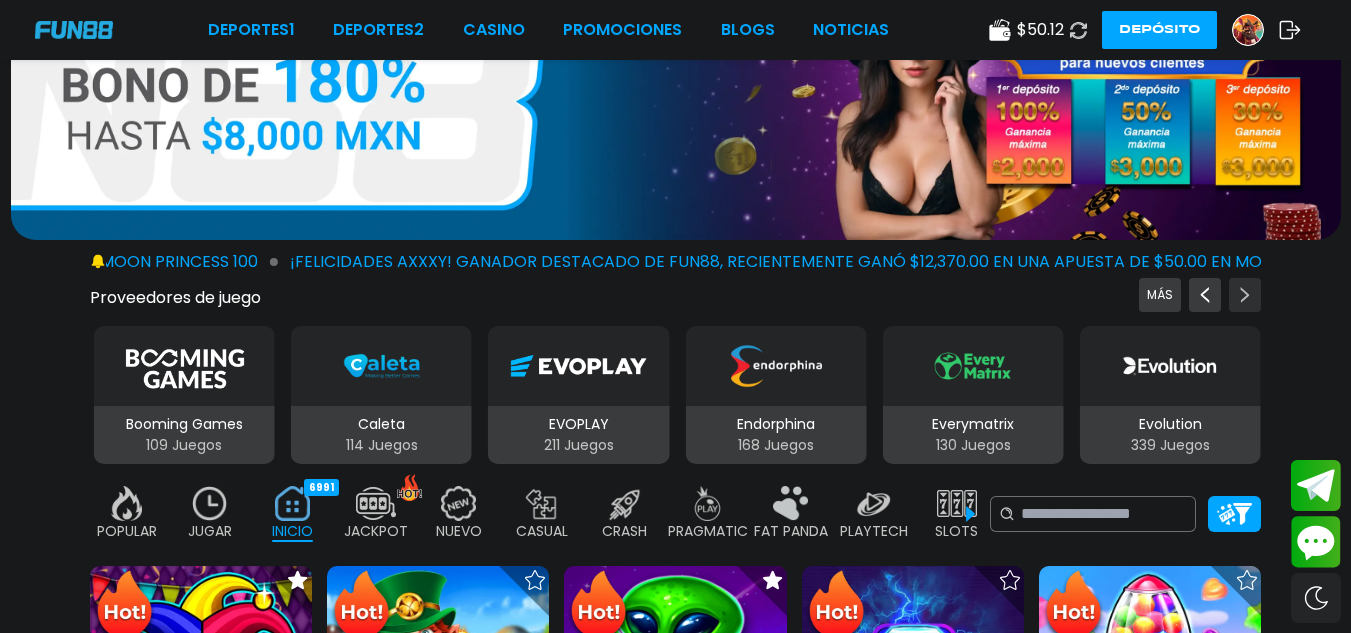click 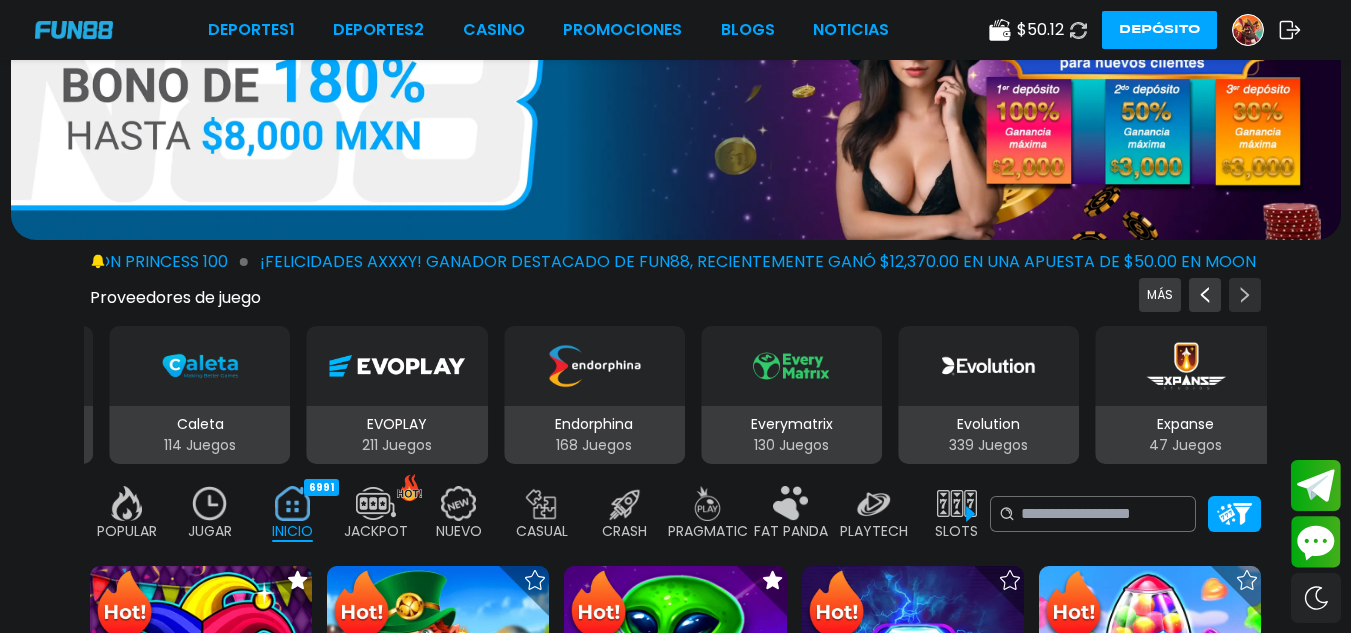click 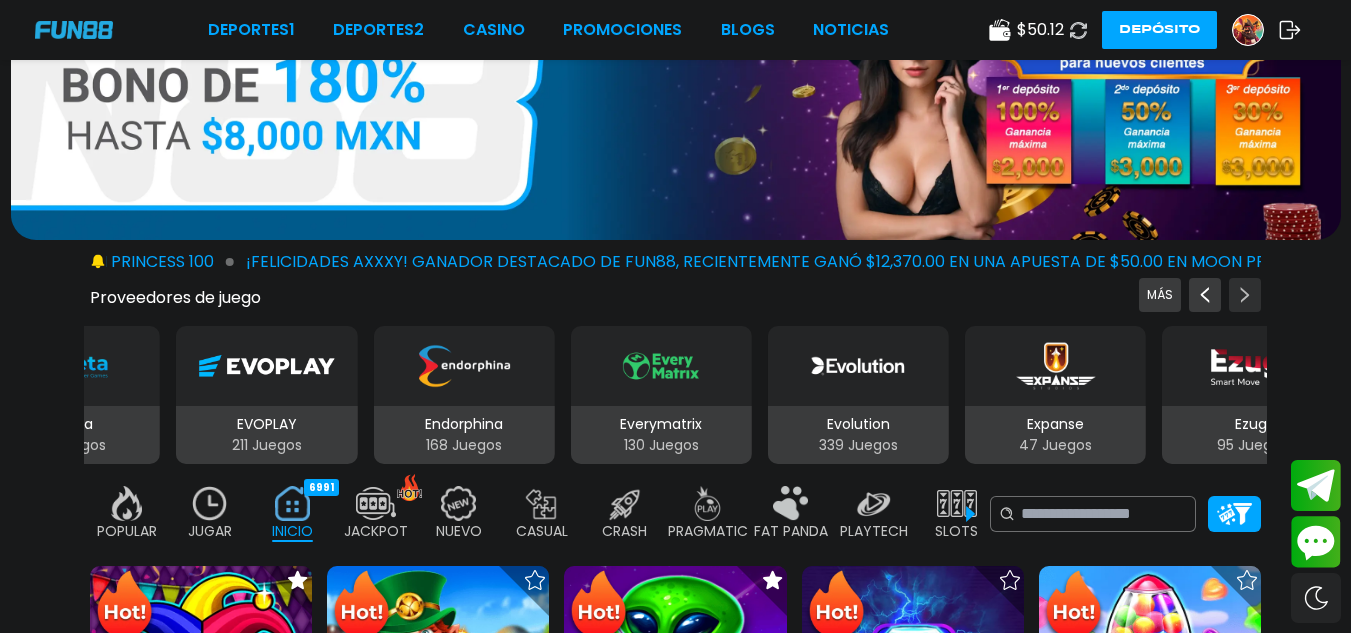 click 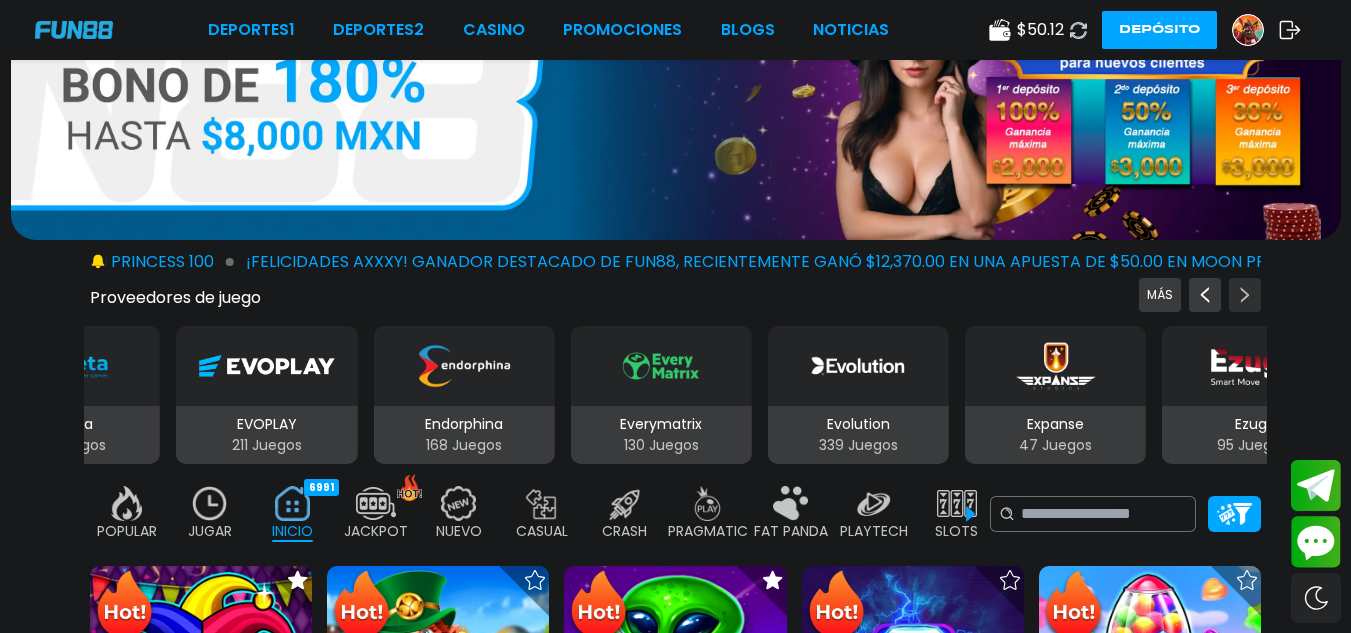click 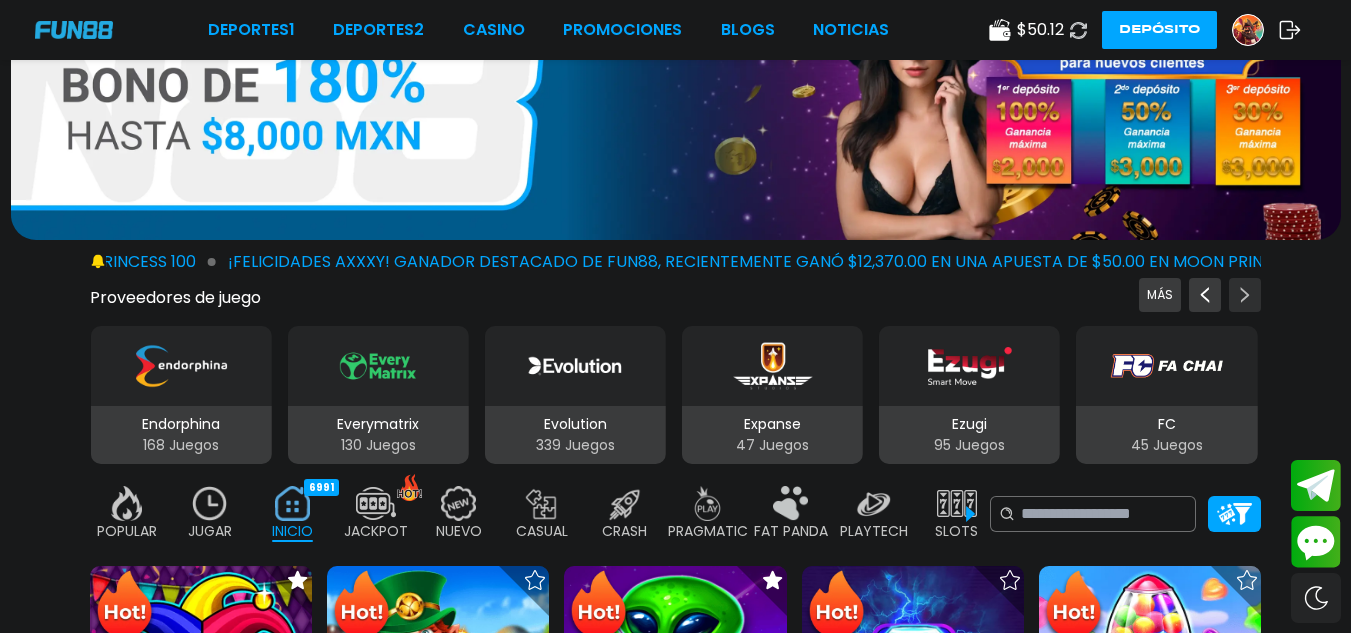 click 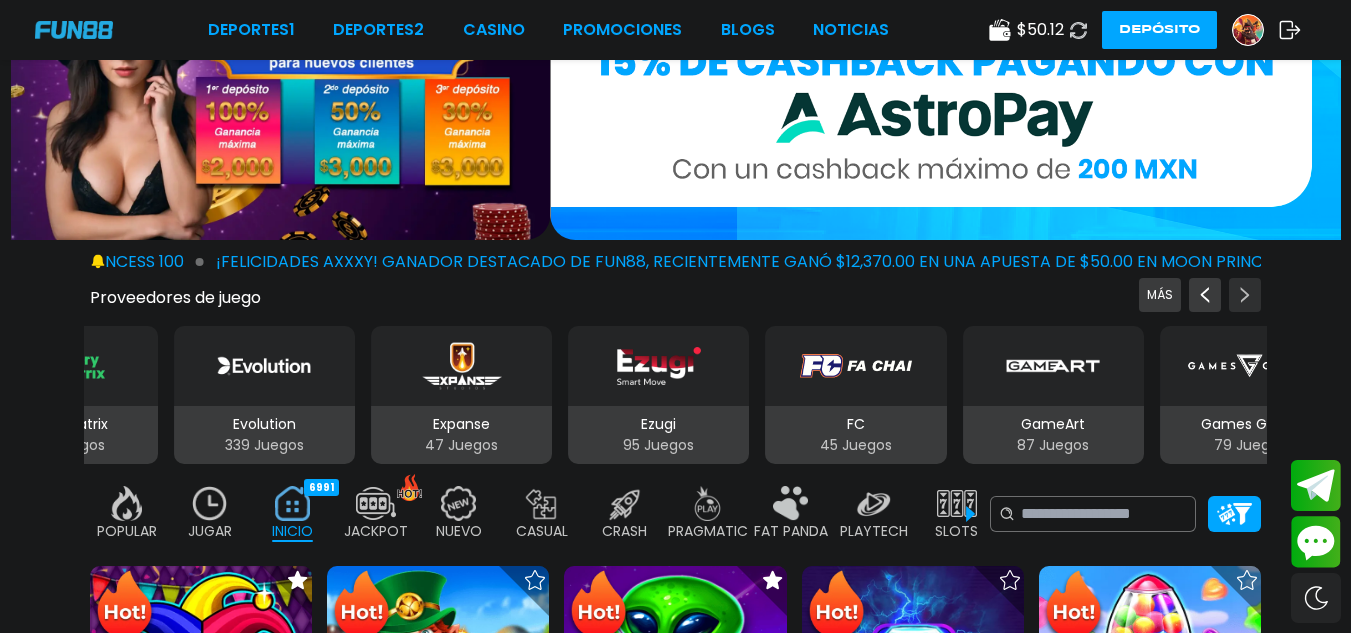 click 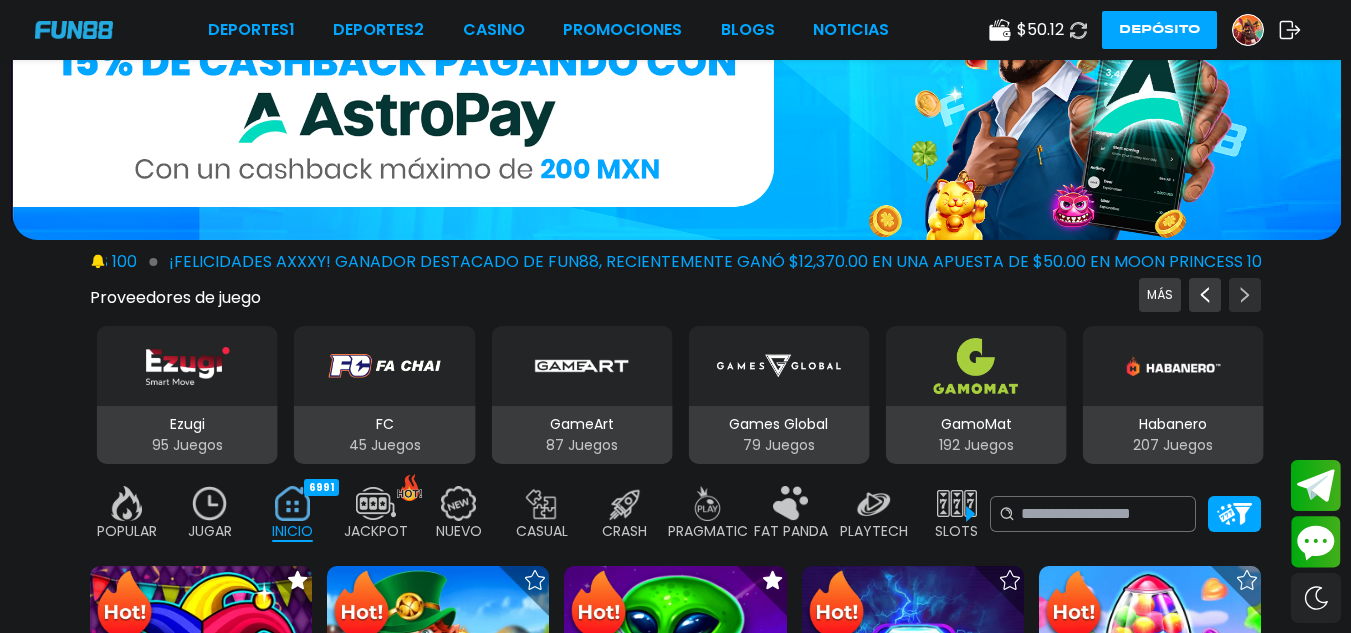 click 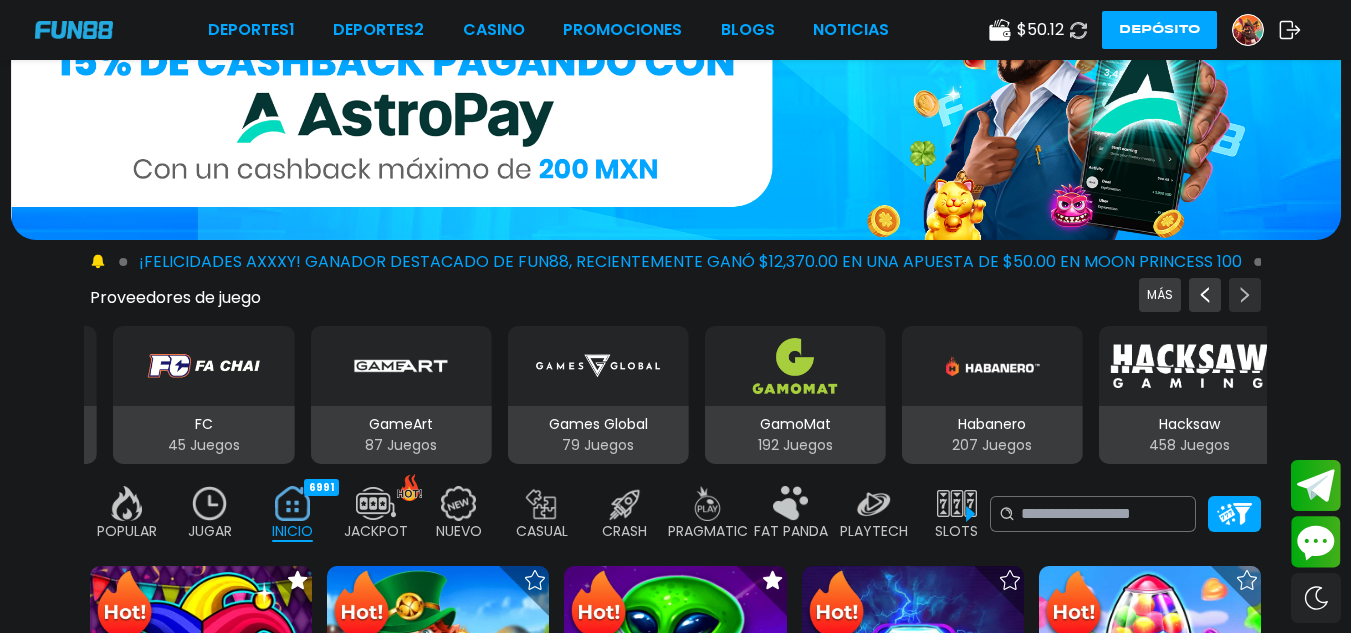 click 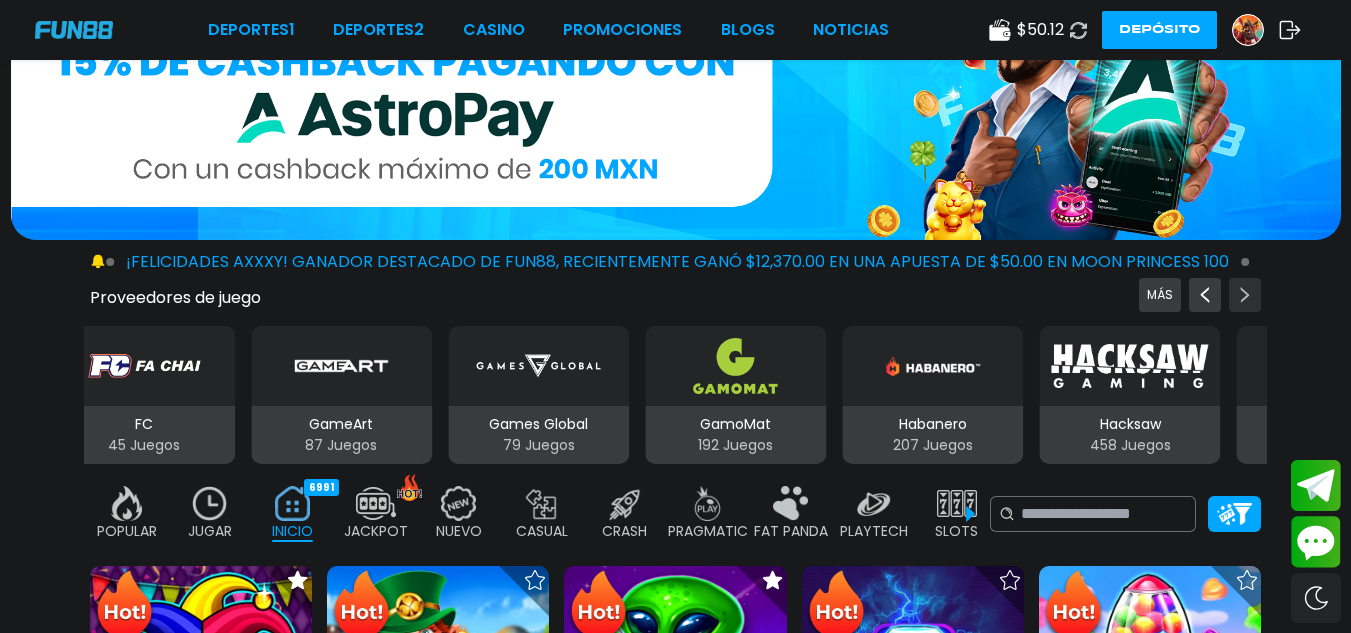 click 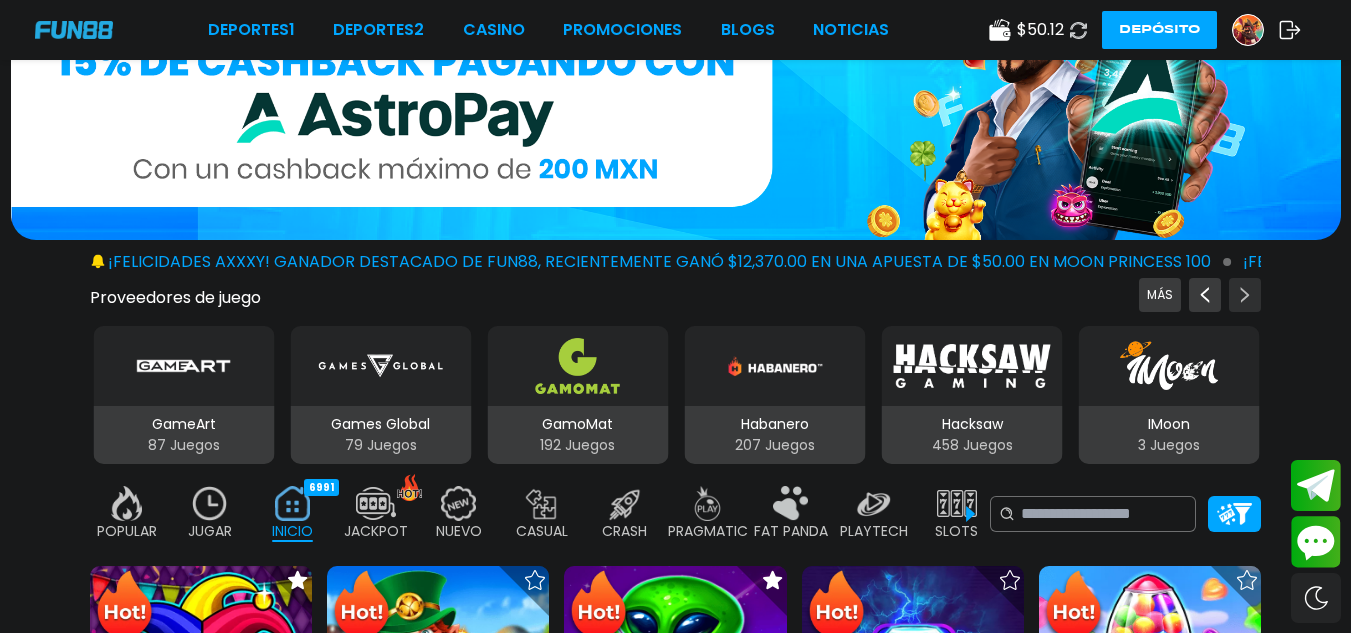 click 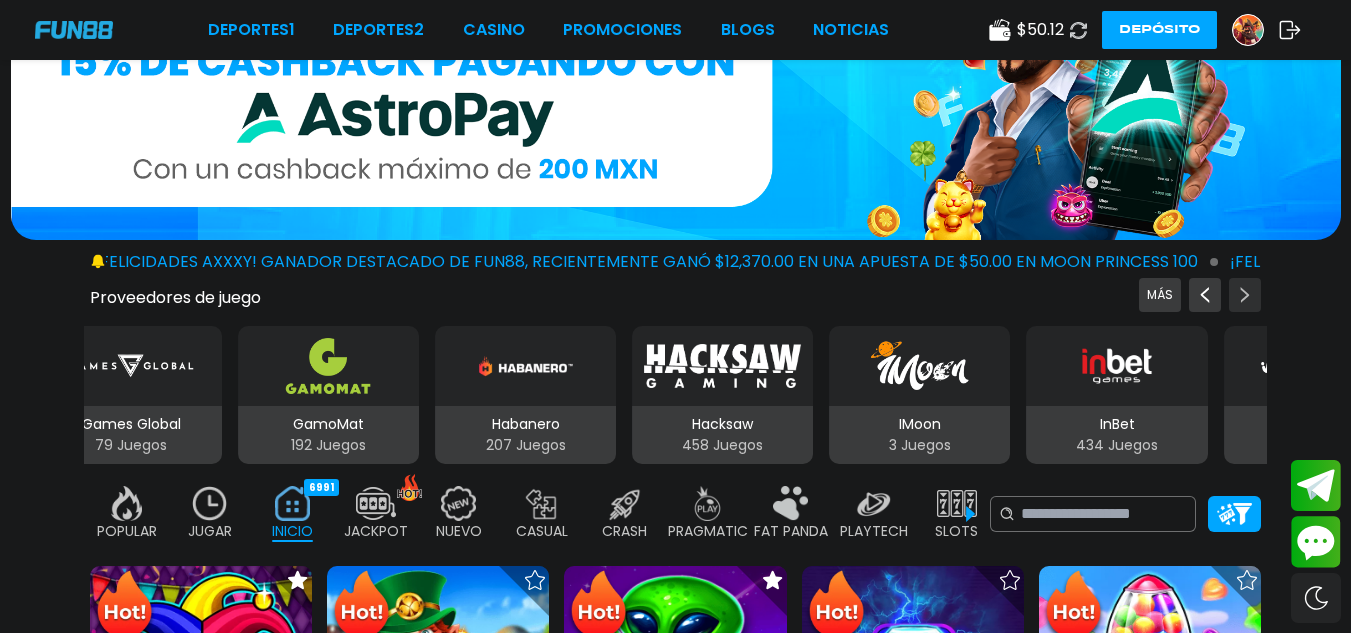 click 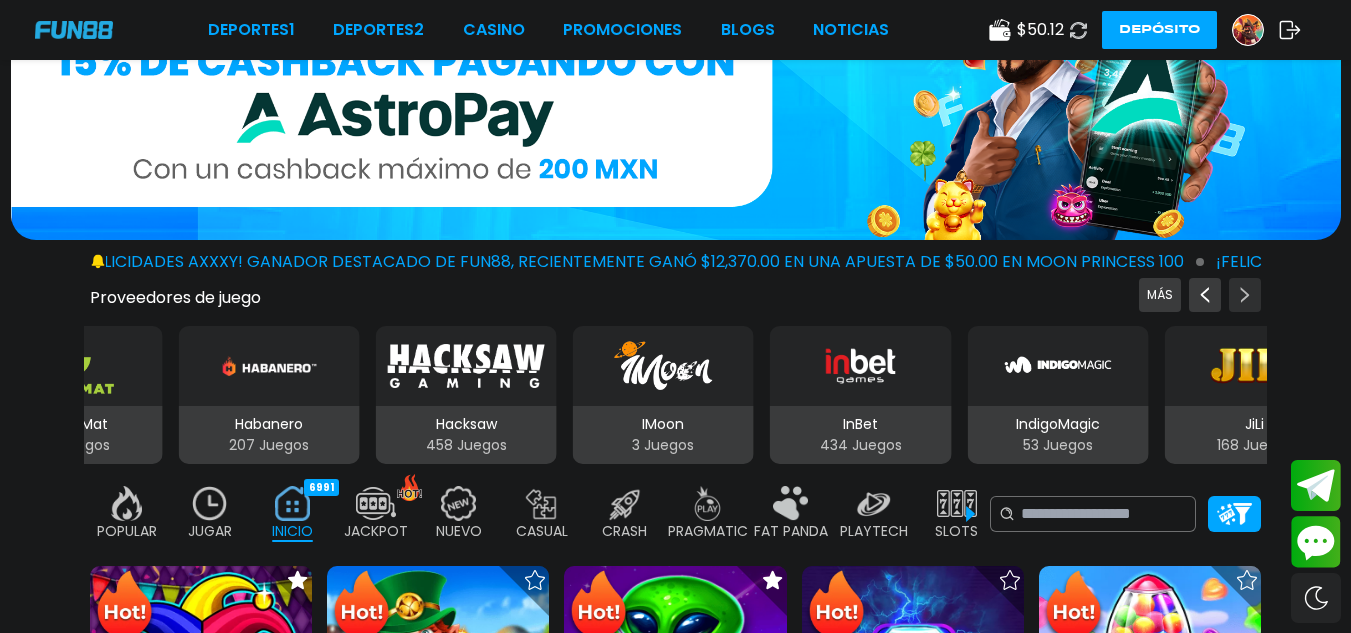 click 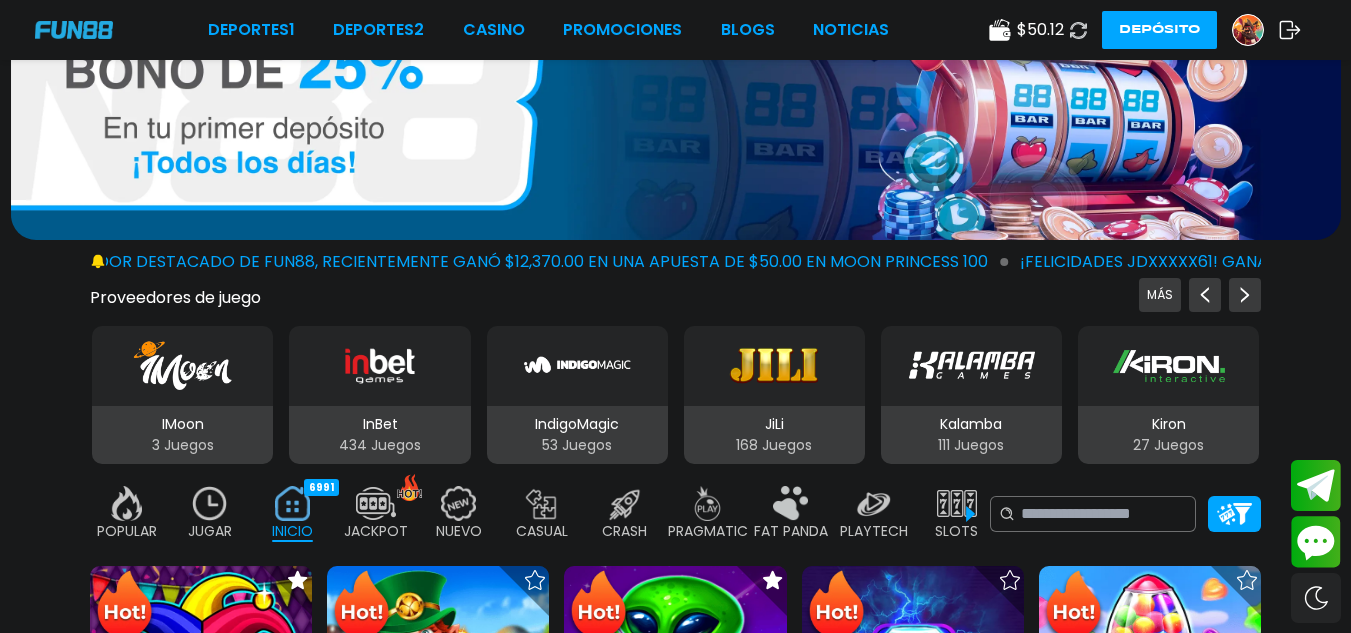 click at bounding box center [774, 366] 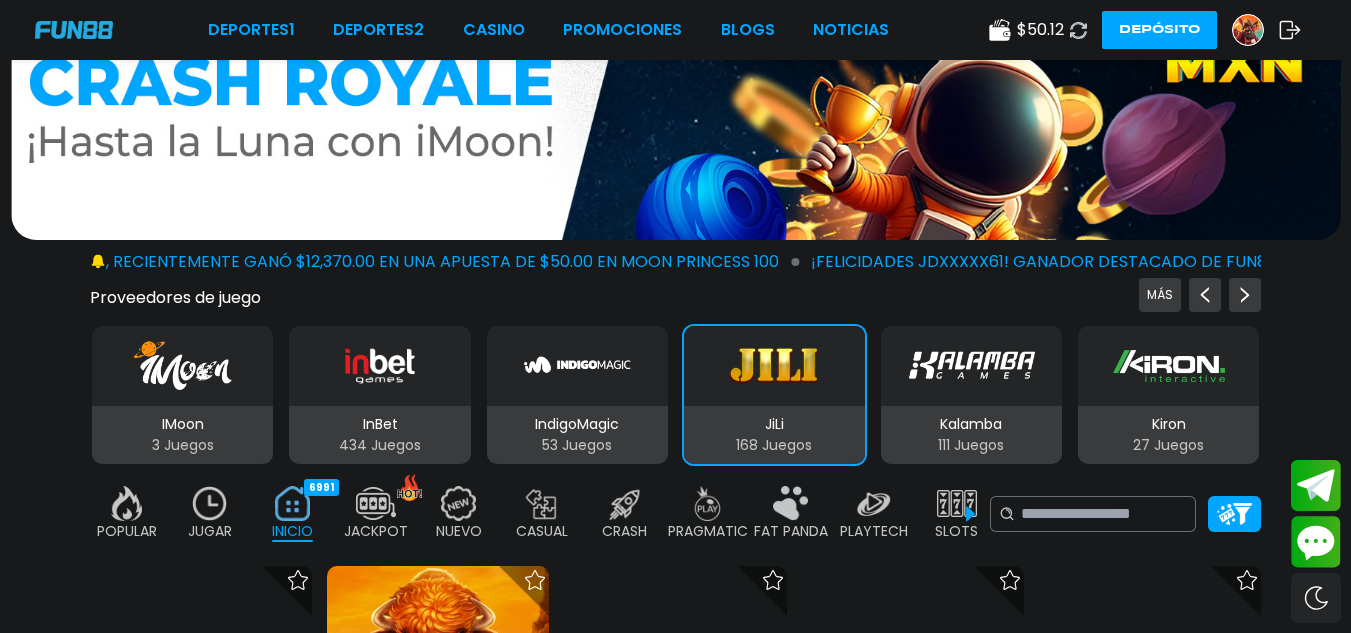 click 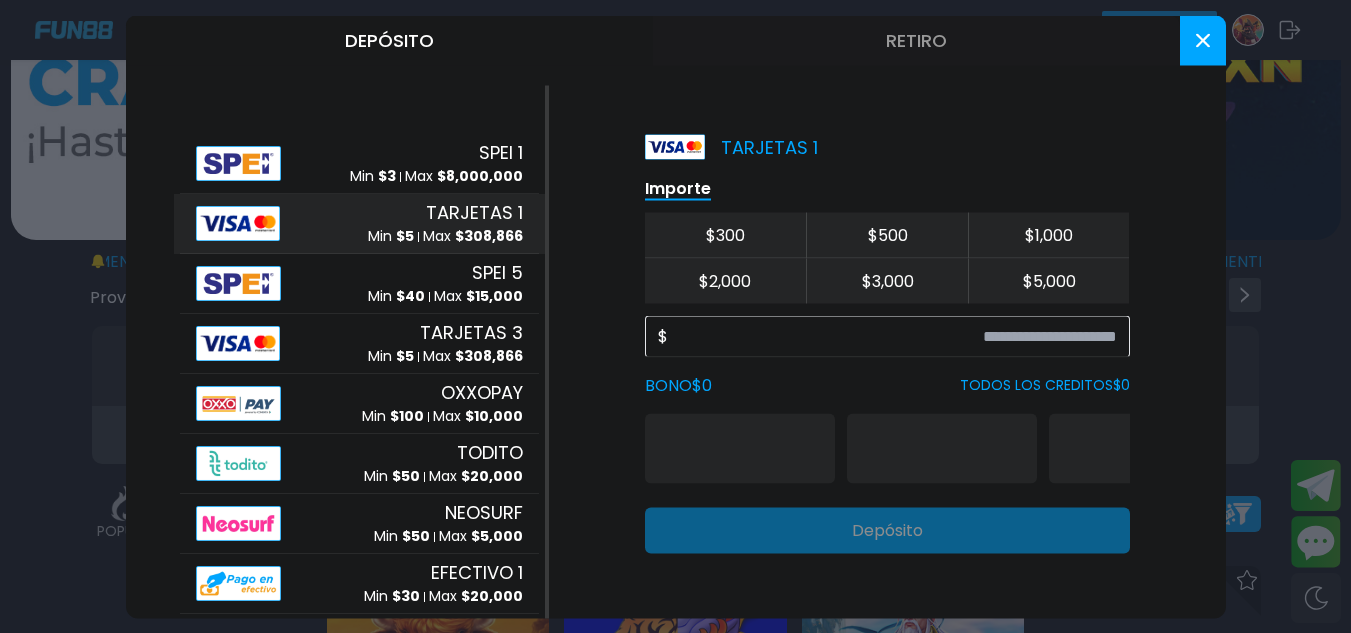 click on "Retiro" at bounding box center [916, 40] 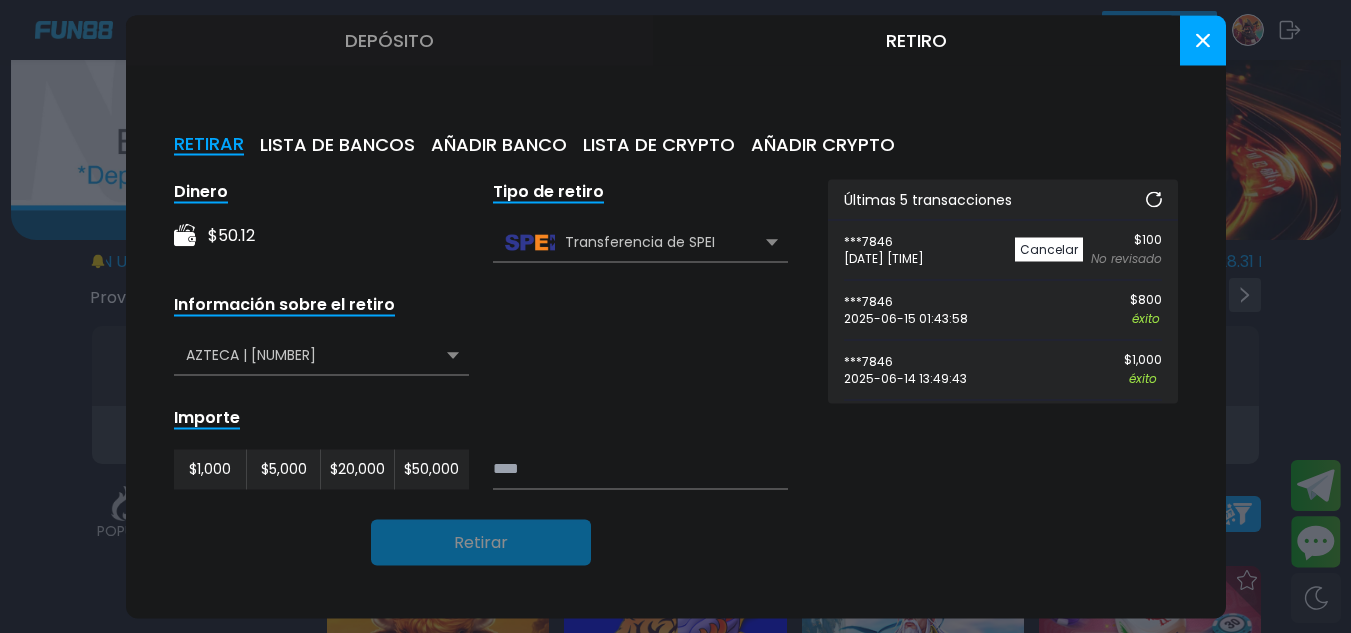 click 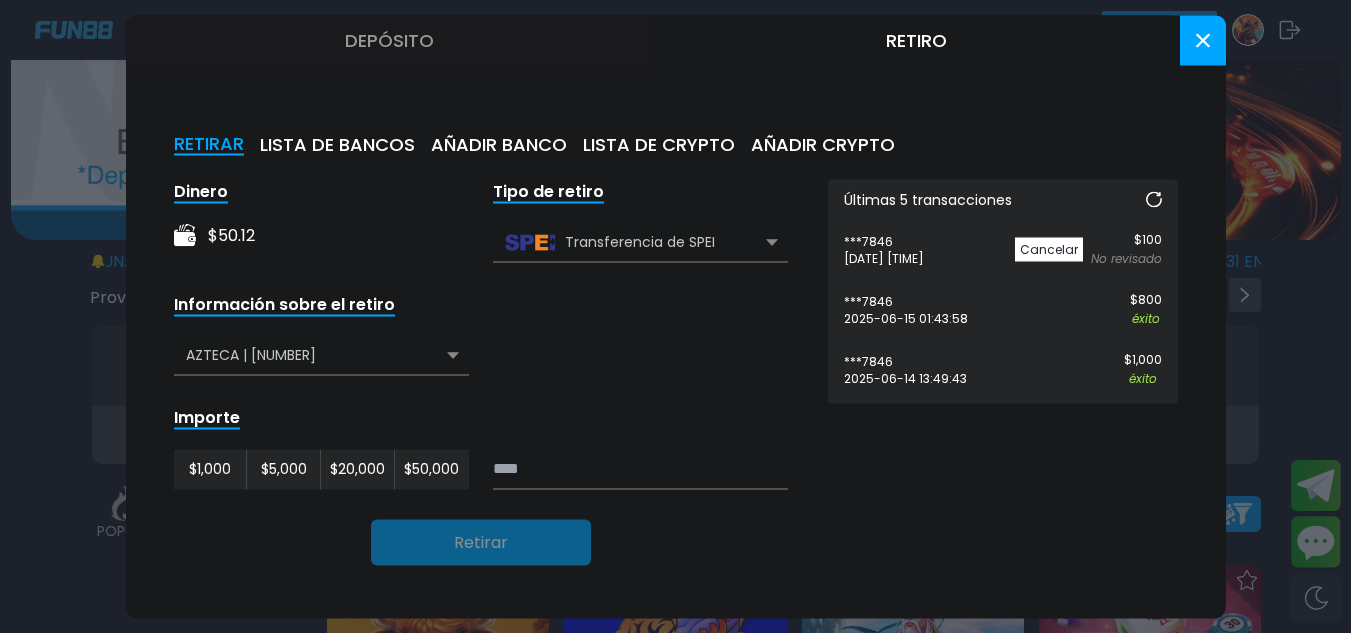 click 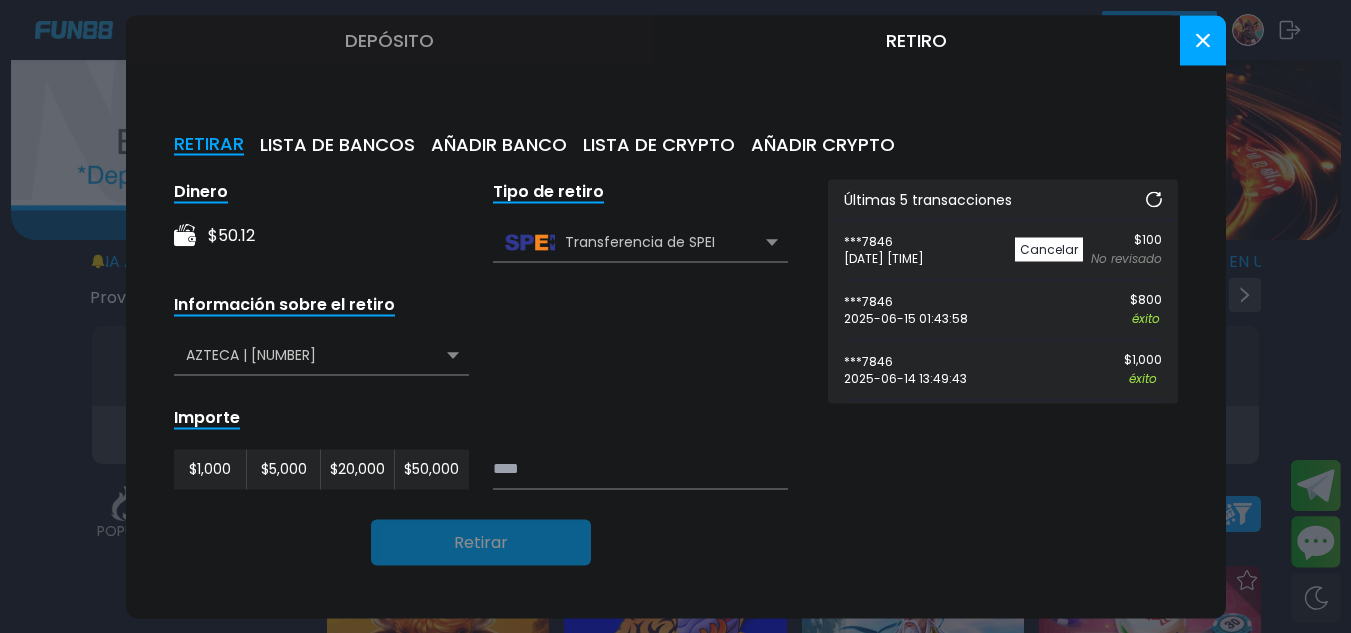 click 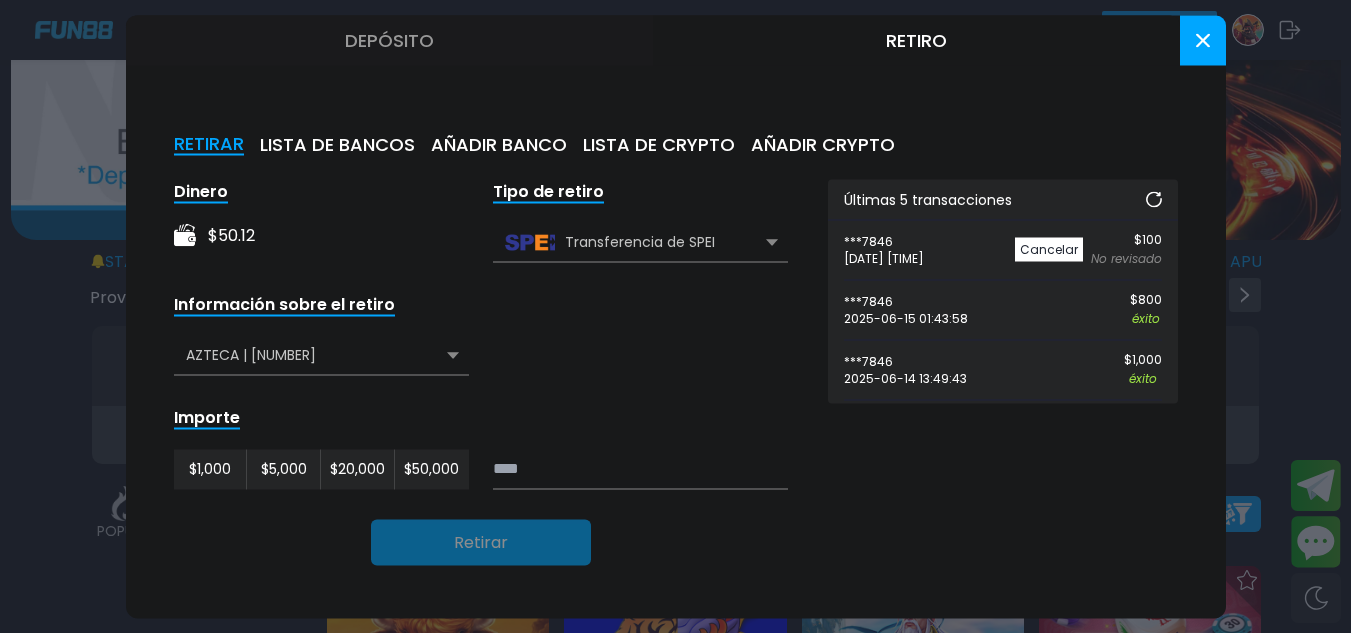 click at bounding box center (675, 316) 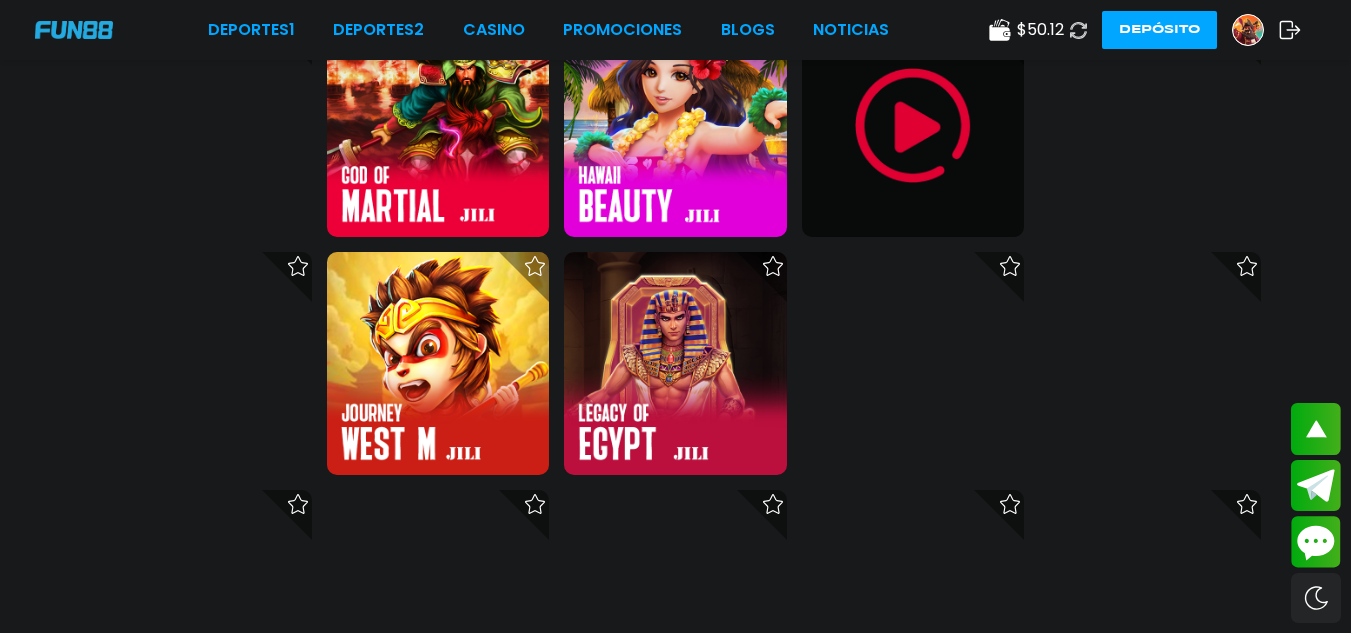 scroll, scrollTop: 953, scrollLeft: 0, axis: vertical 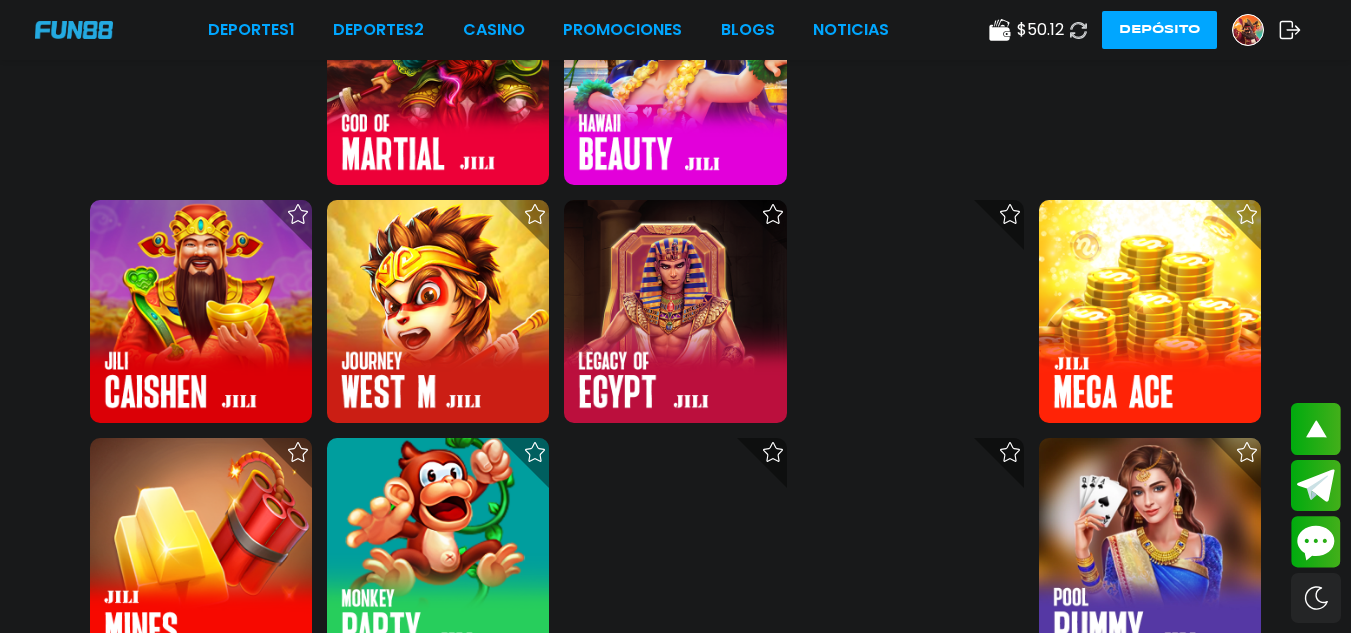 click 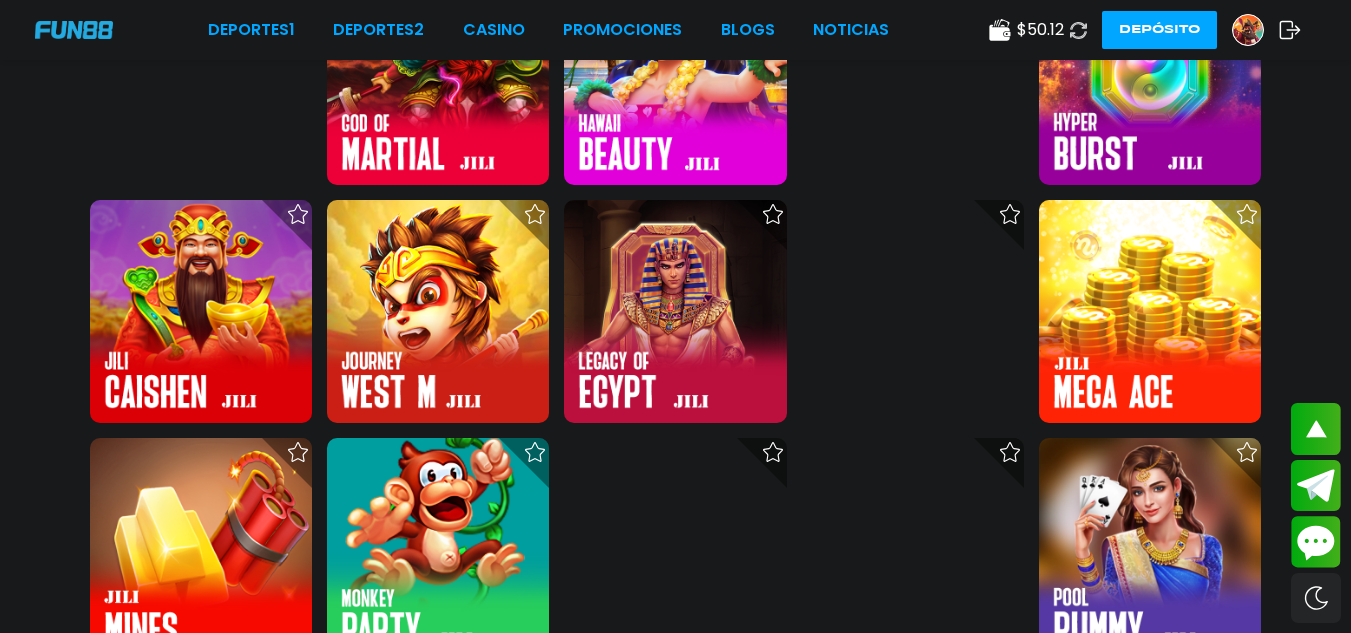 click 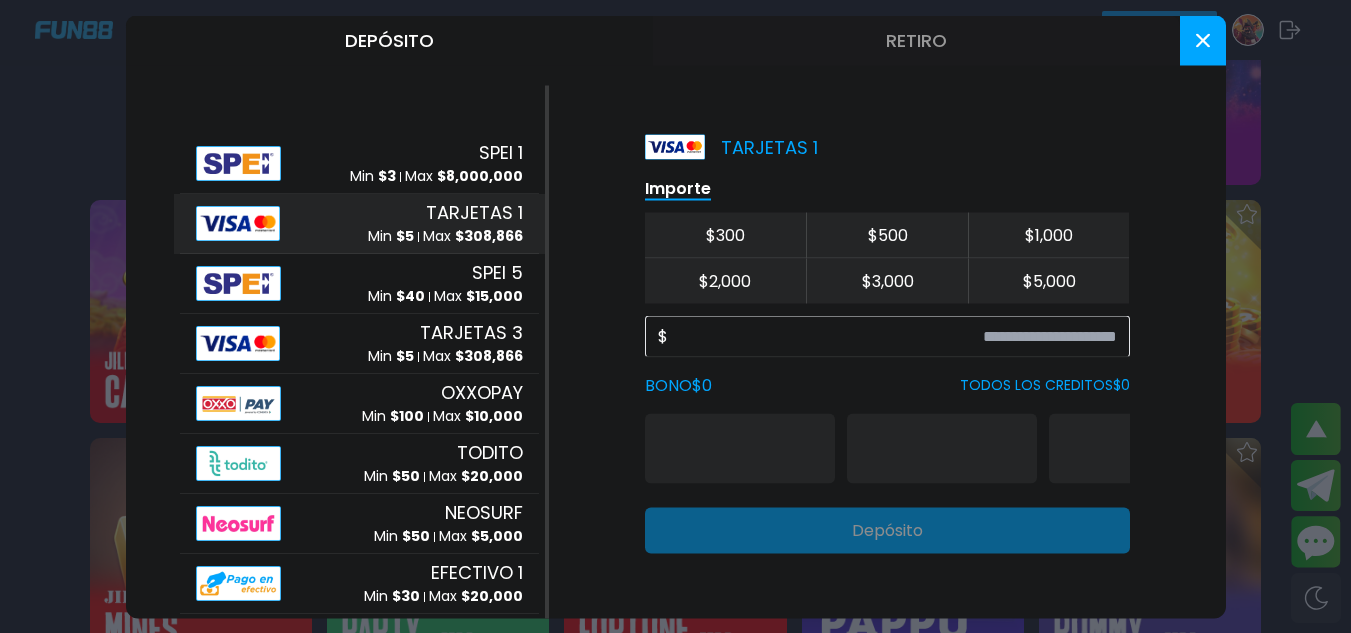 click on "Retiro" at bounding box center [916, 40] 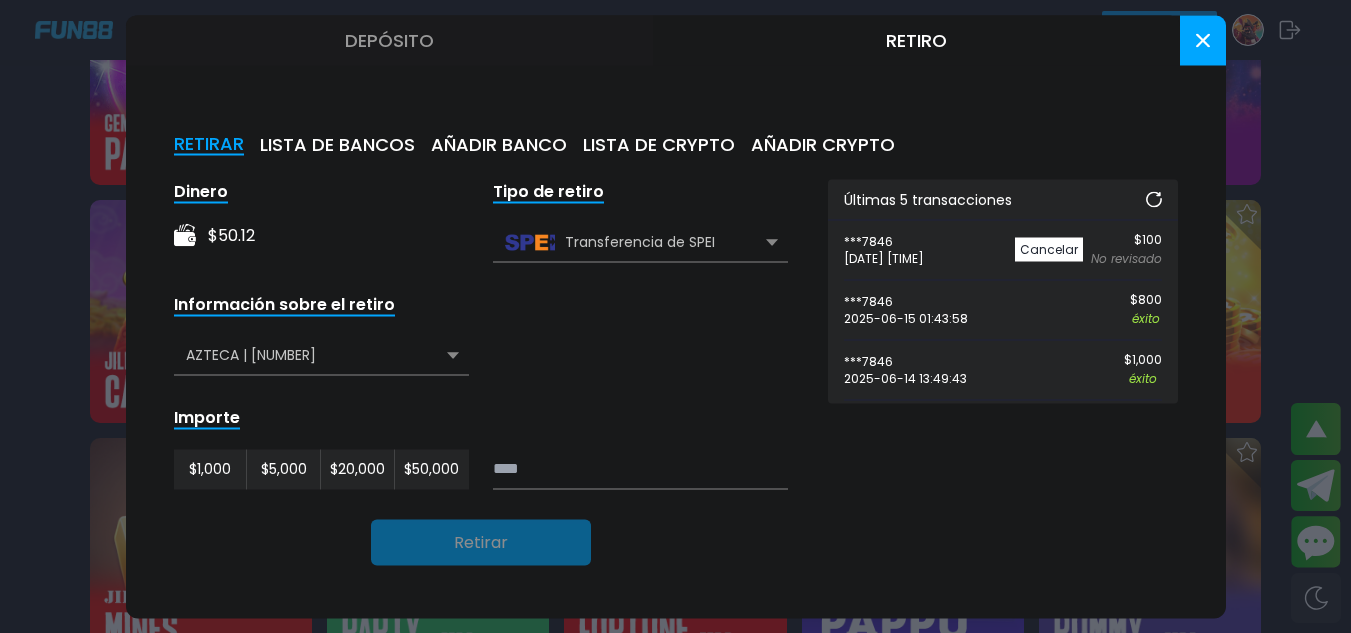 click 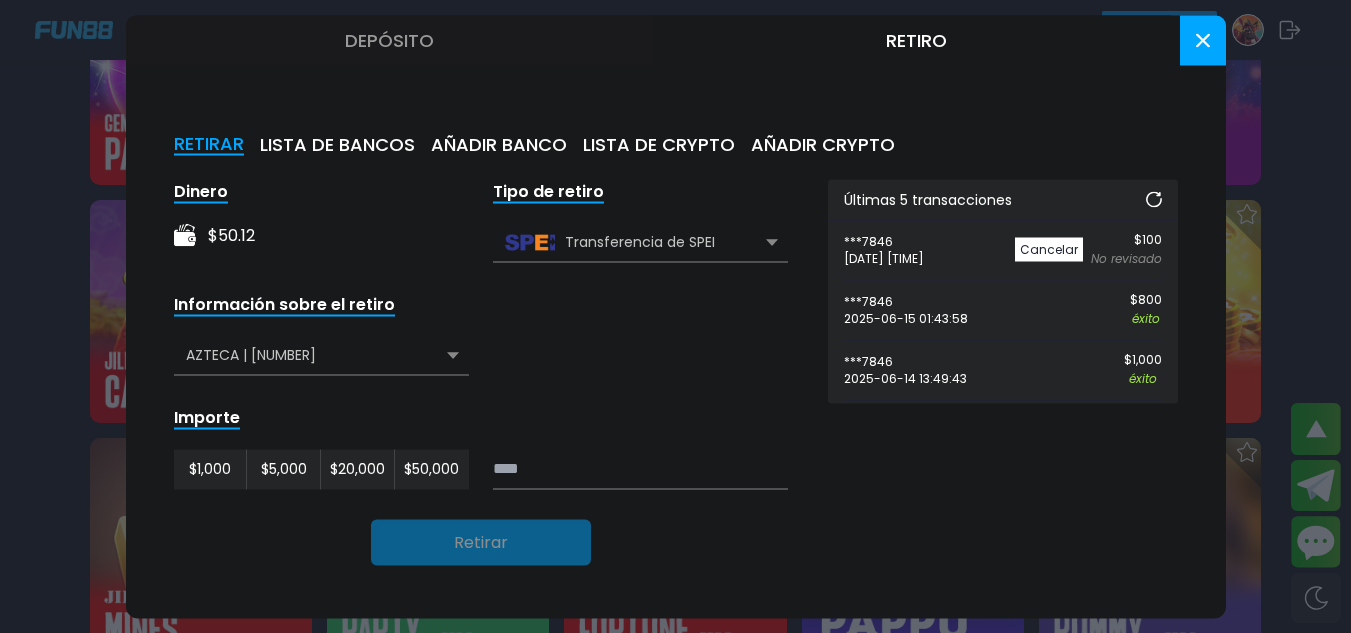 click 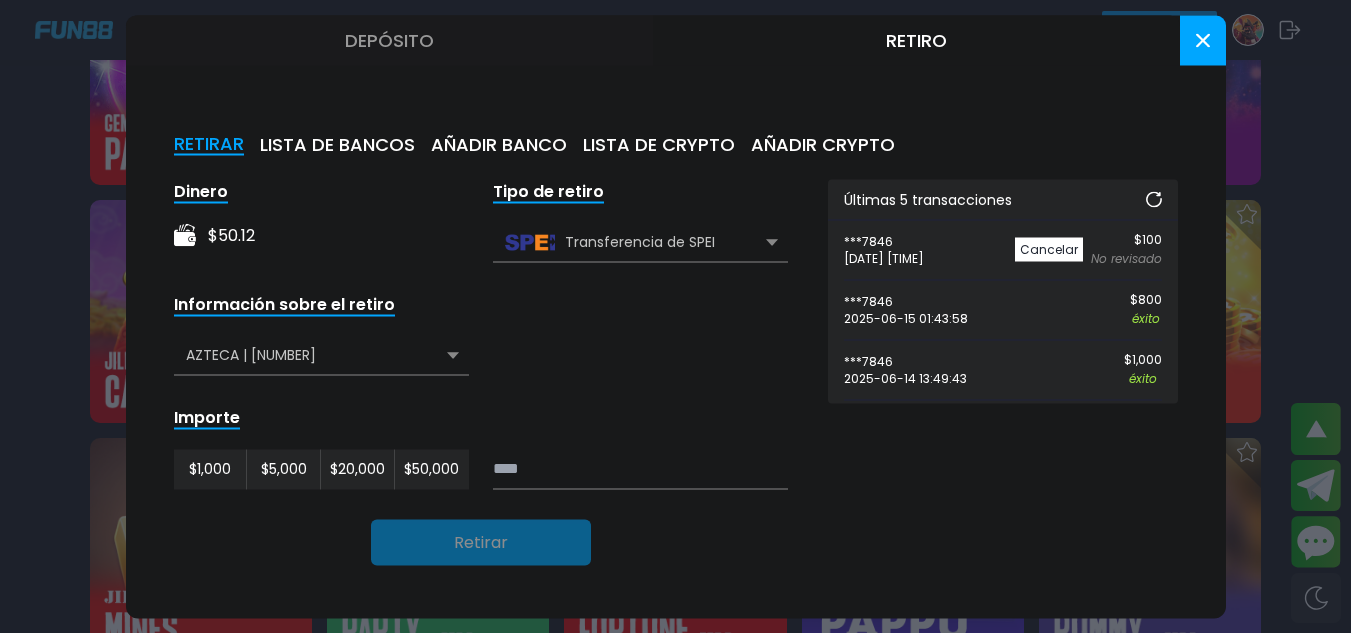 click 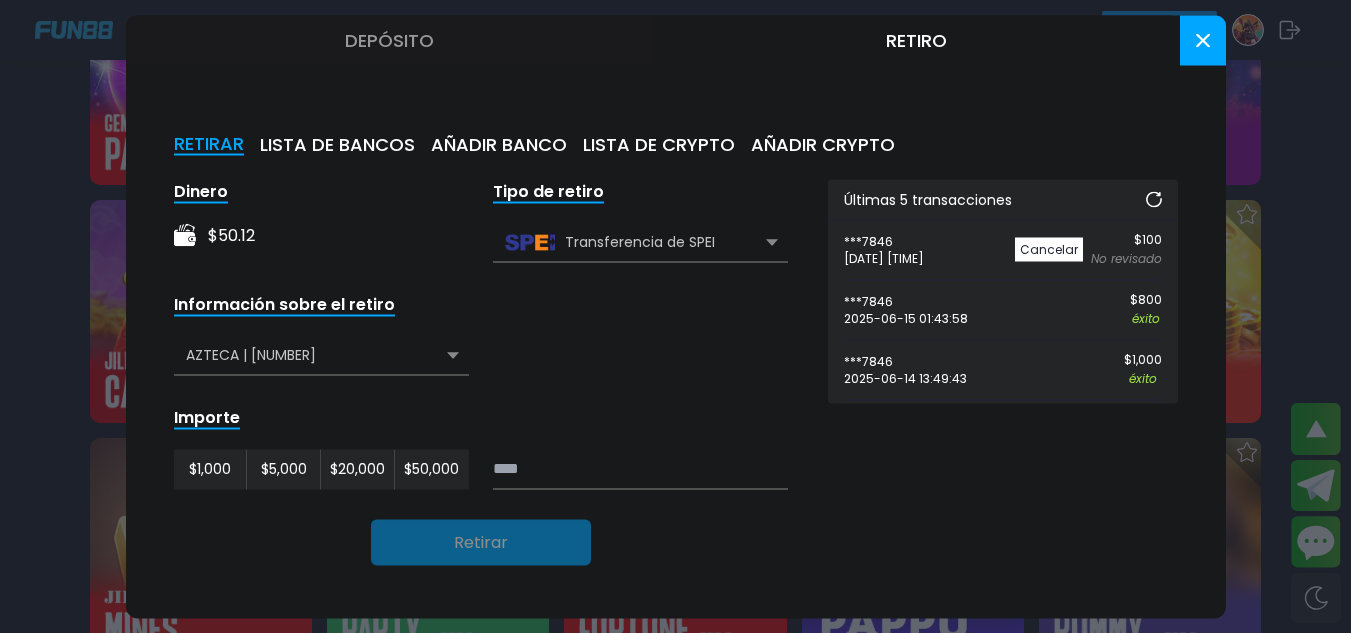 click at bounding box center [1153, 199] 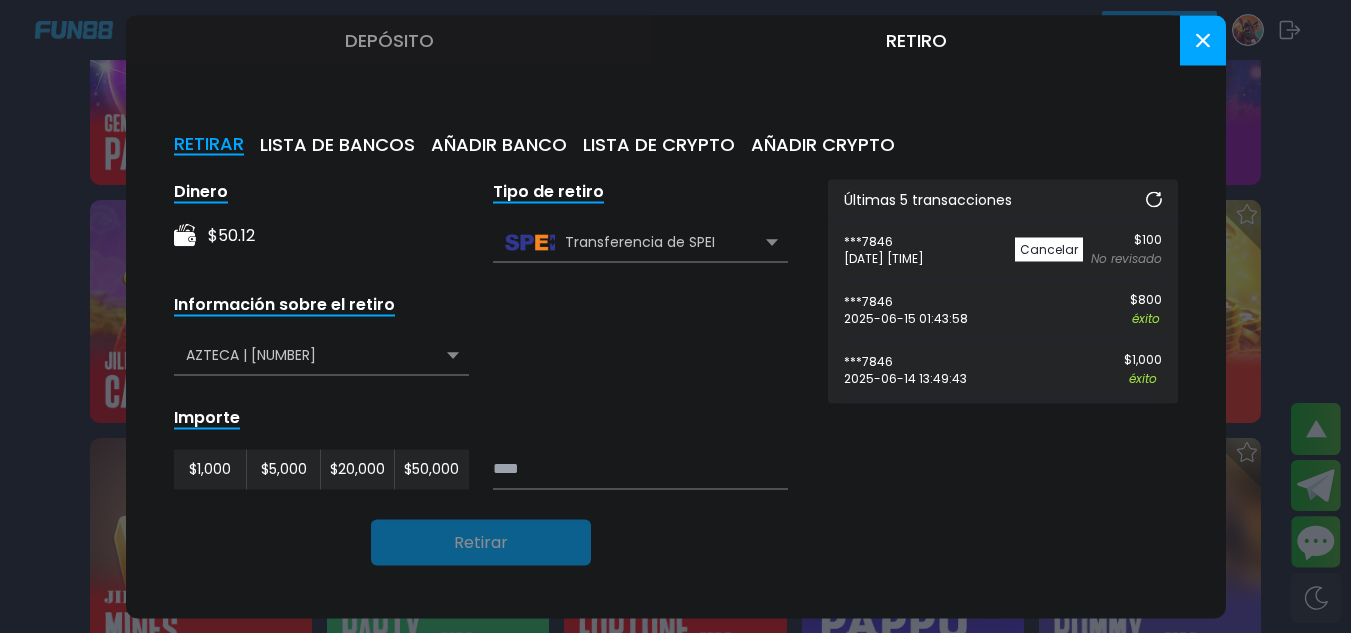 click at bounding box center (675, 316) 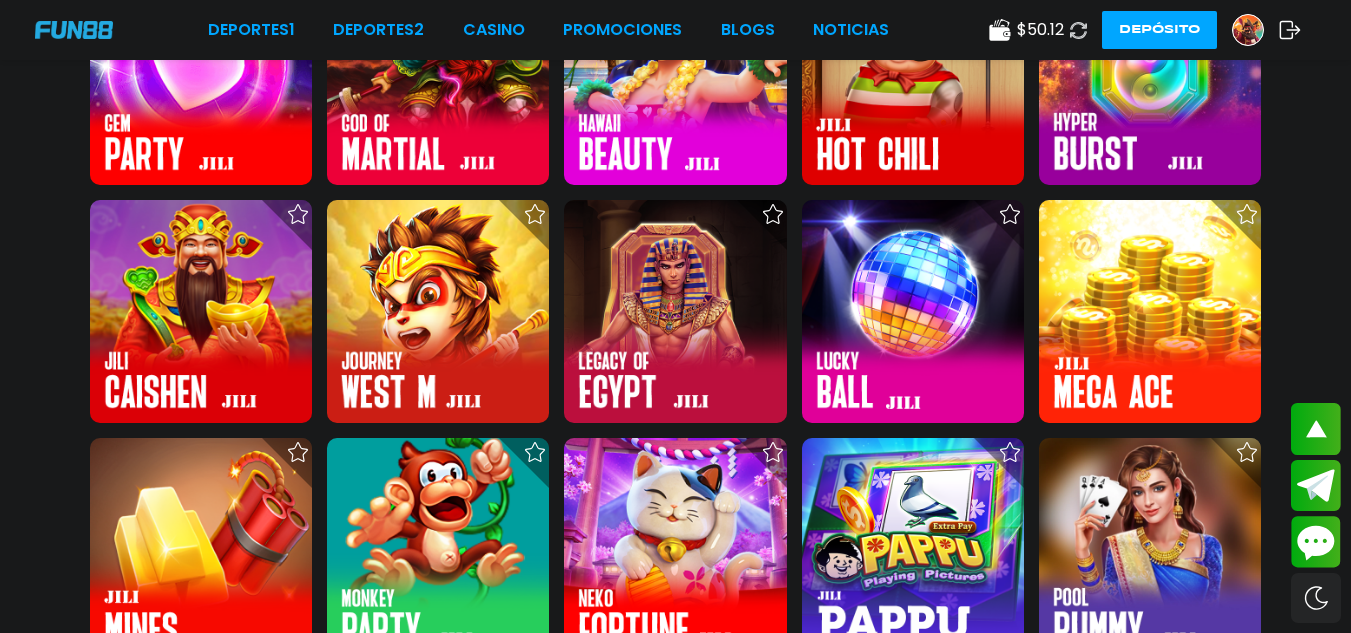click 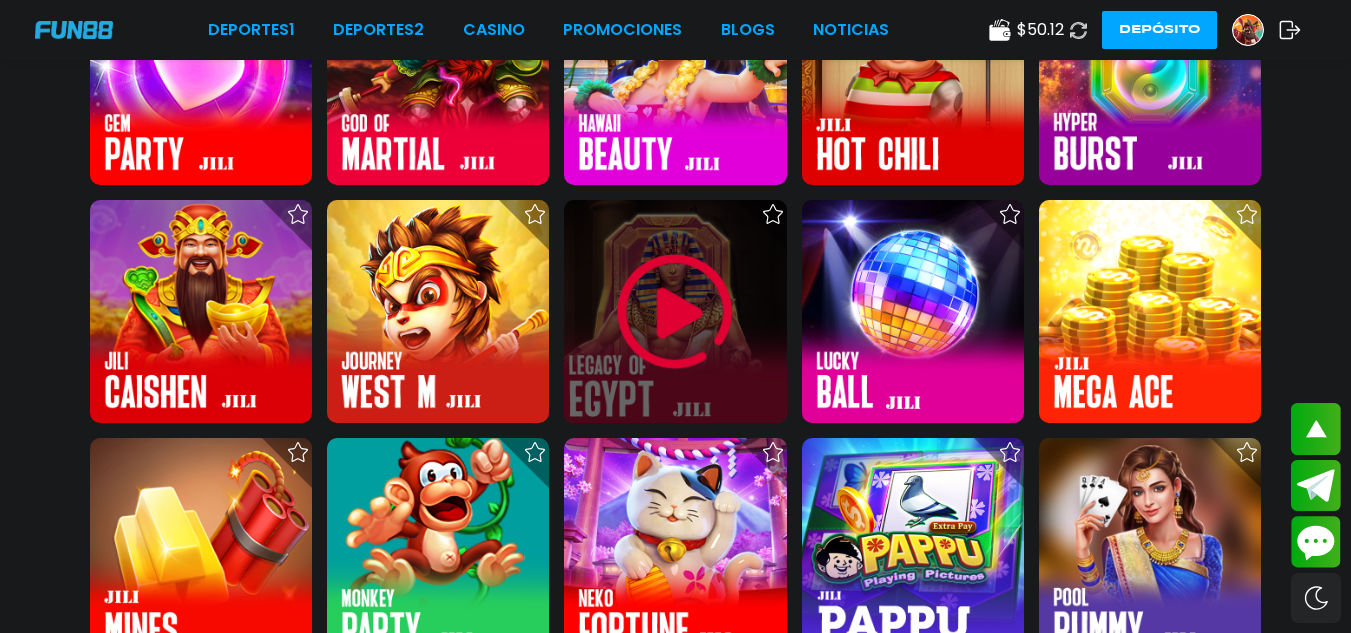 type 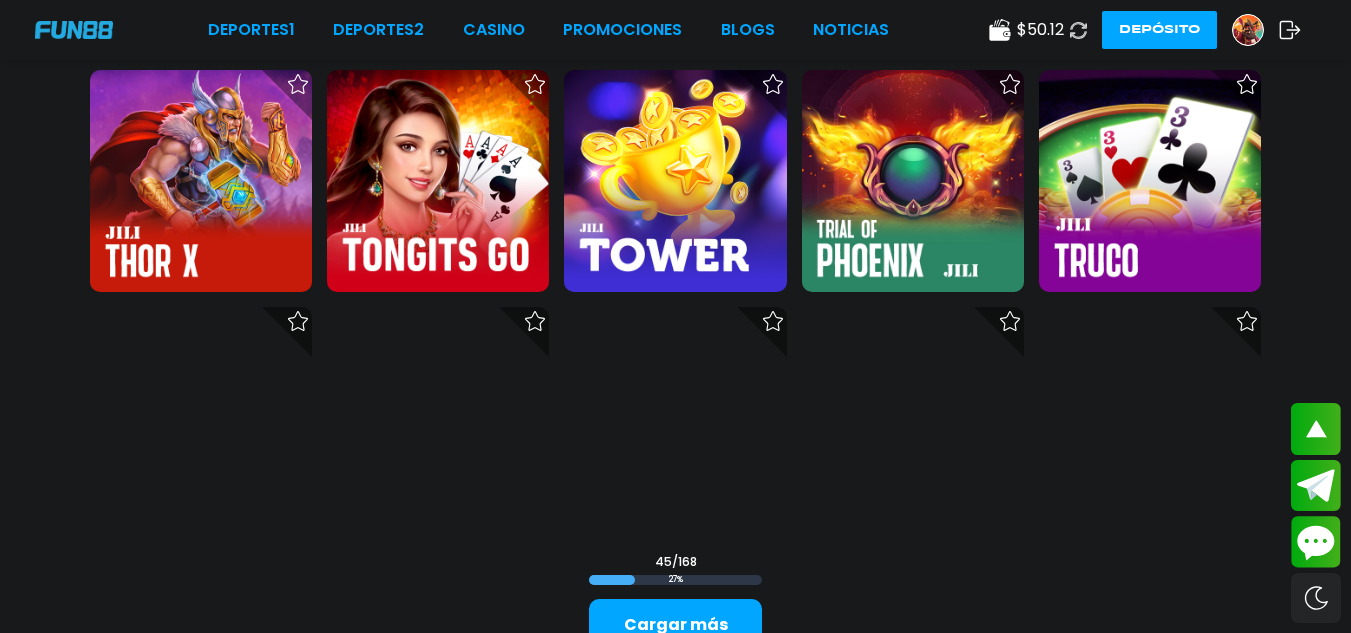 scroll, scrollTop: 2273, scrollLeft: 0, axis: vertical 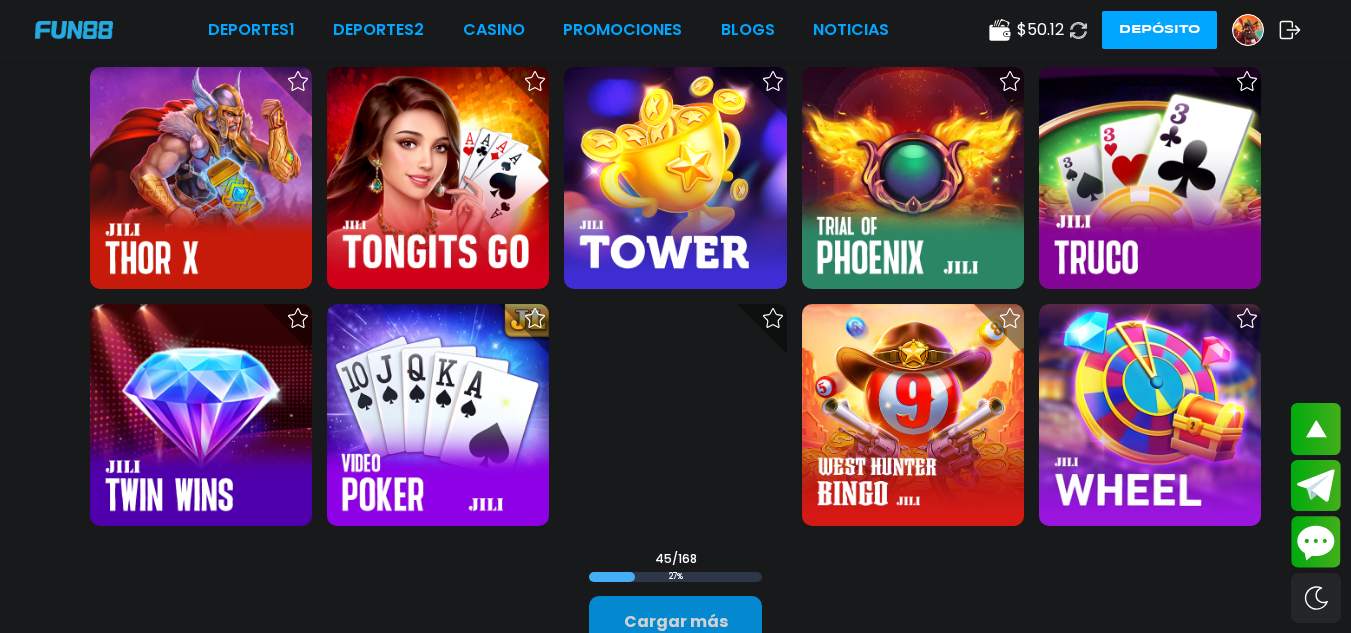 click on "Cargar más" at bounding box center [675, 622] 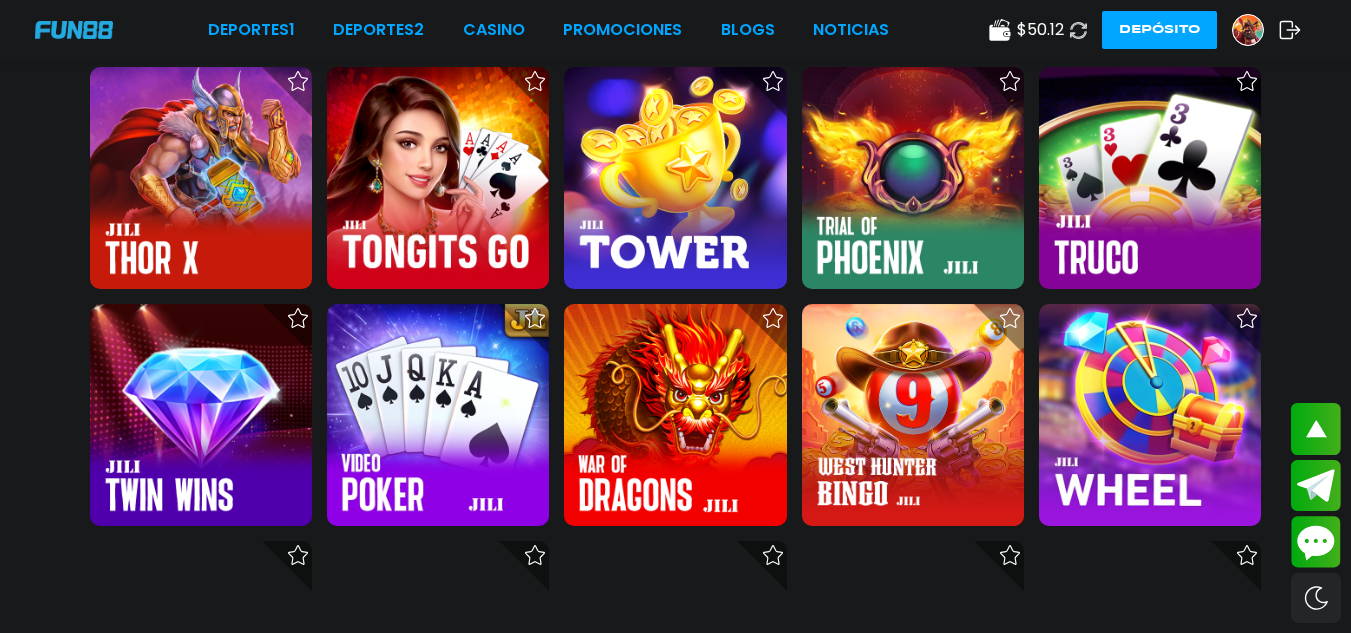 click on "$ 50.12 Depósito" at bounding box center [1145, 30] 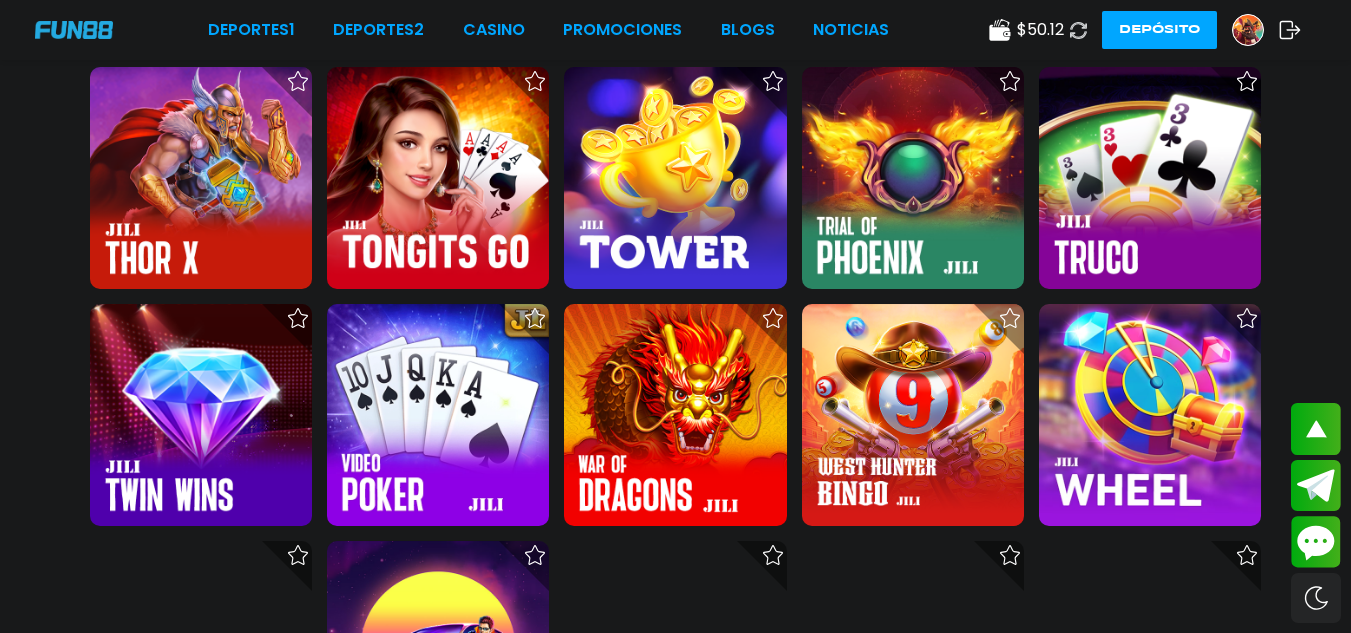 click 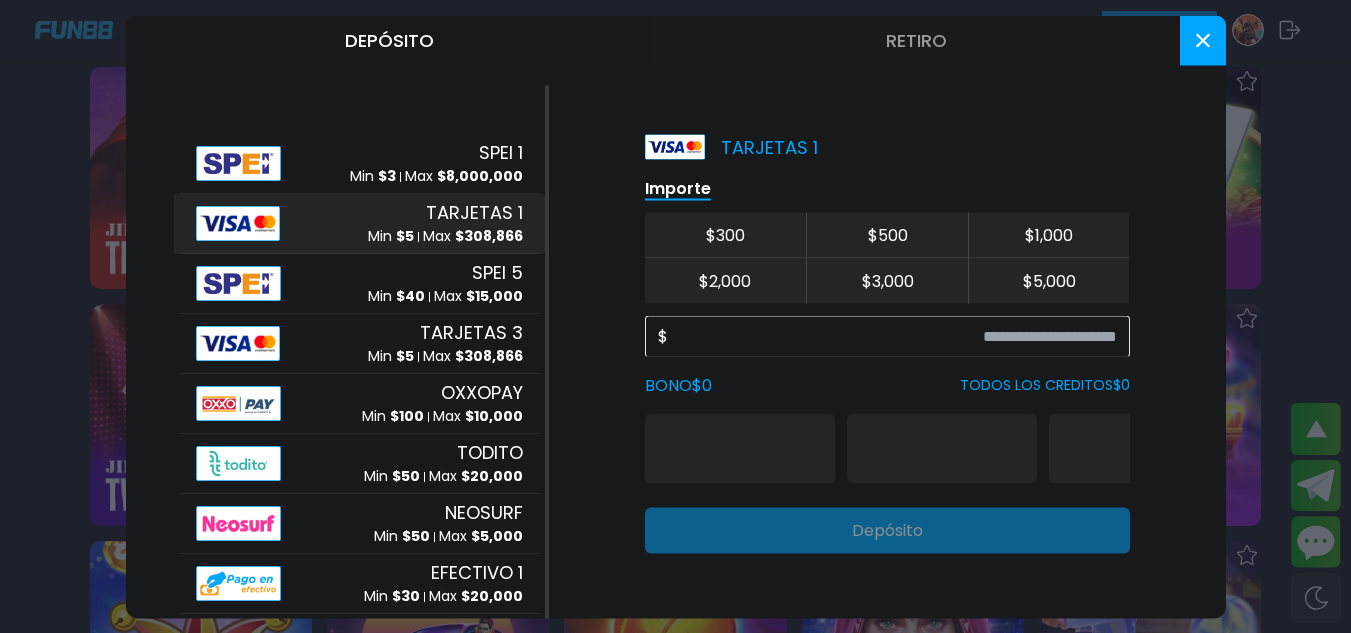 click on "Retiro" at bounding box center (916, 40) 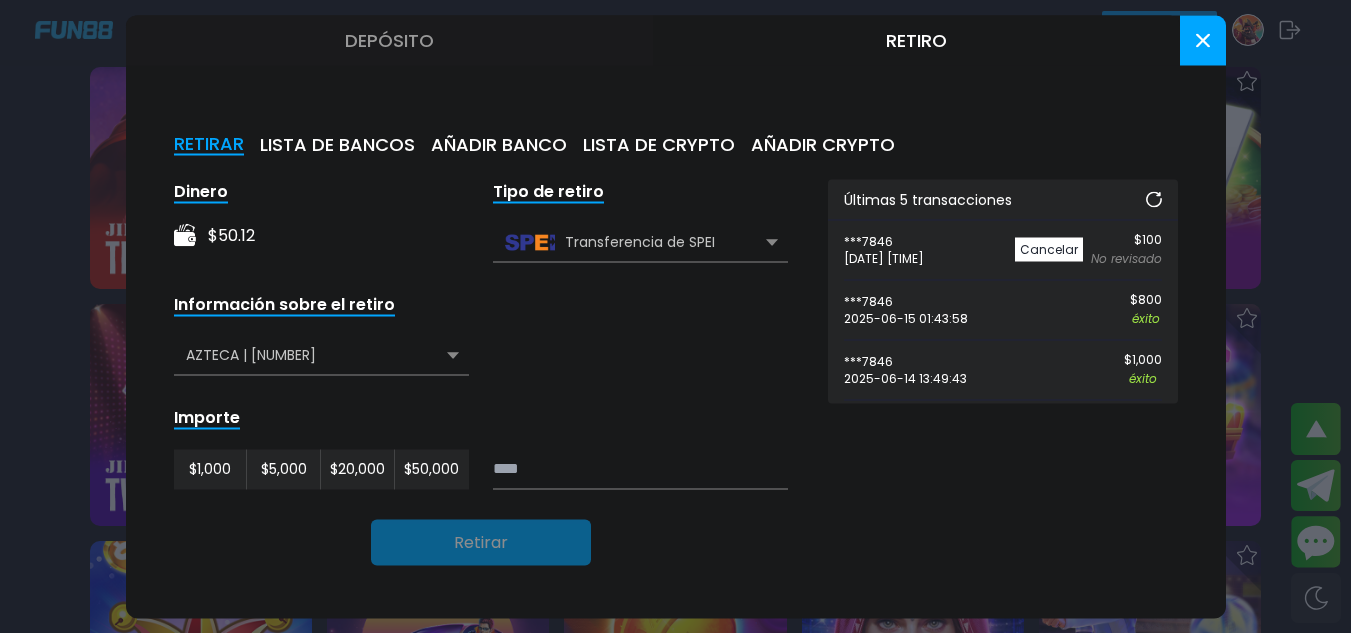 click 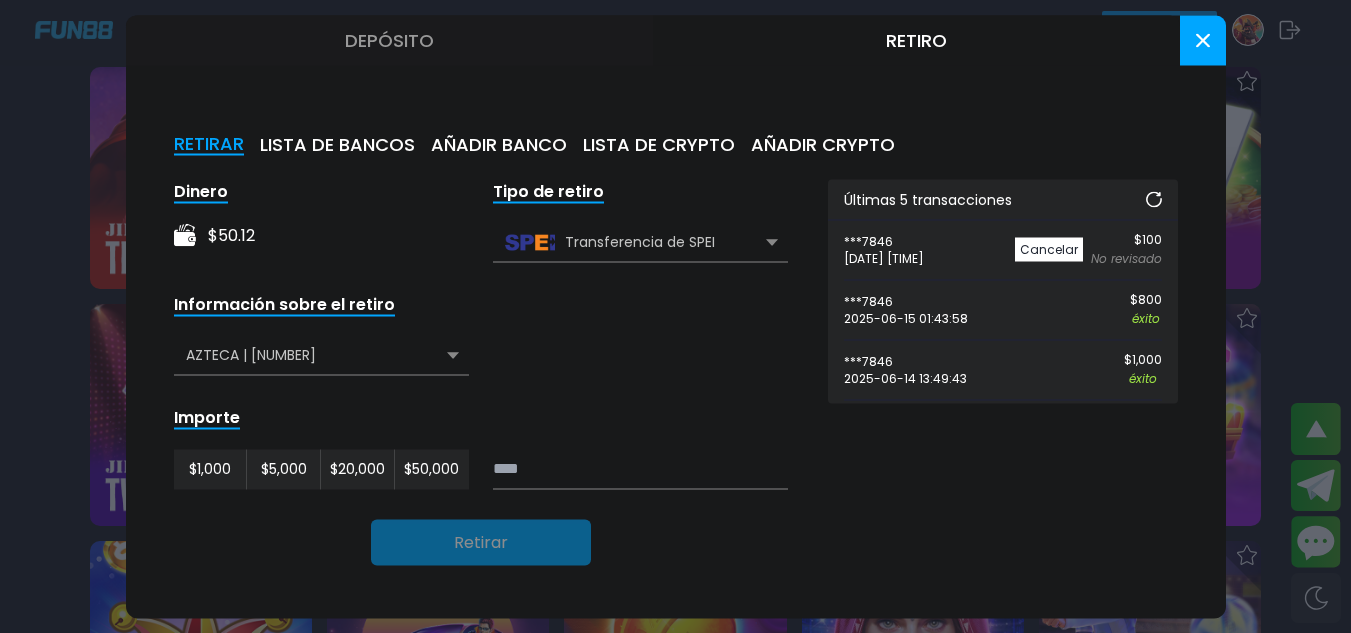 click 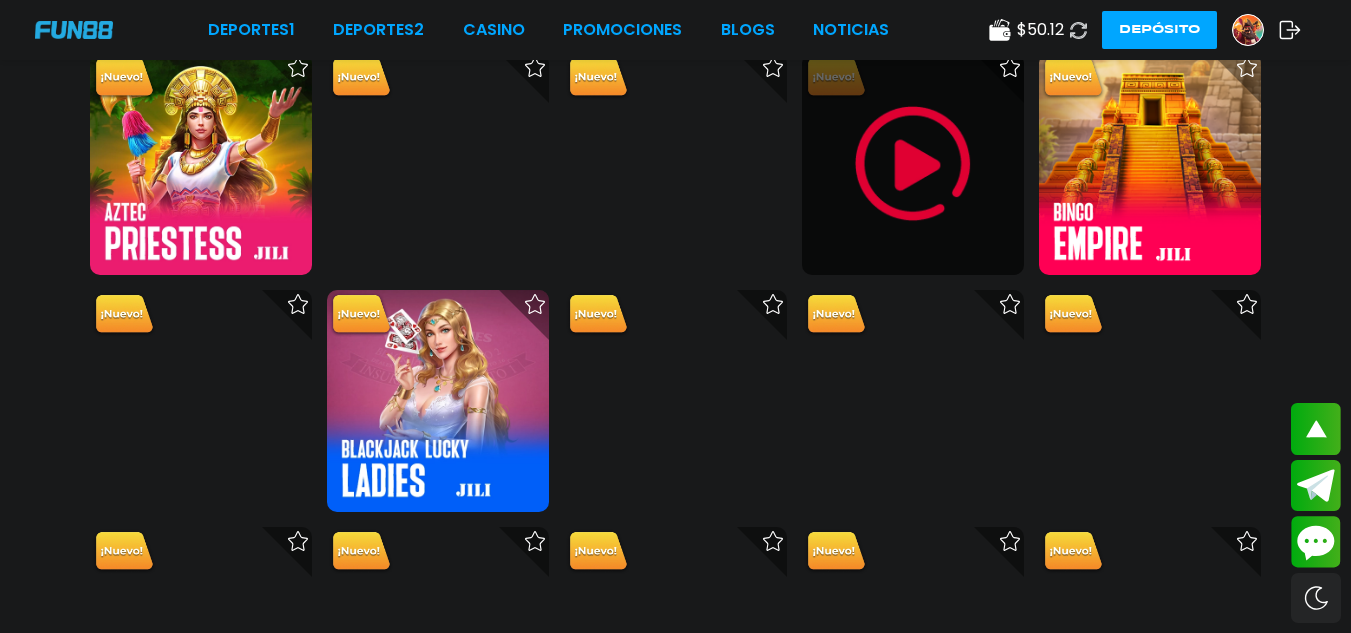 scroll, scrollTop: 3593, scrollLeft: 0, axis: vertical 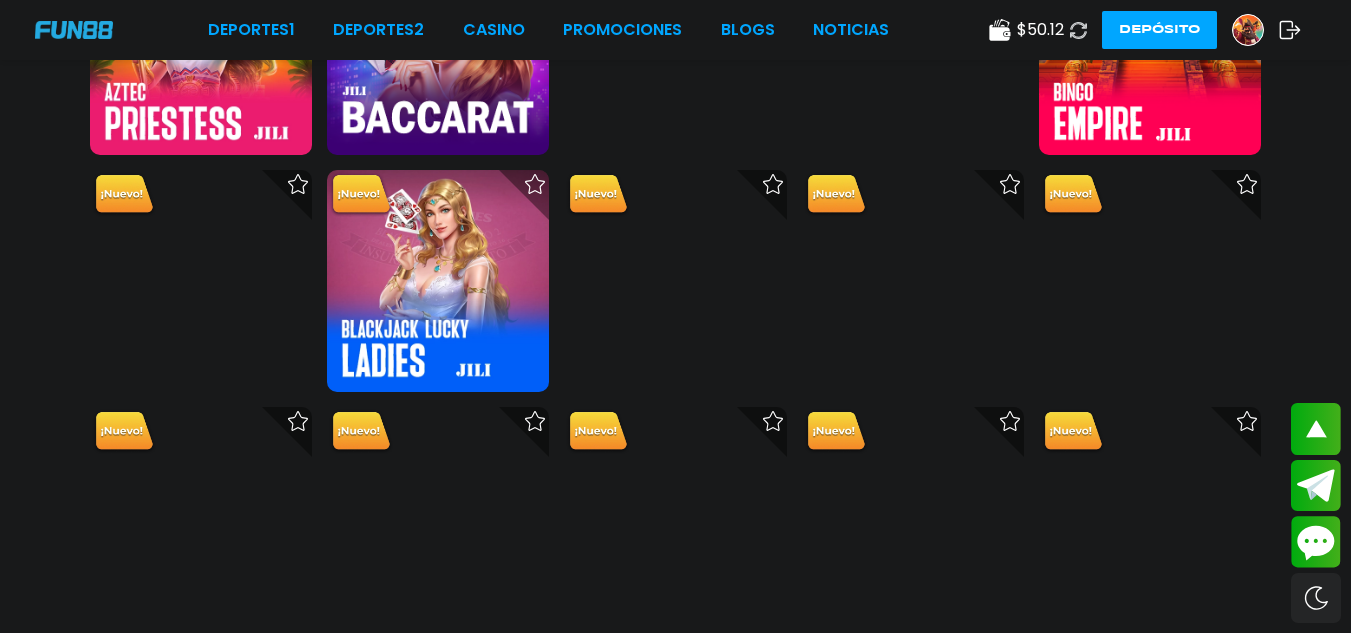 click 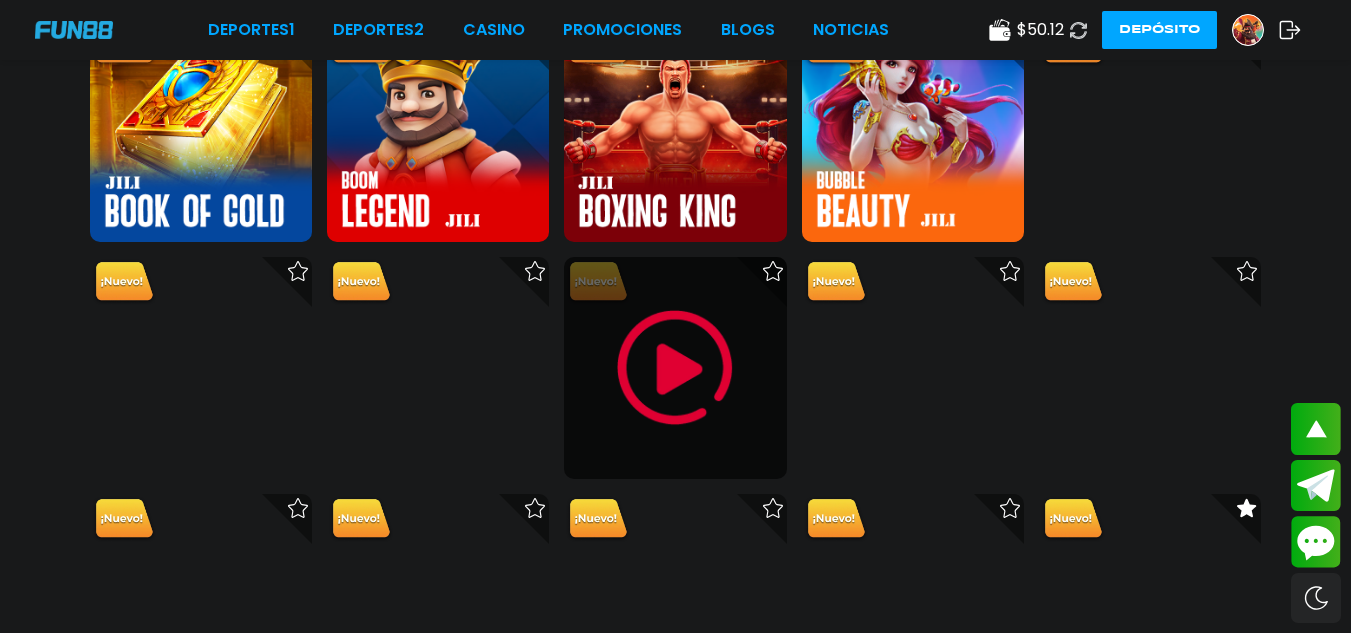 scroll, scrollTop: 4033, scrollLeft: 0, axis: vertical 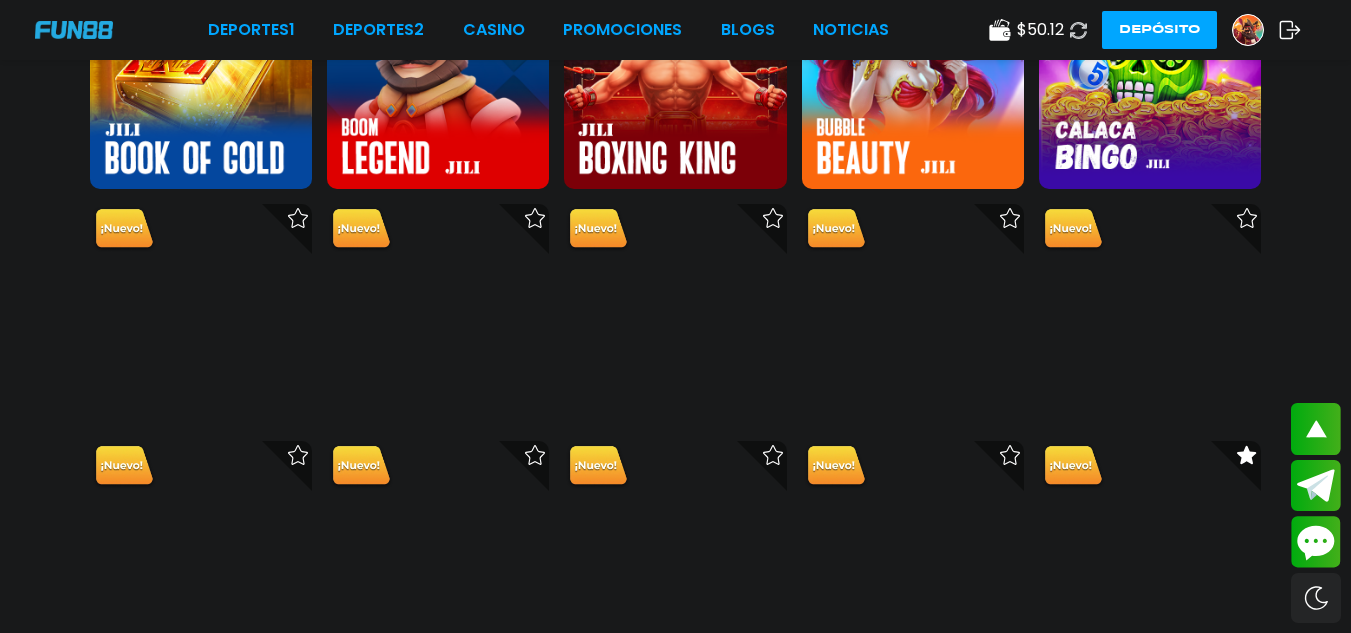 click at bounding box center [1078, 30] 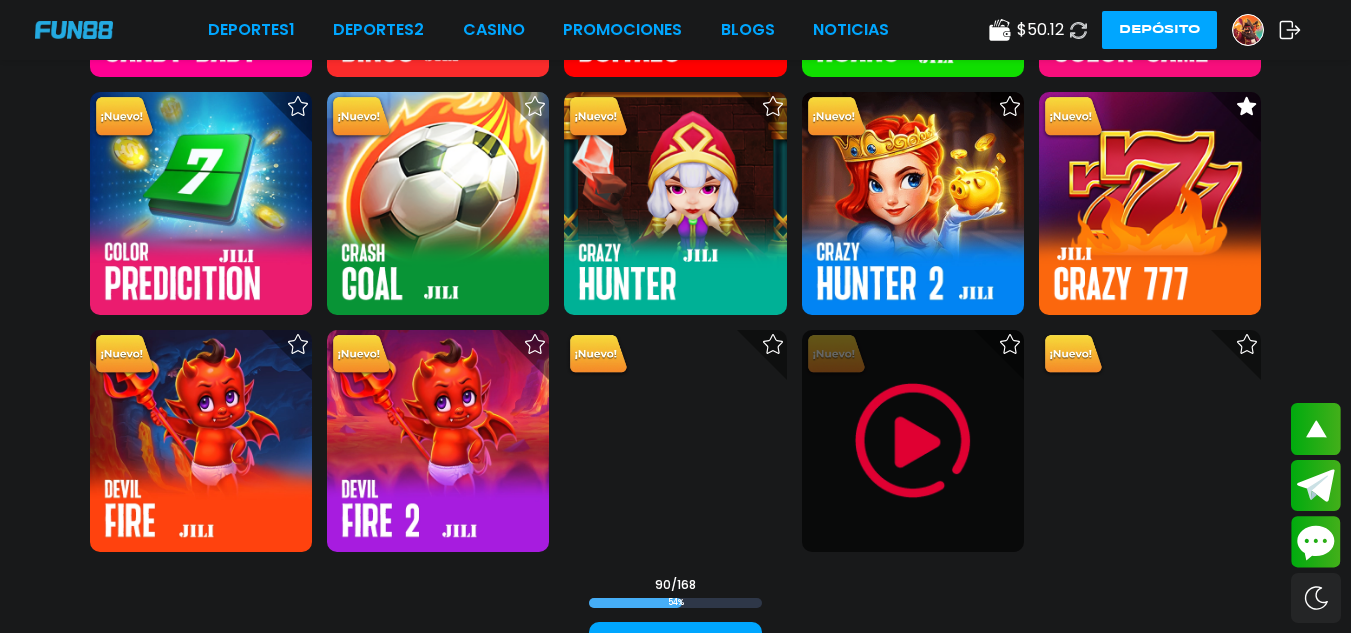 scroll, scrollTop: 4513, scrollLeft: 0, axis: vertical 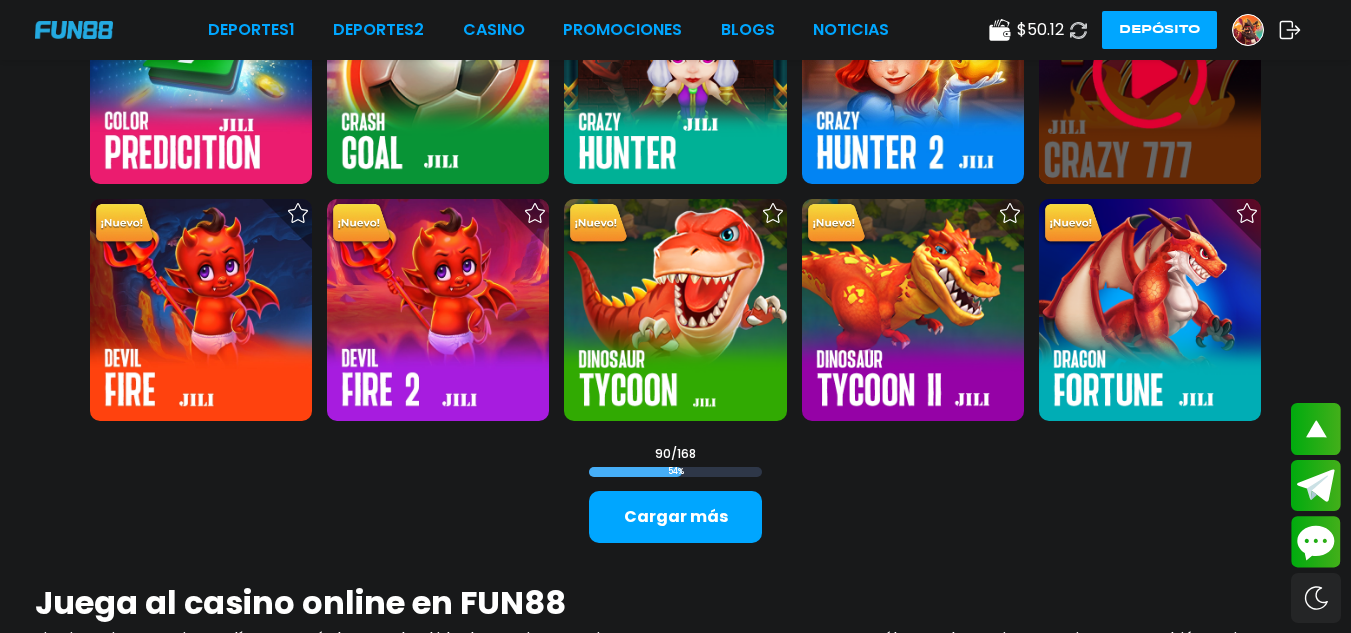 click at bounding box center (1150, 72) 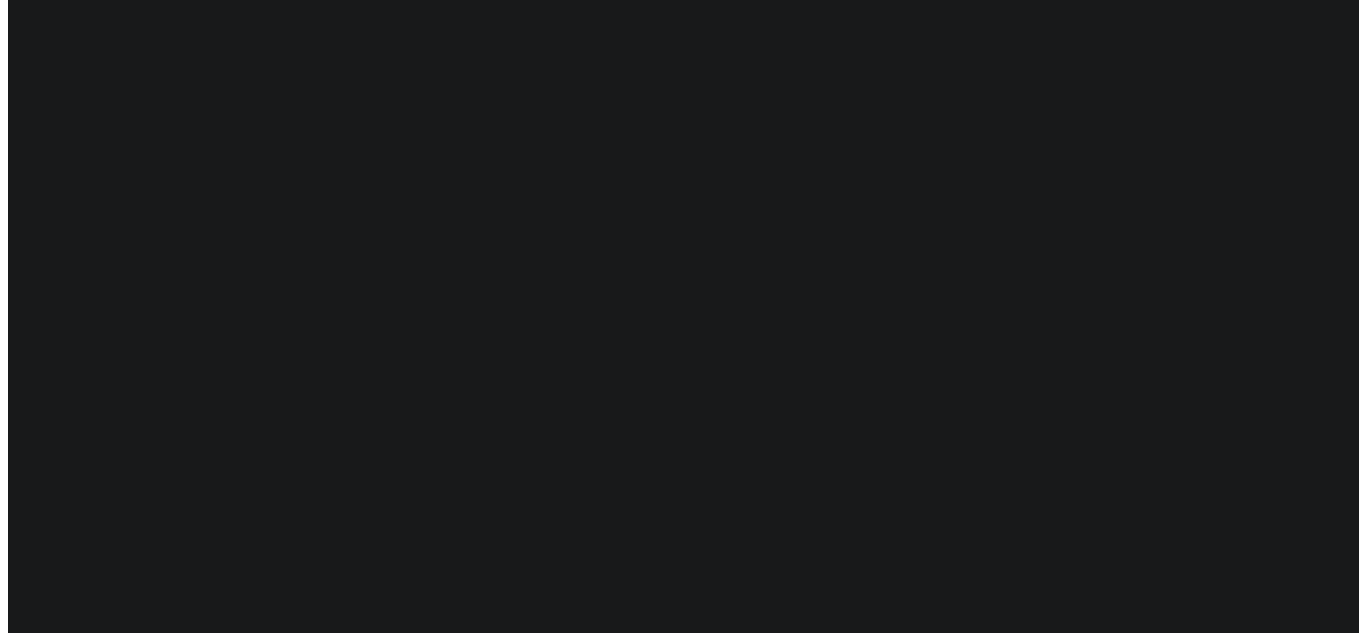 scroll, scrollTop: 0, scrollLeft: 0, axis: both 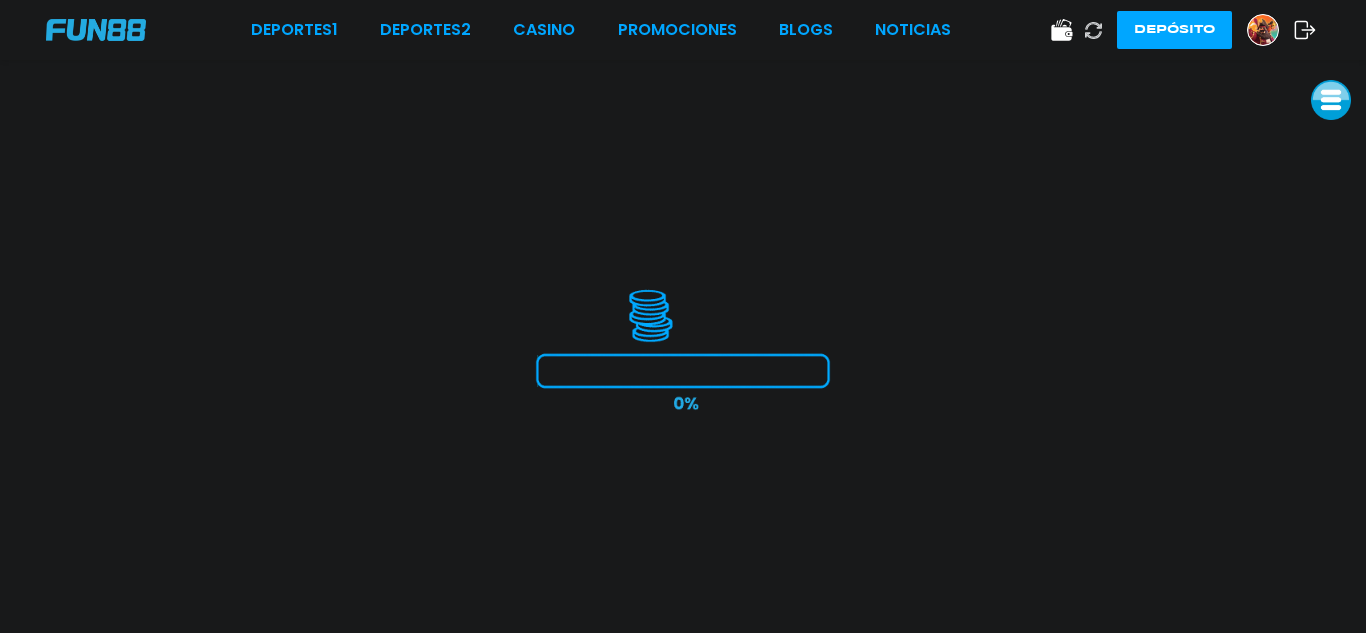 click 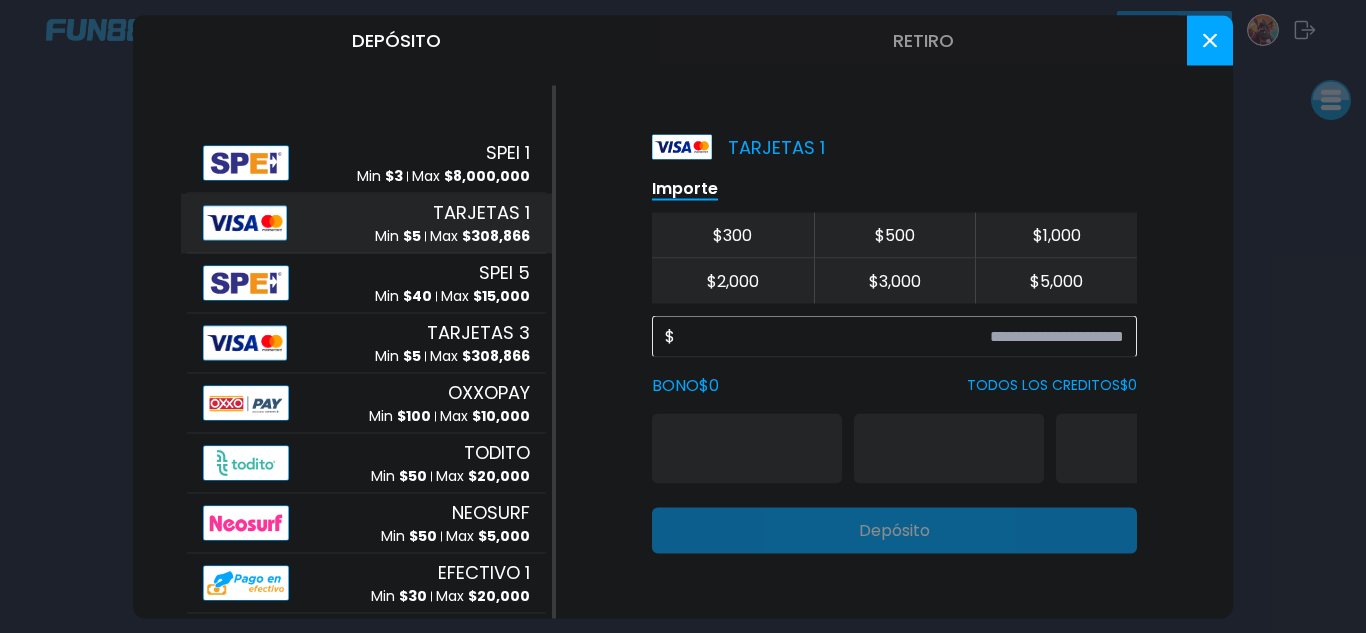 click on "Retiro" at bounding box center [923, 40] 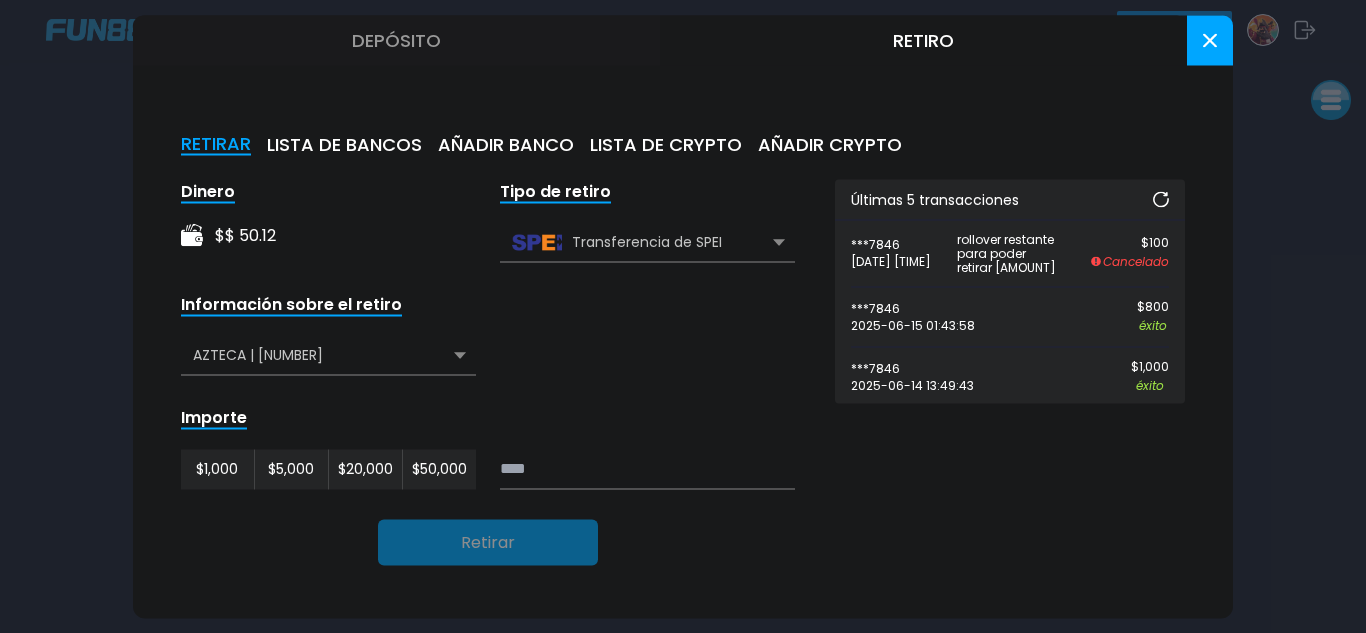 click at bounding box center [1161, 199] 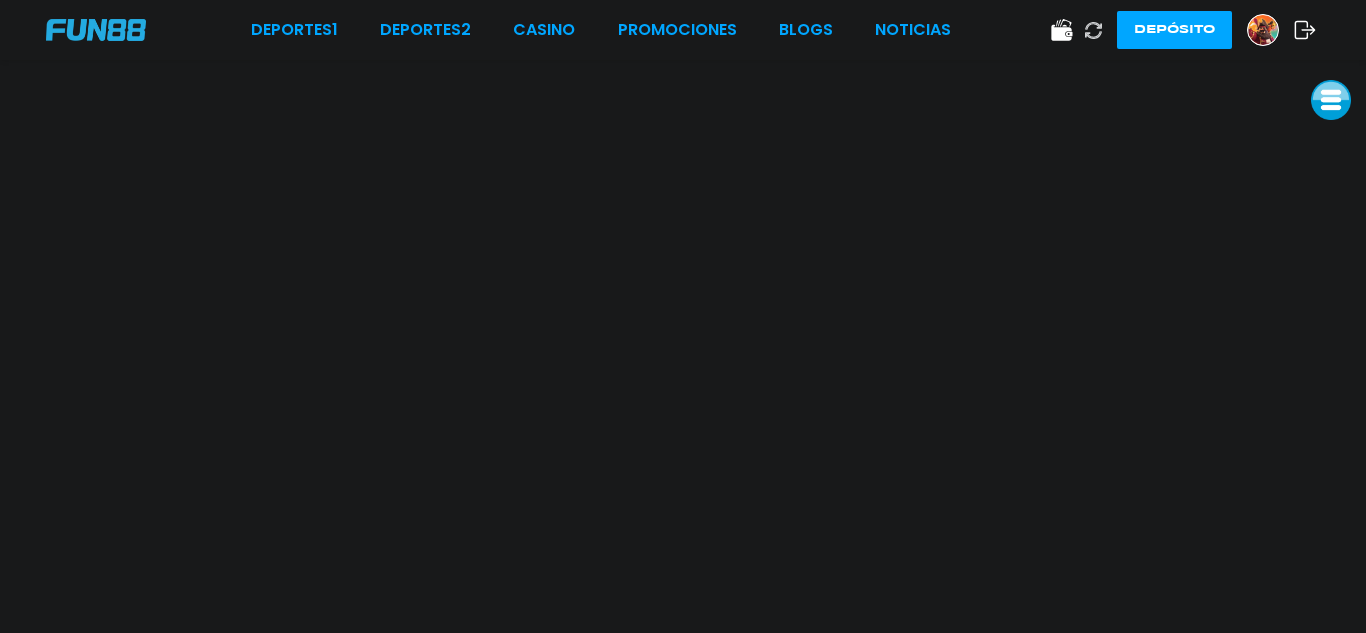 click 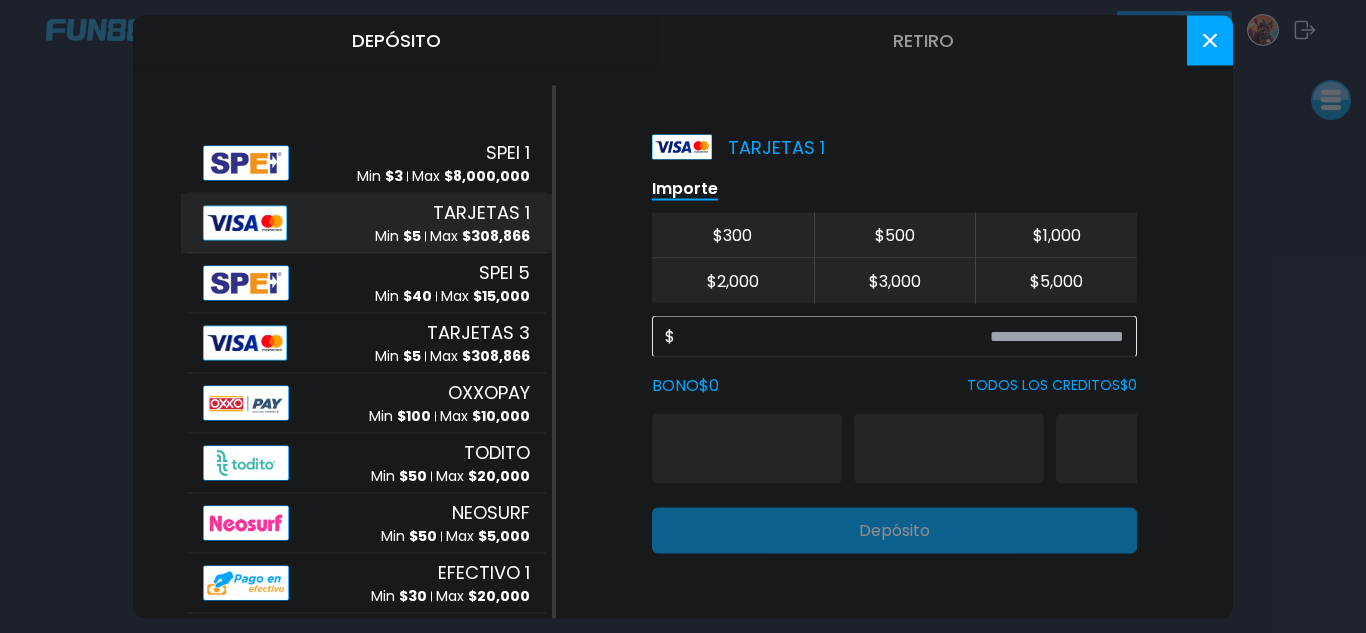 click at bounding box center (683, 316) 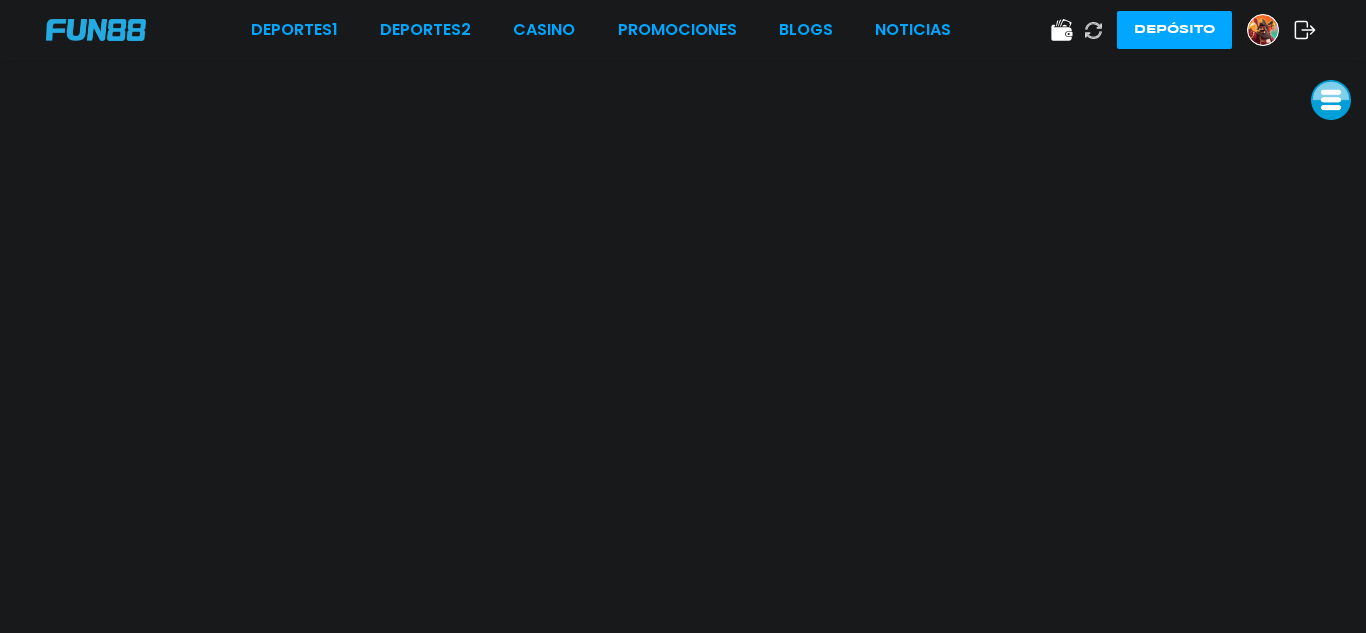 click 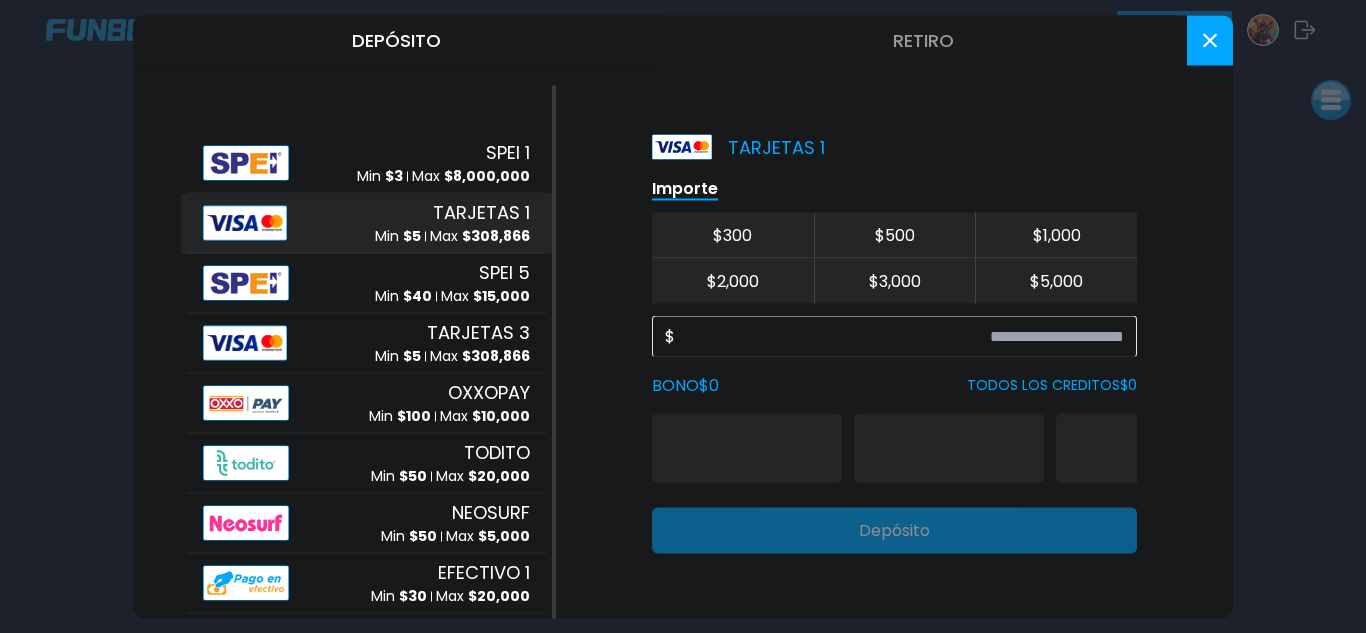 click on "Retiro" at bounding box center (923, 40) 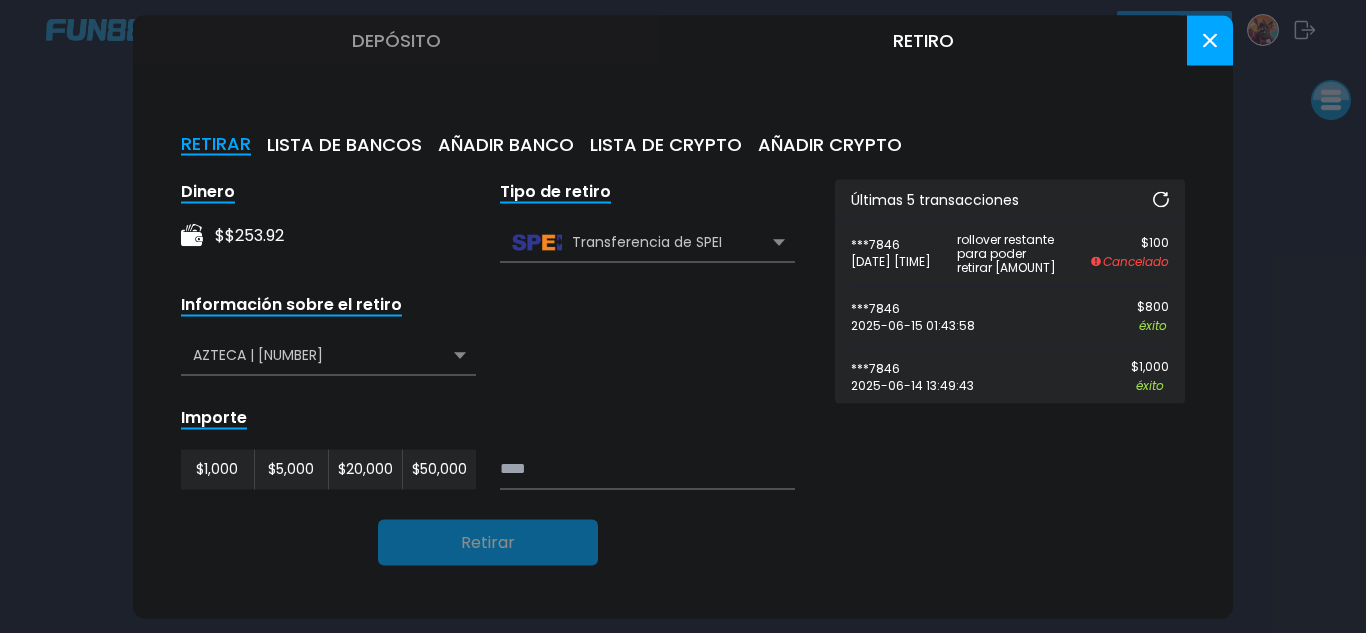 click at bounding box center (647, 469) 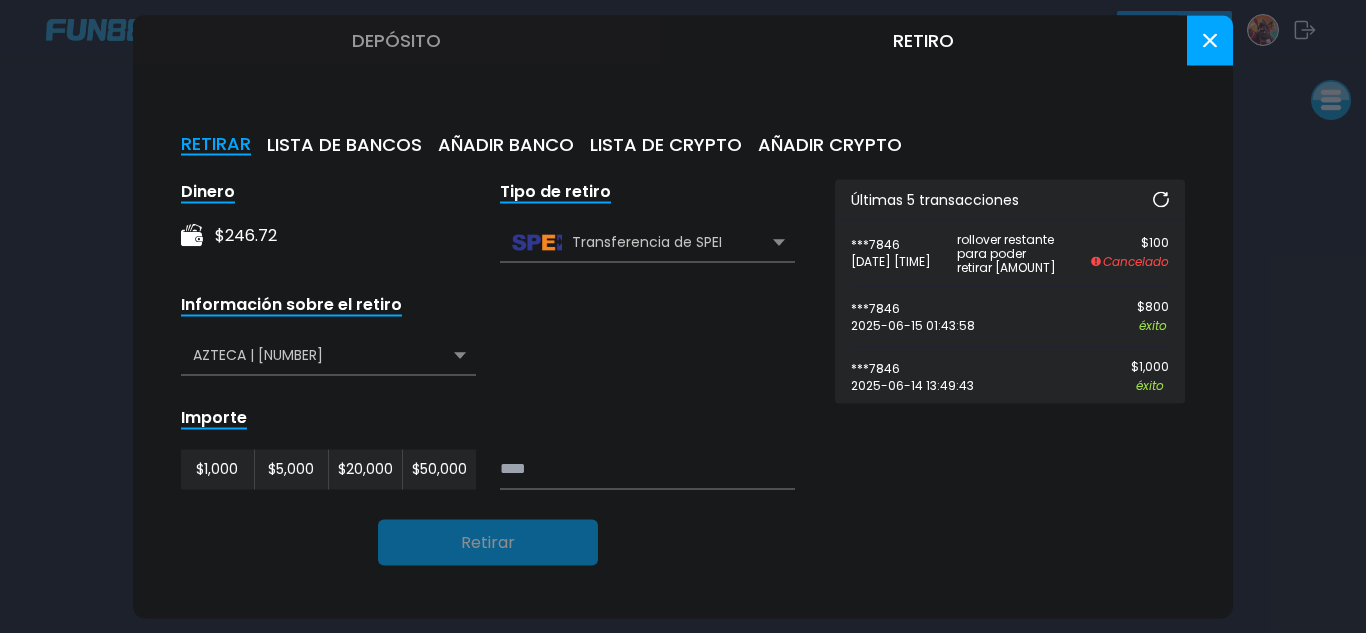 click at bounding box center (1161, 199) 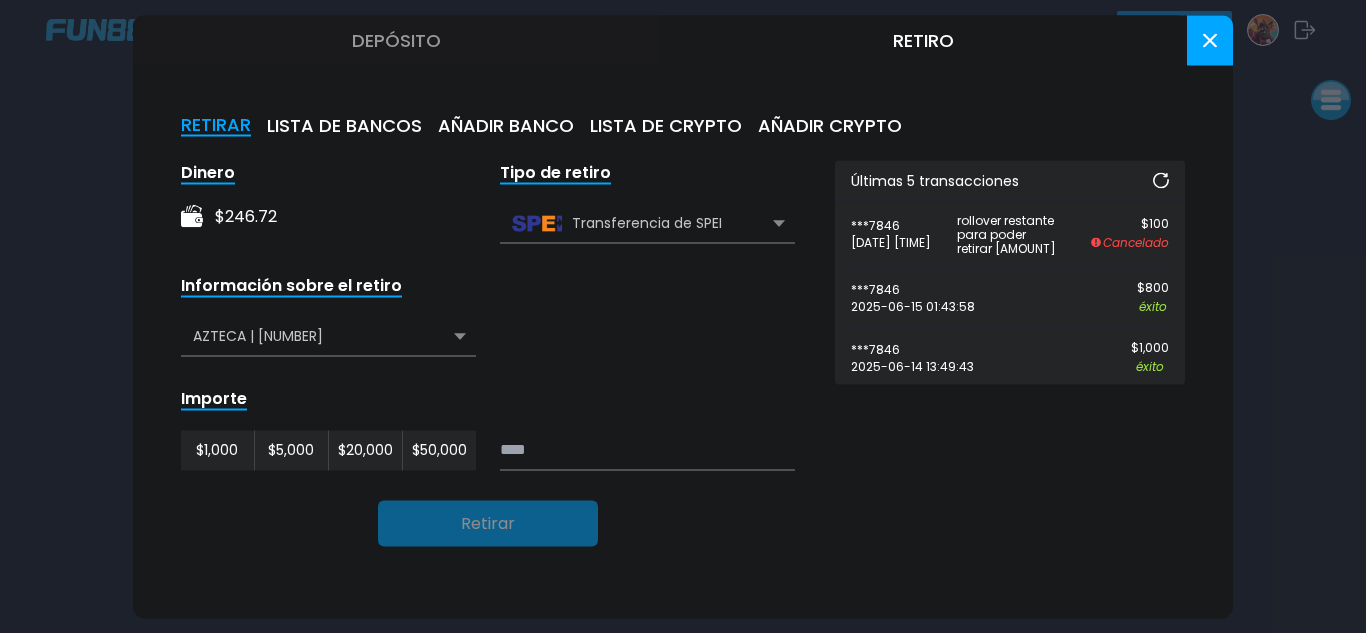 click at bounding box center [683, 316] 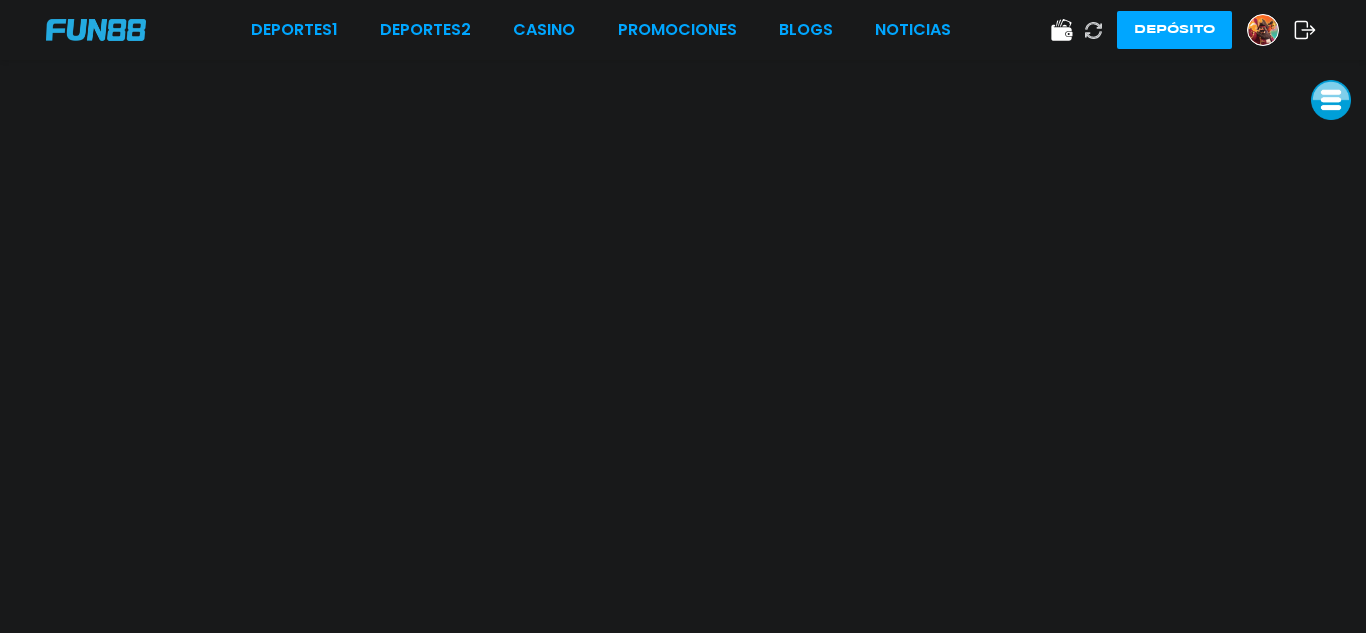 click 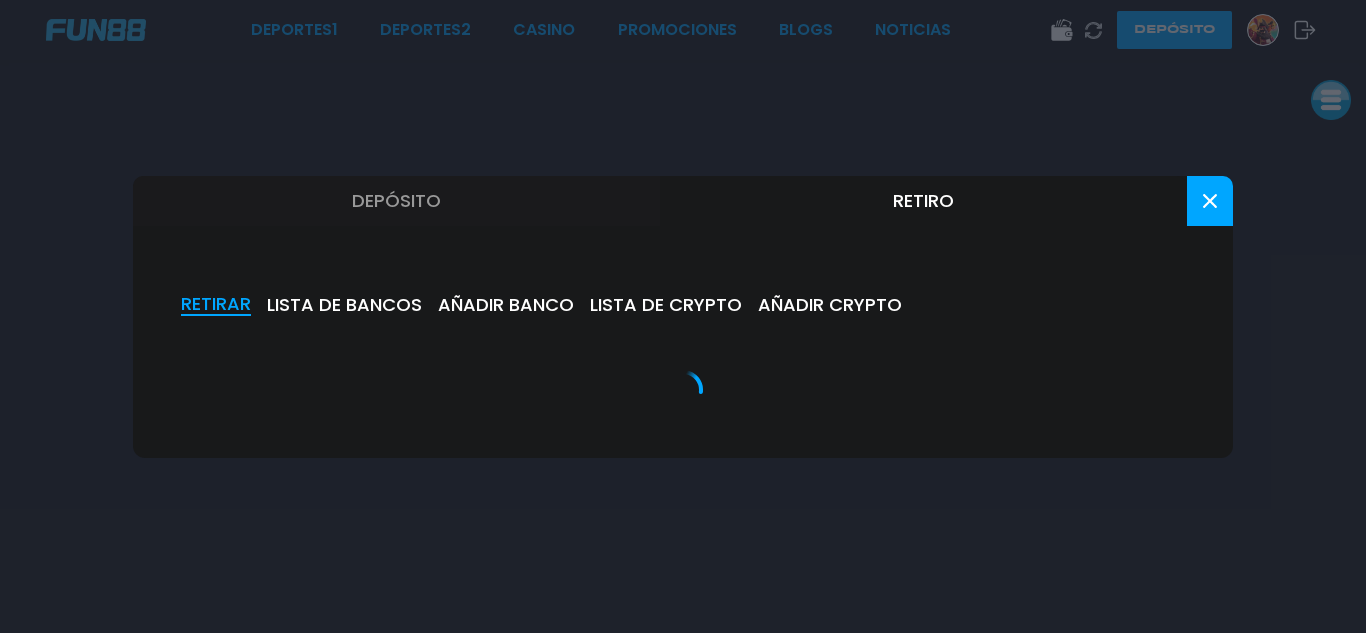 click on "Retiro" at bounding box center (923, 201) 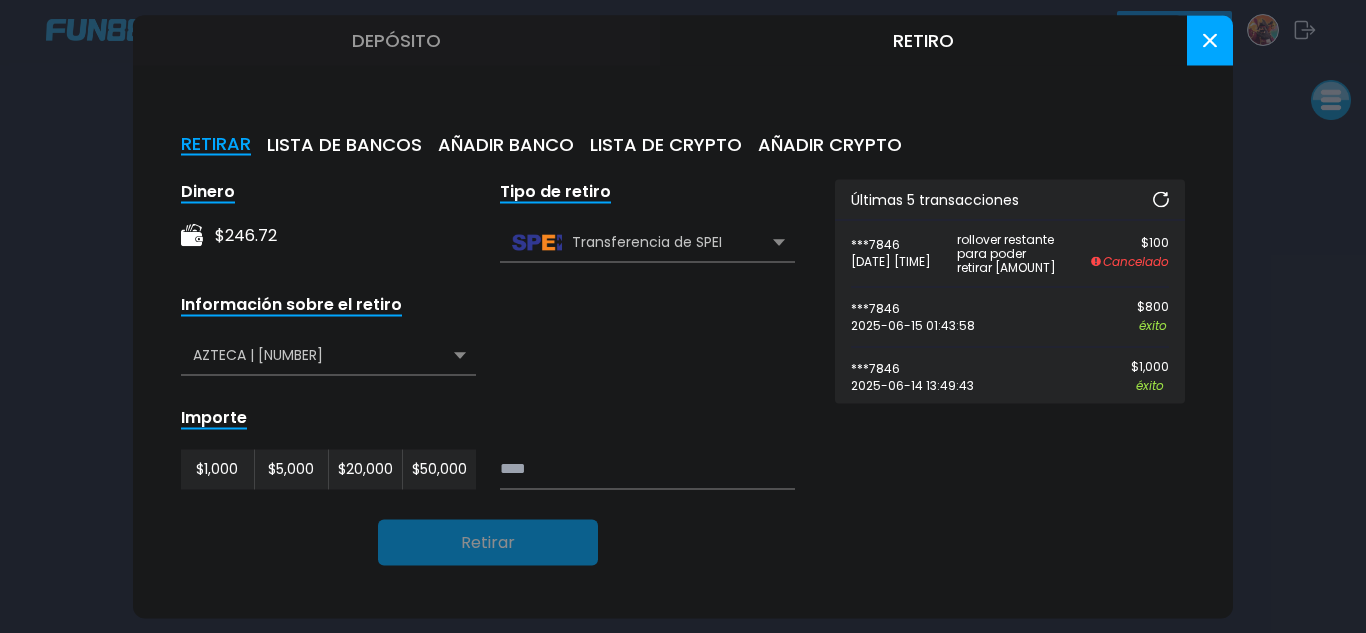 click at bounding box center [647, 469] 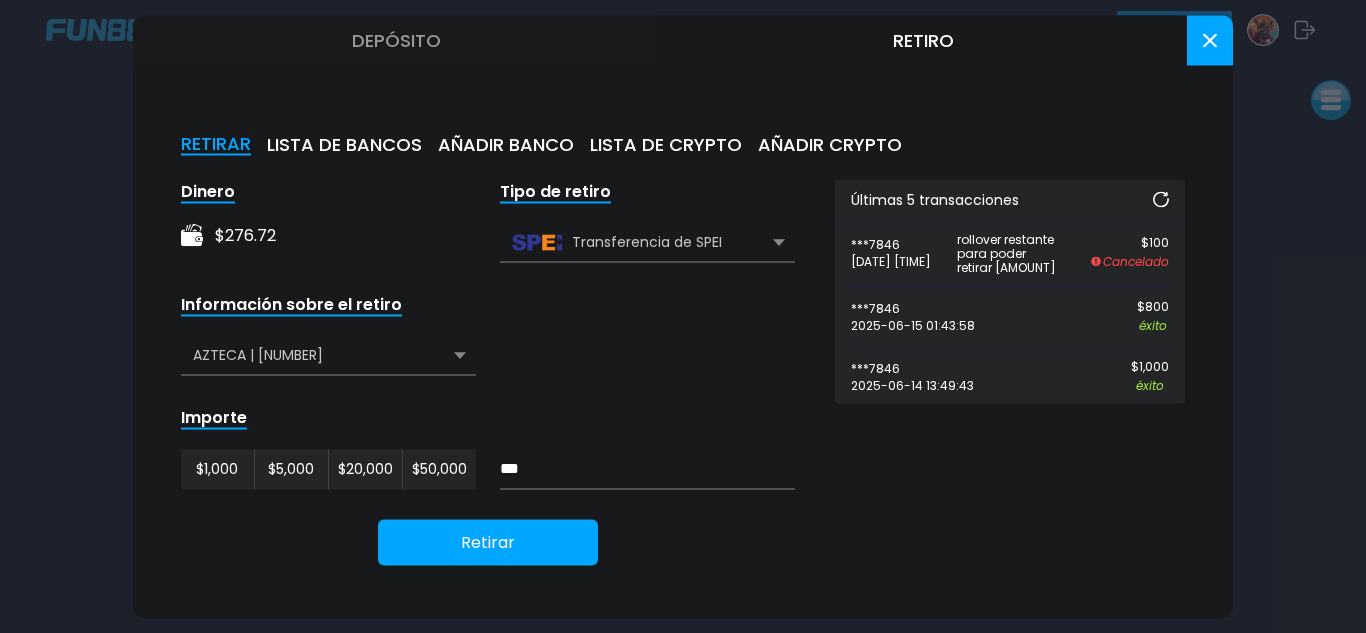 type on "***" 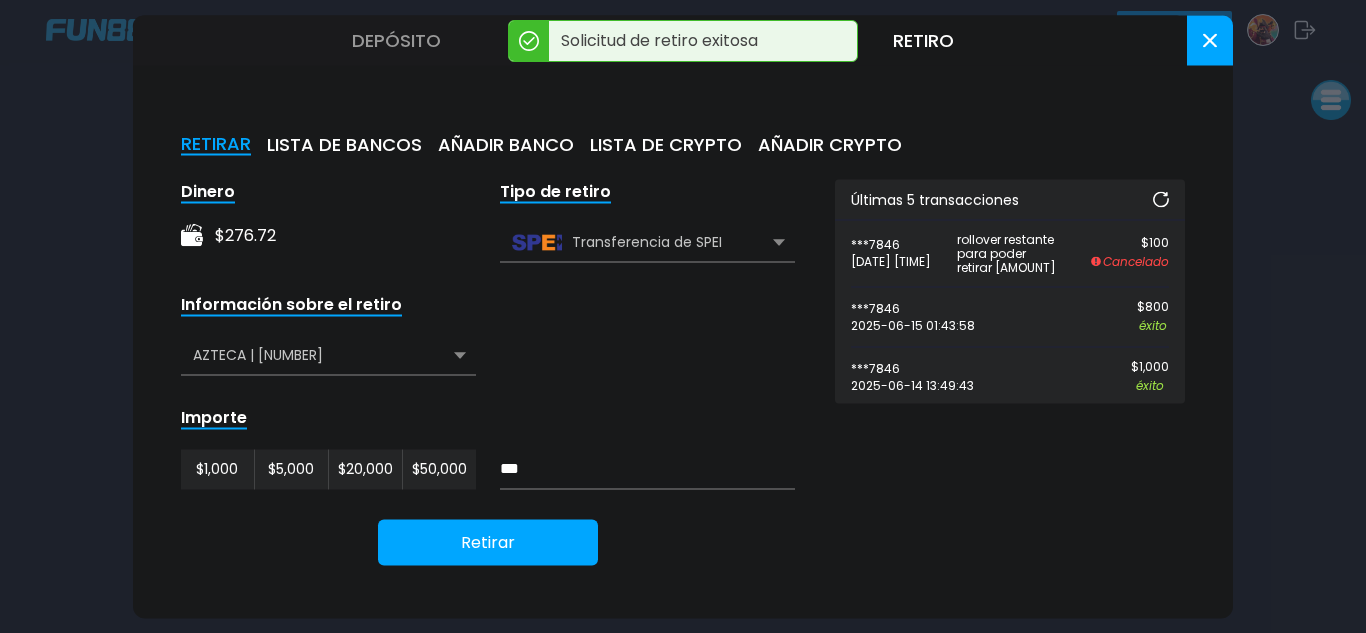 click at bounding box center [1161, 199] 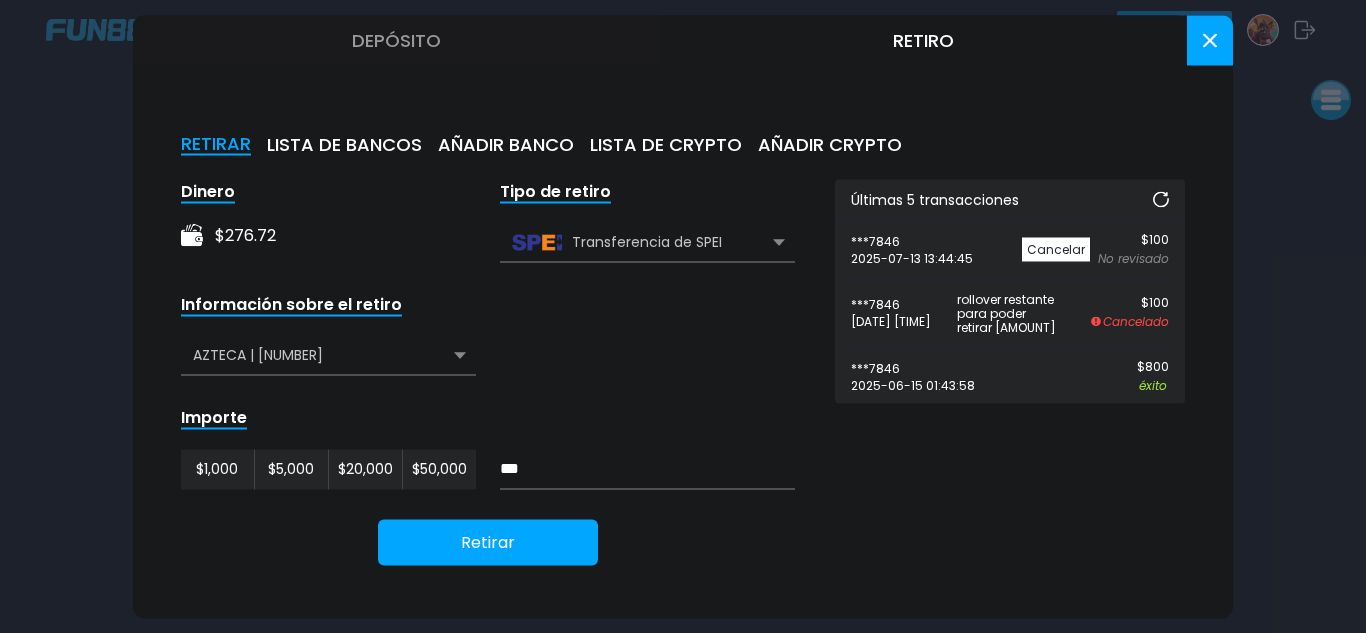 click at bounding box center [683, 316] 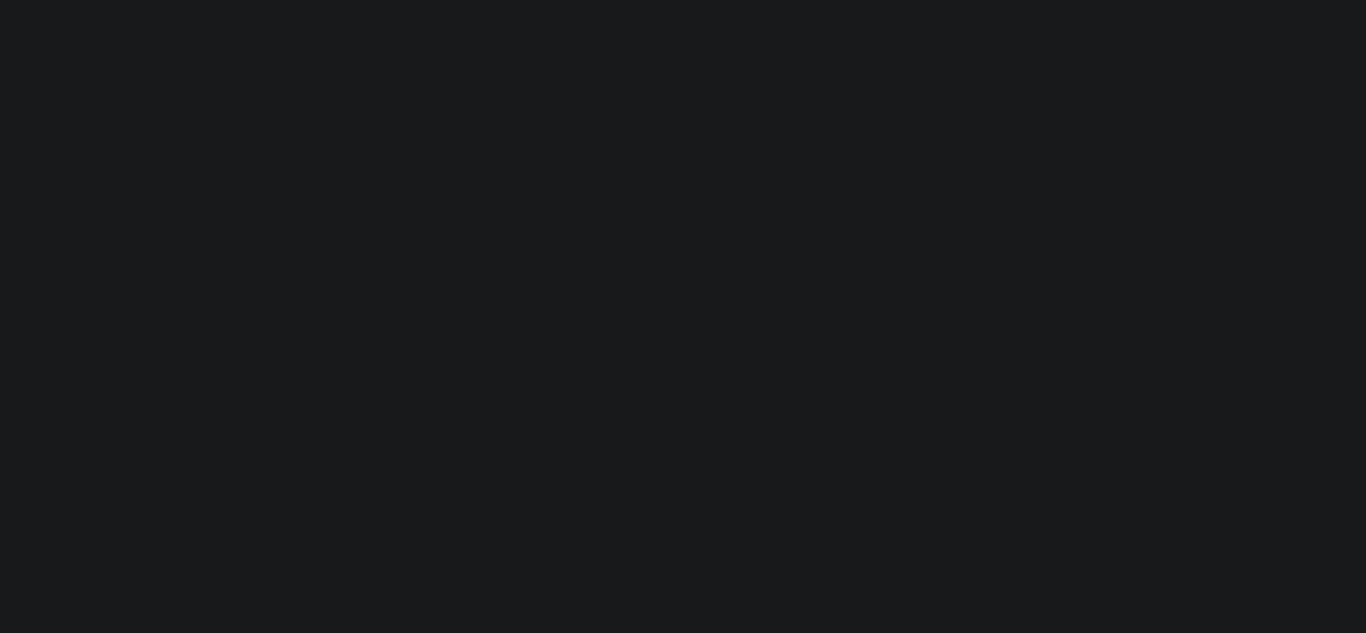 scroll, scrollTop: 0, scrollLeft: 0, axis: both 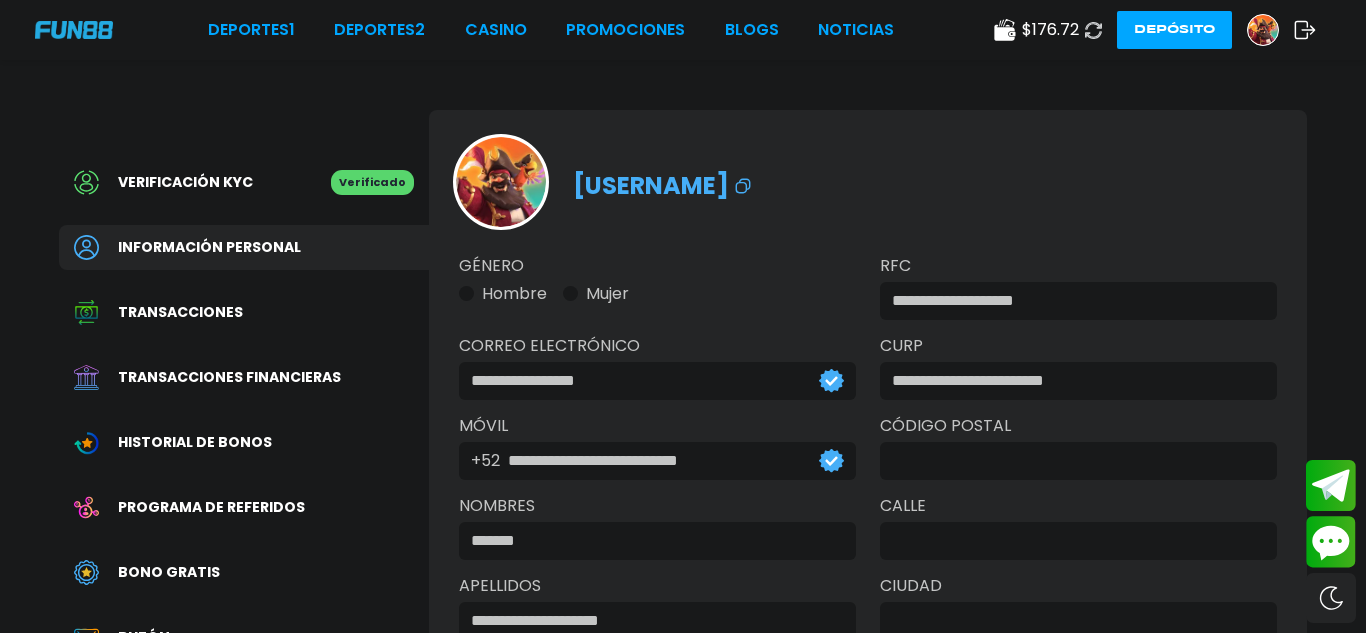 type on "**********" 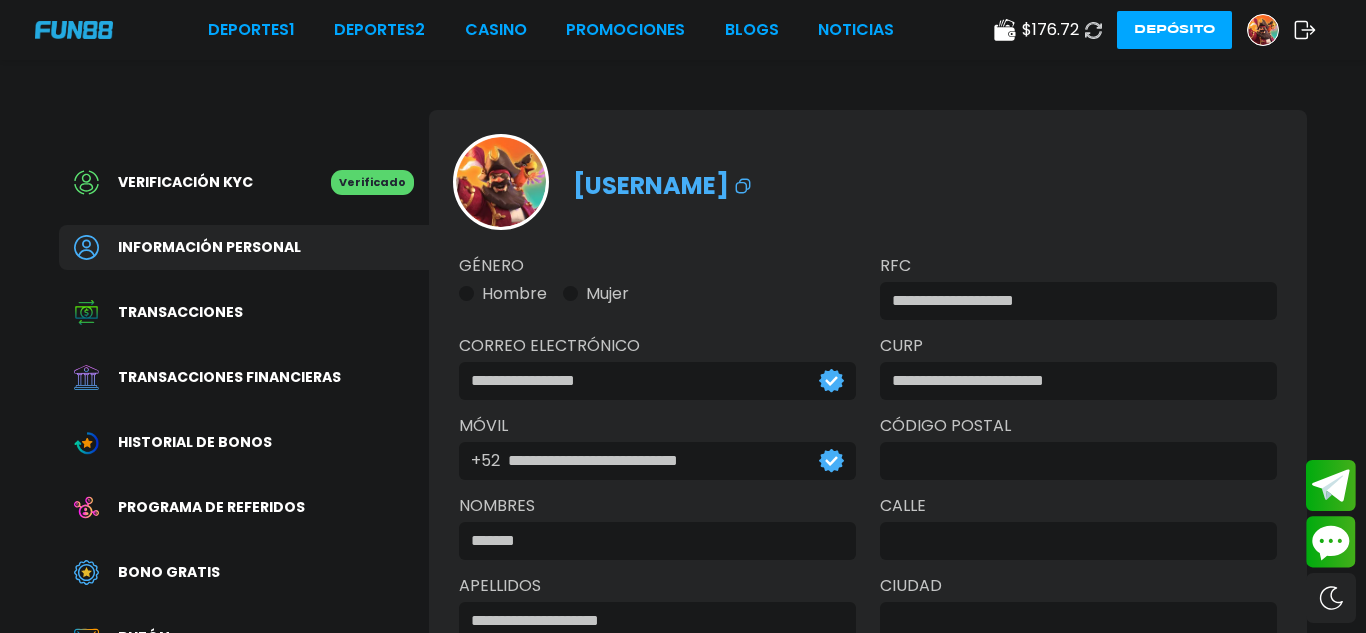 type on "**********" 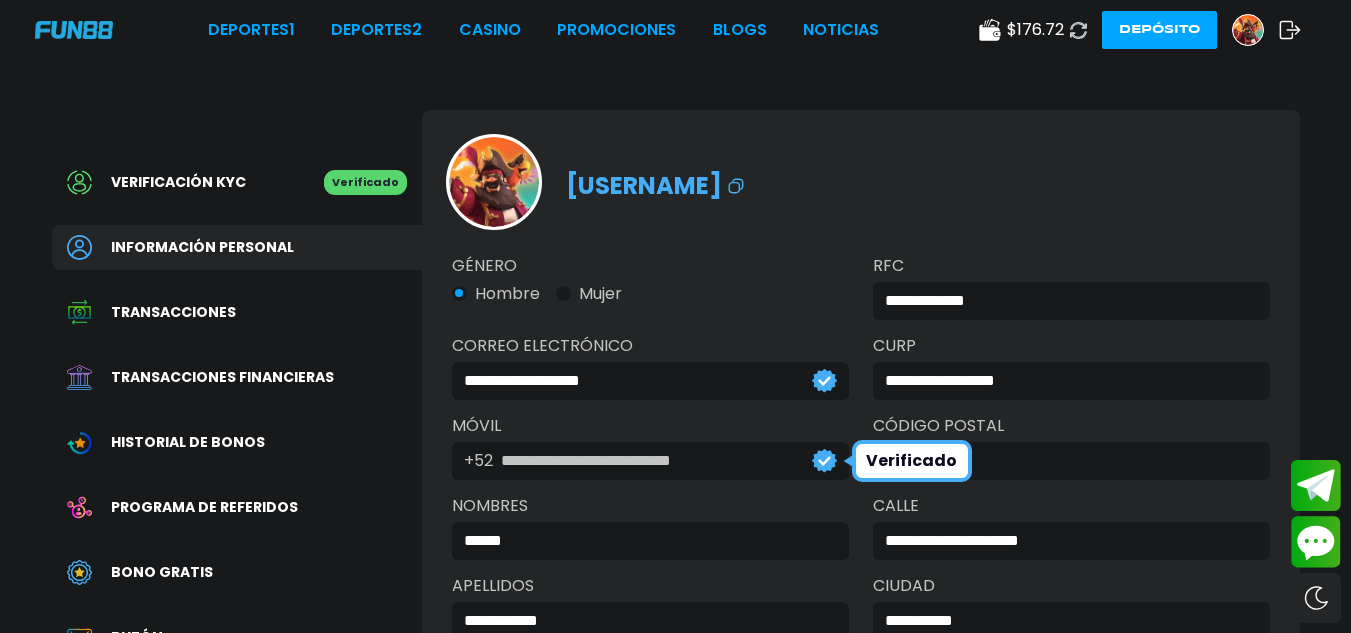 click on "Correo electrónico" at bounding box center [650, 346] 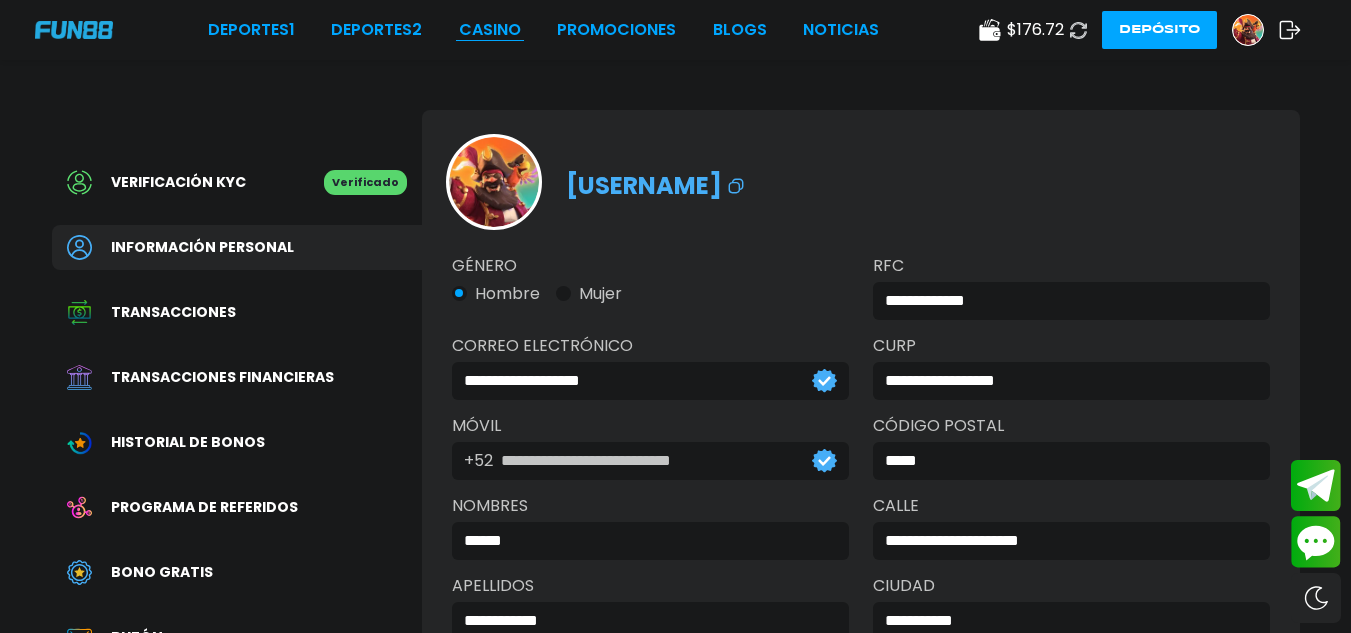 click on "CASINO" at bounding box center [490, 30] 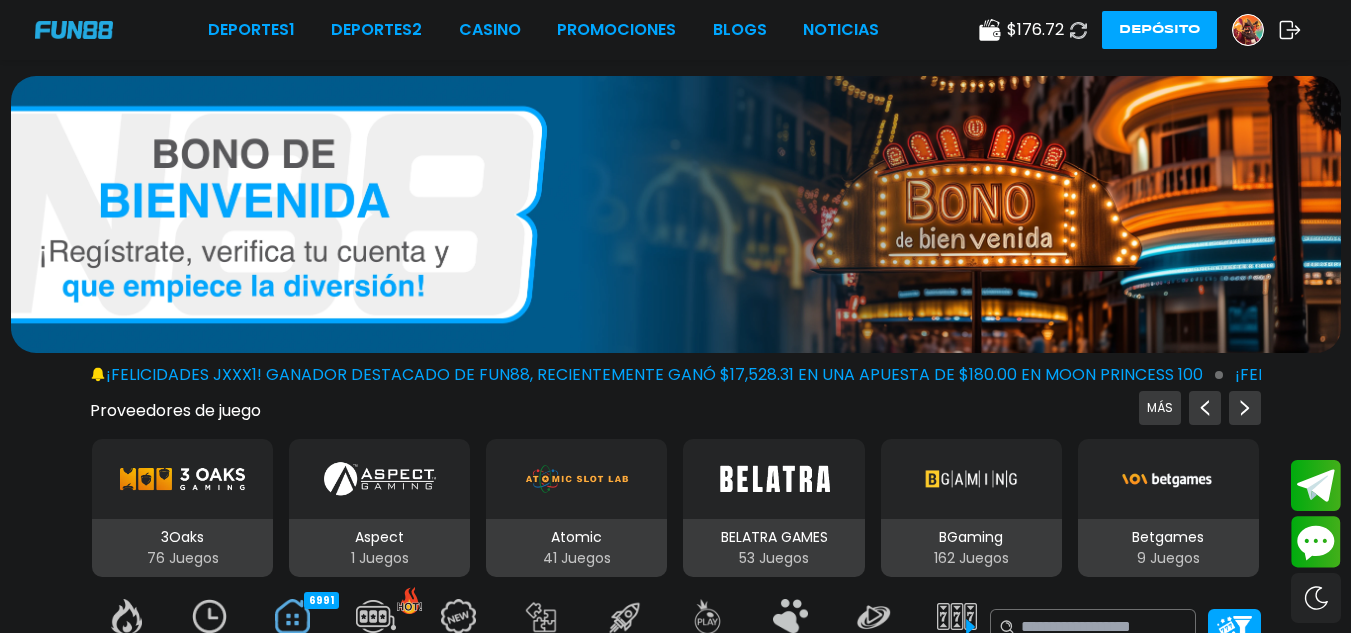 click 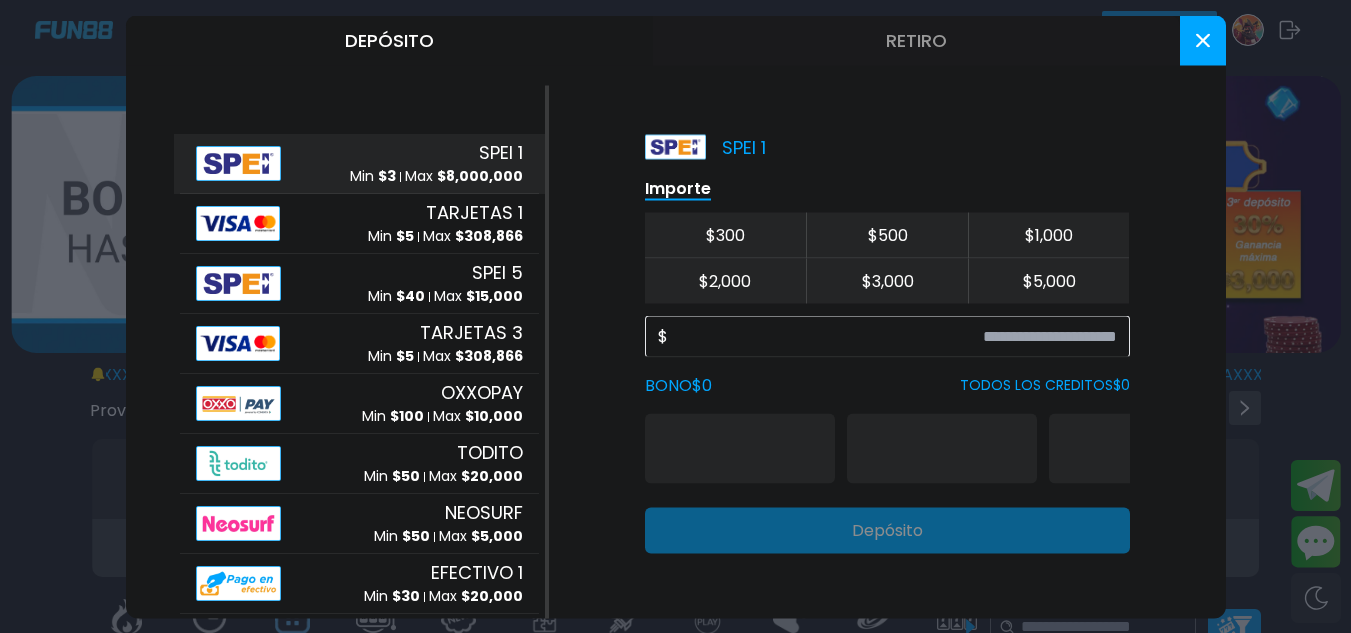 click on "Retiro" at bounding box center (916, 40) 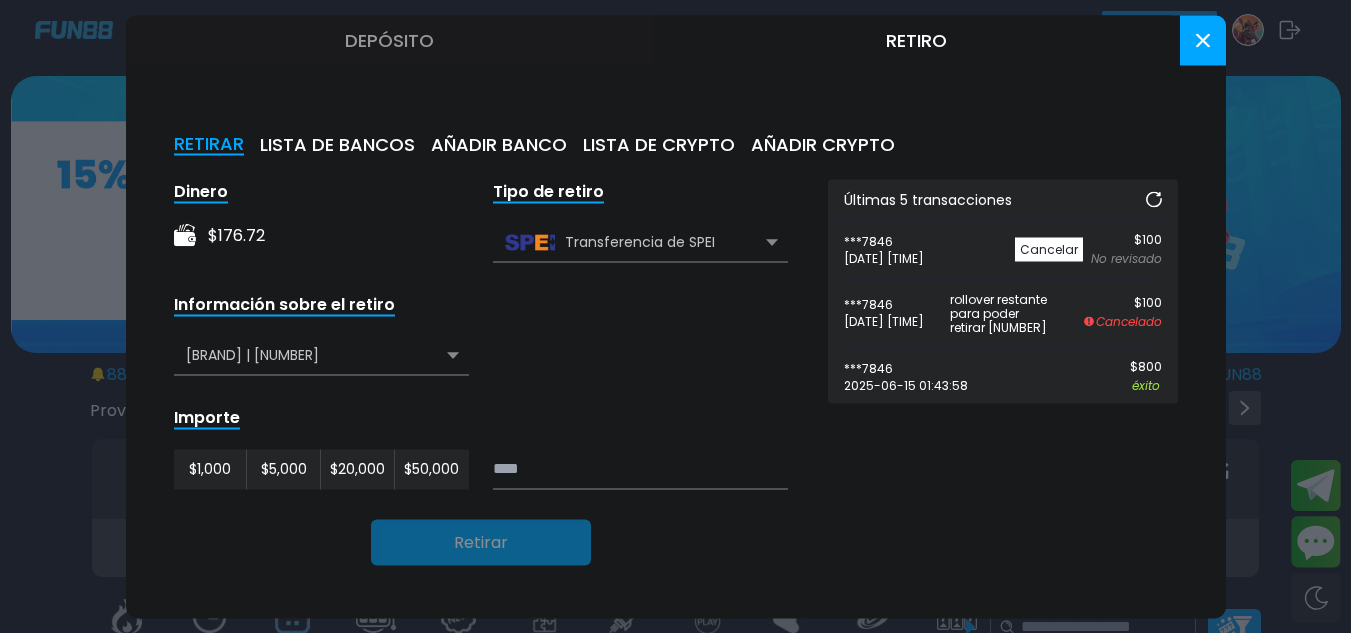 click 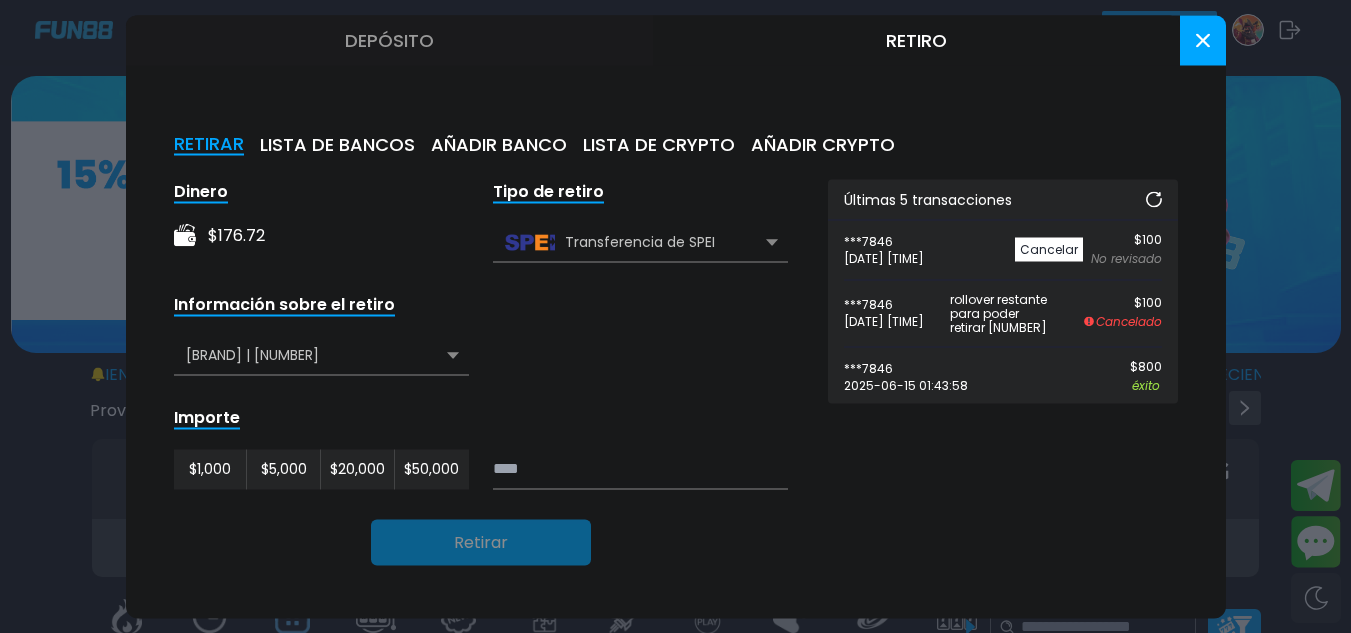 click 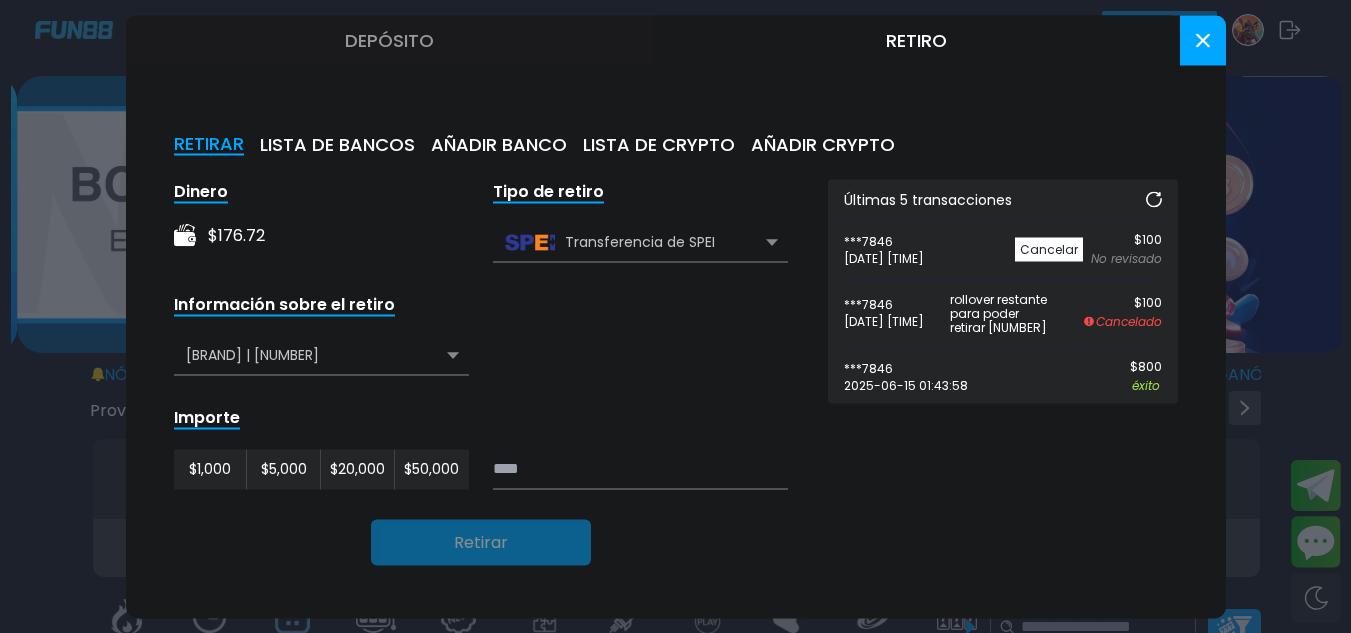 scroll, scrollTop: 19, scrollLeft: 0, axis: vertical 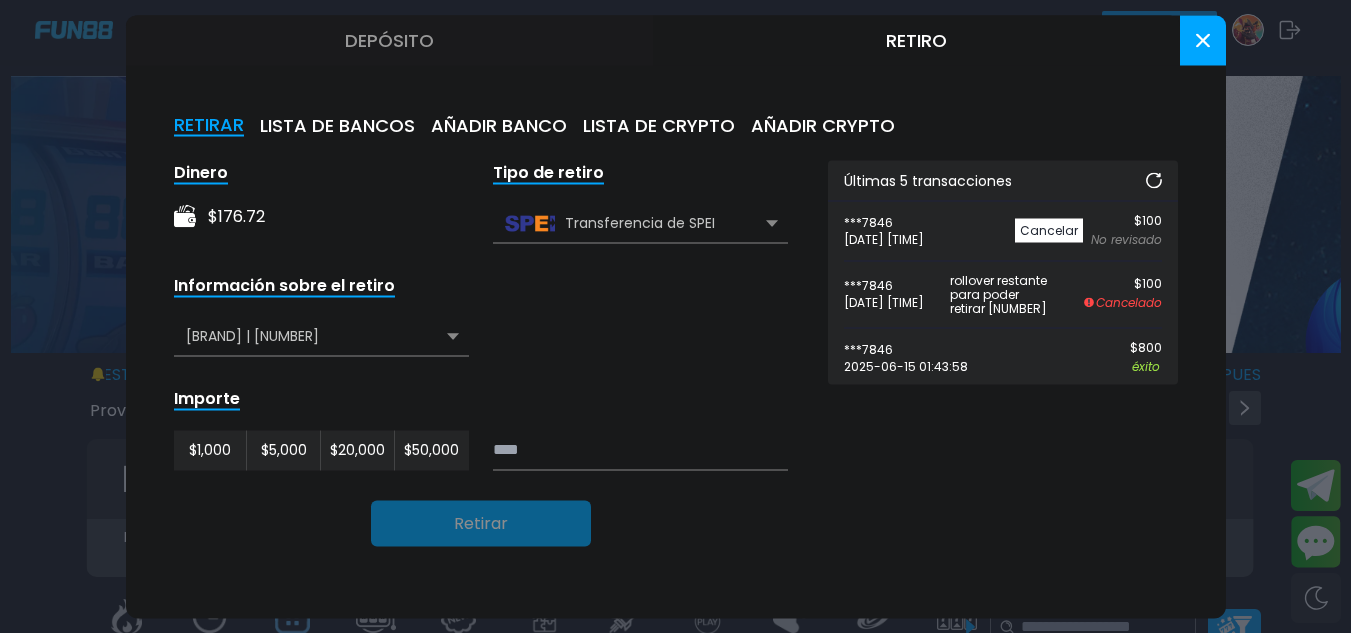 click at bounding box center [675, 316] 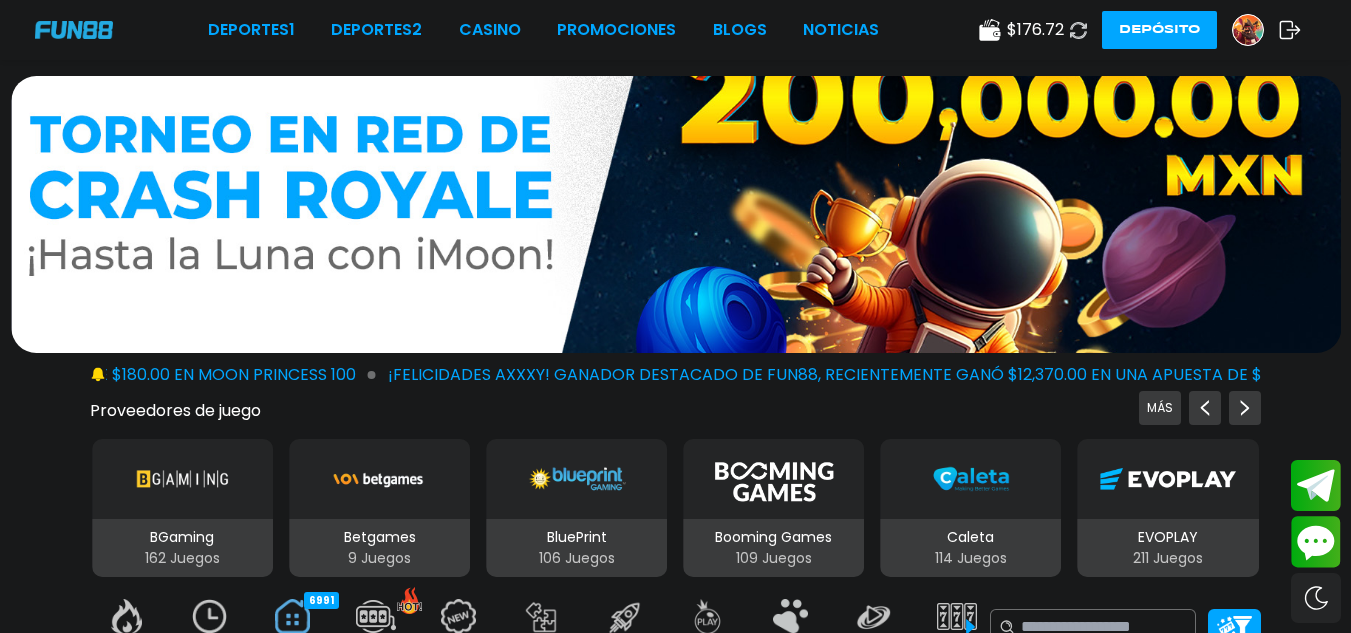 click on "Depósito" at bounding box center [1159, 30] 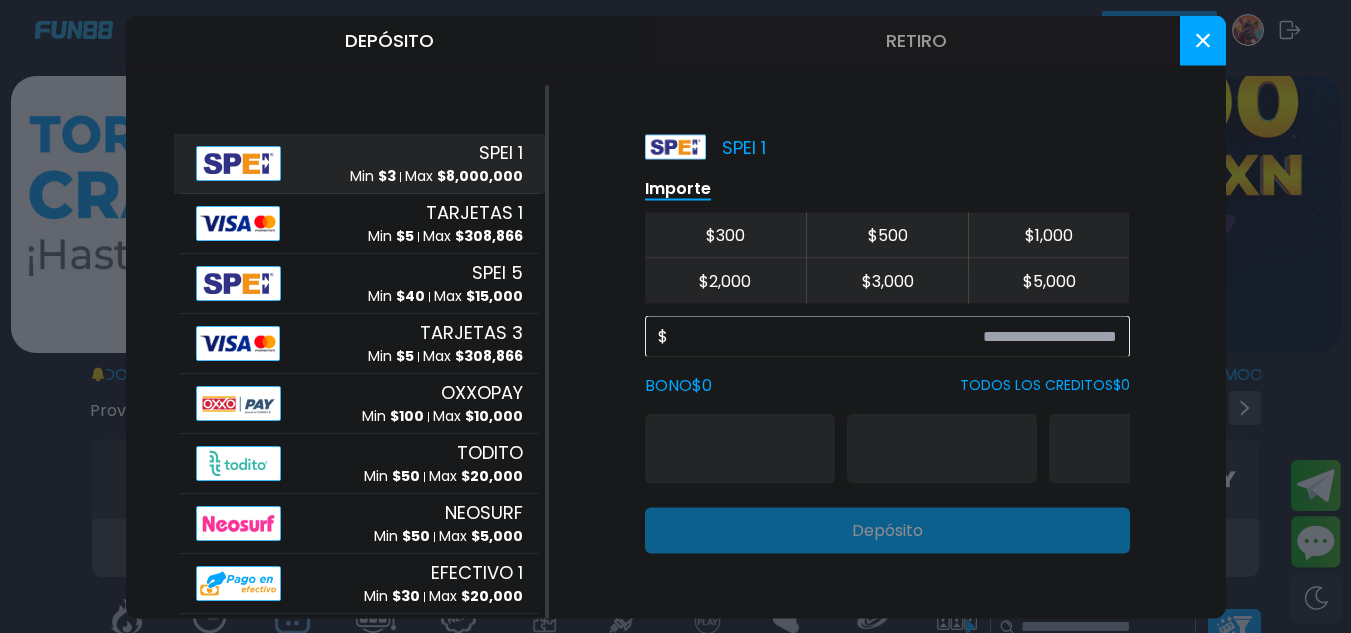 click 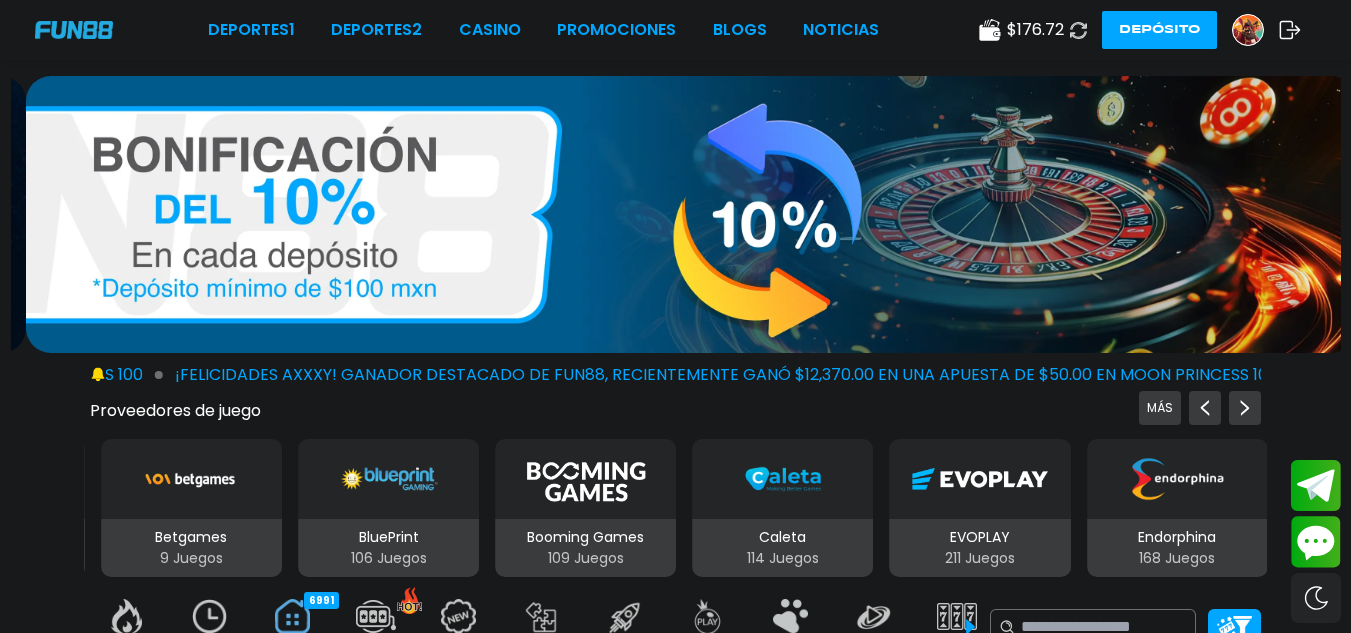 click 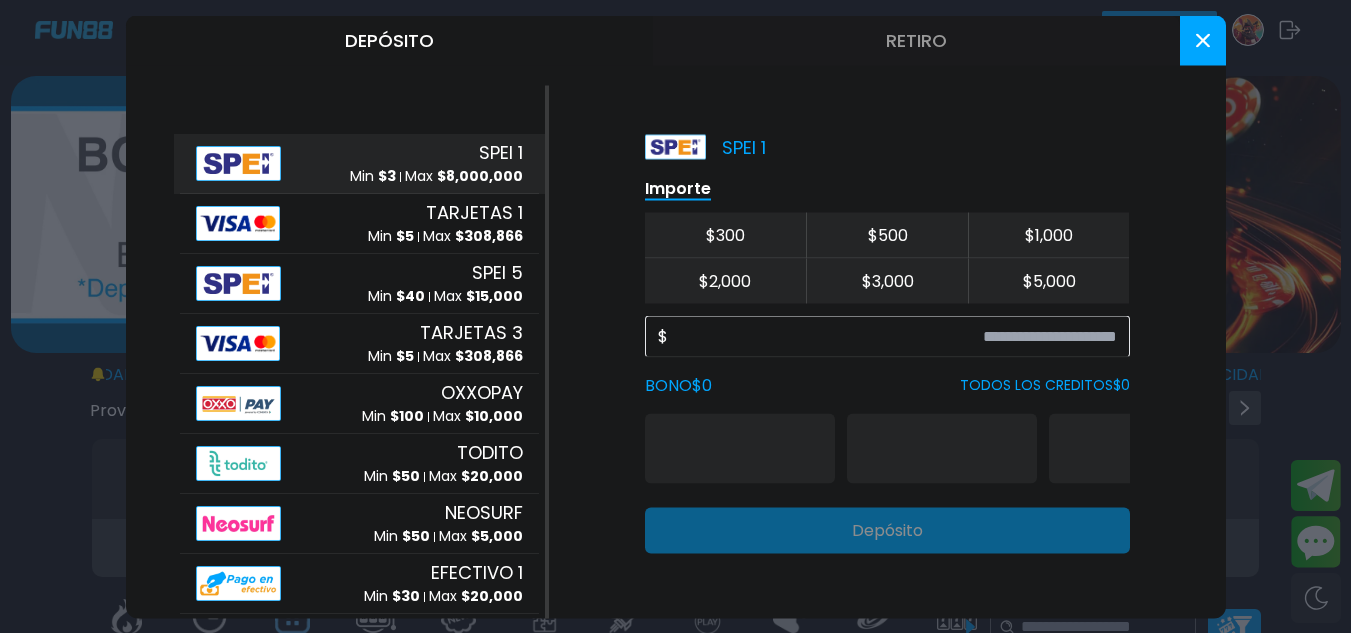 click on "Retiro" at bounding box center (916, 40) 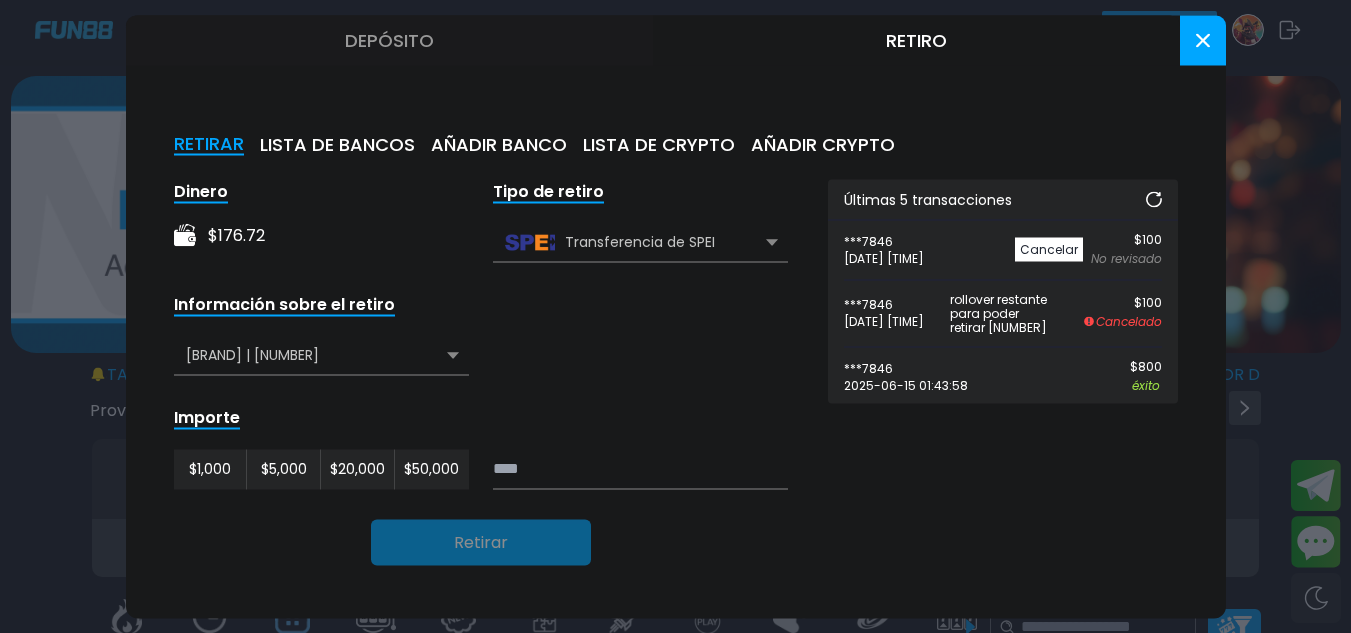 click 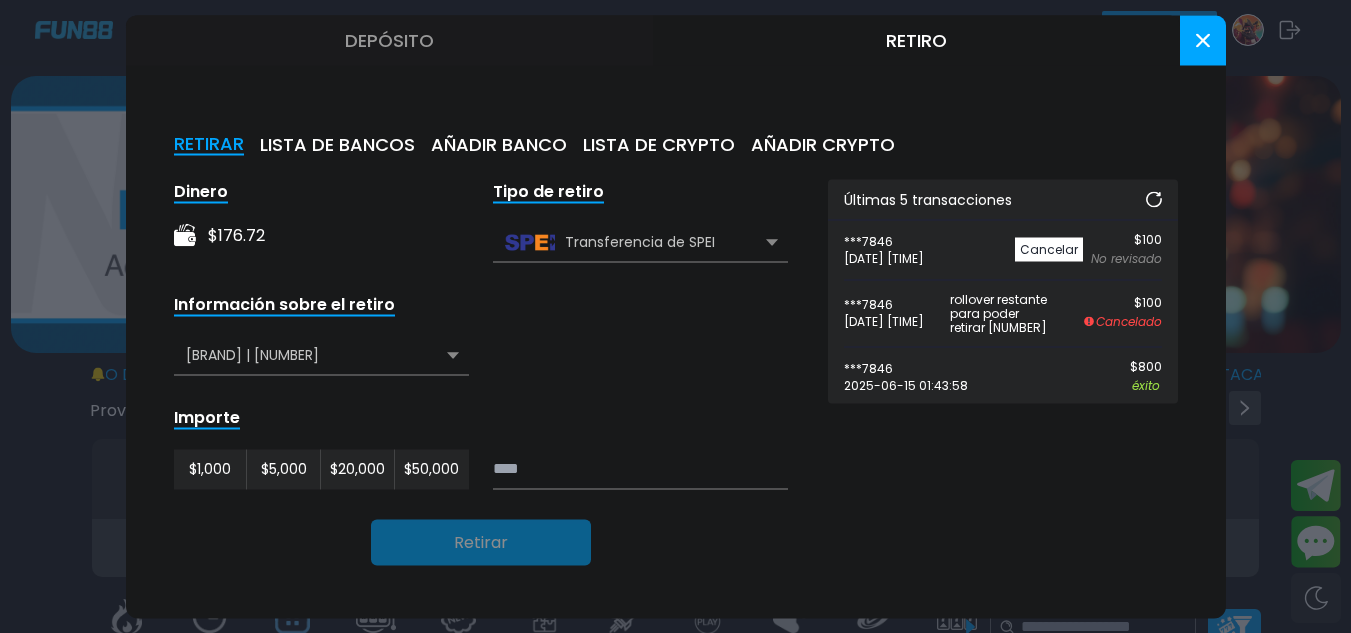 click 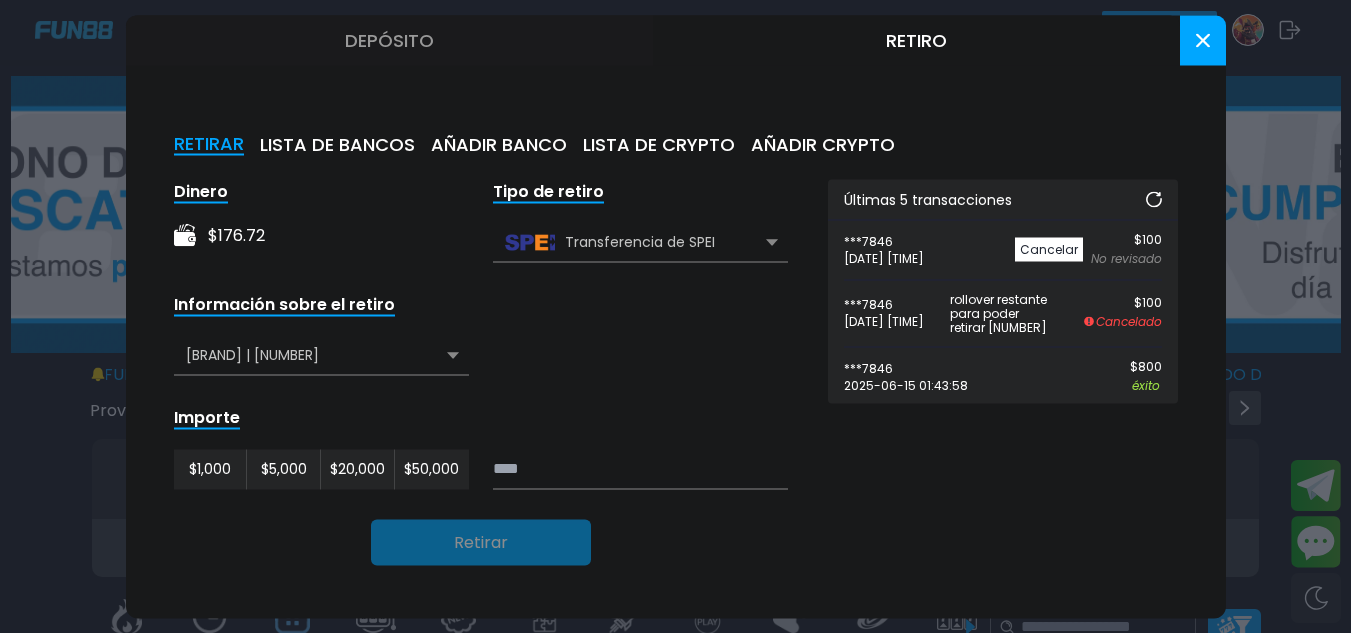click 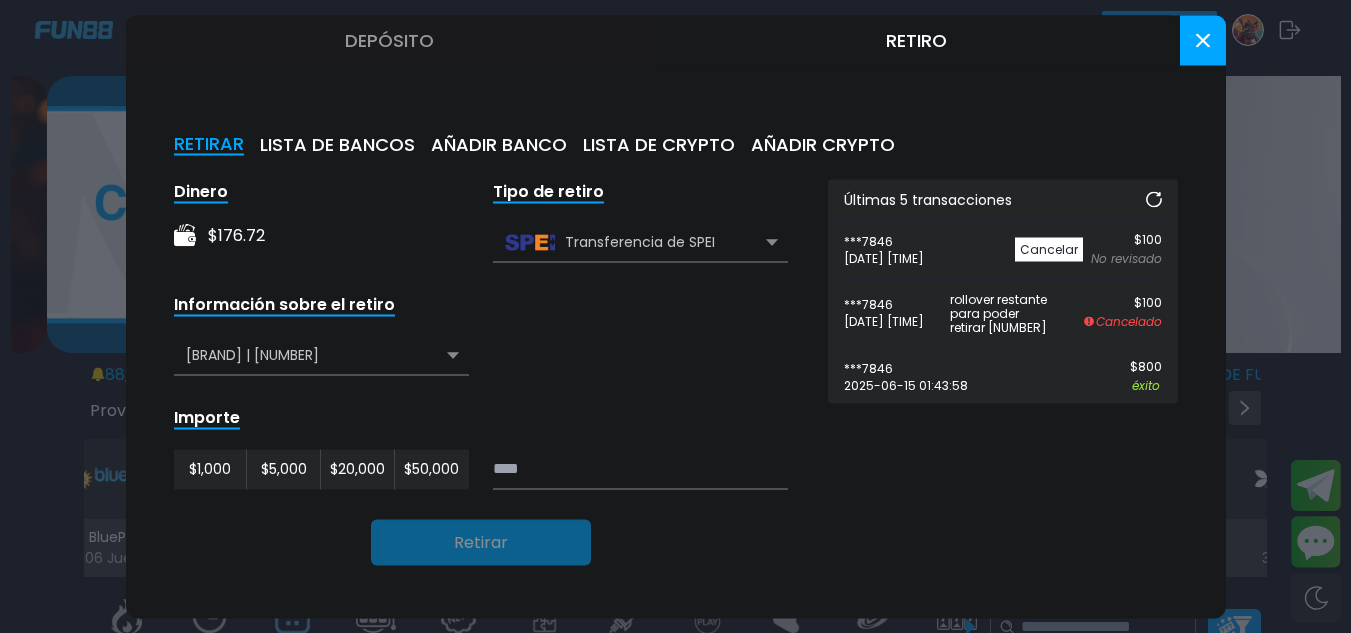 click 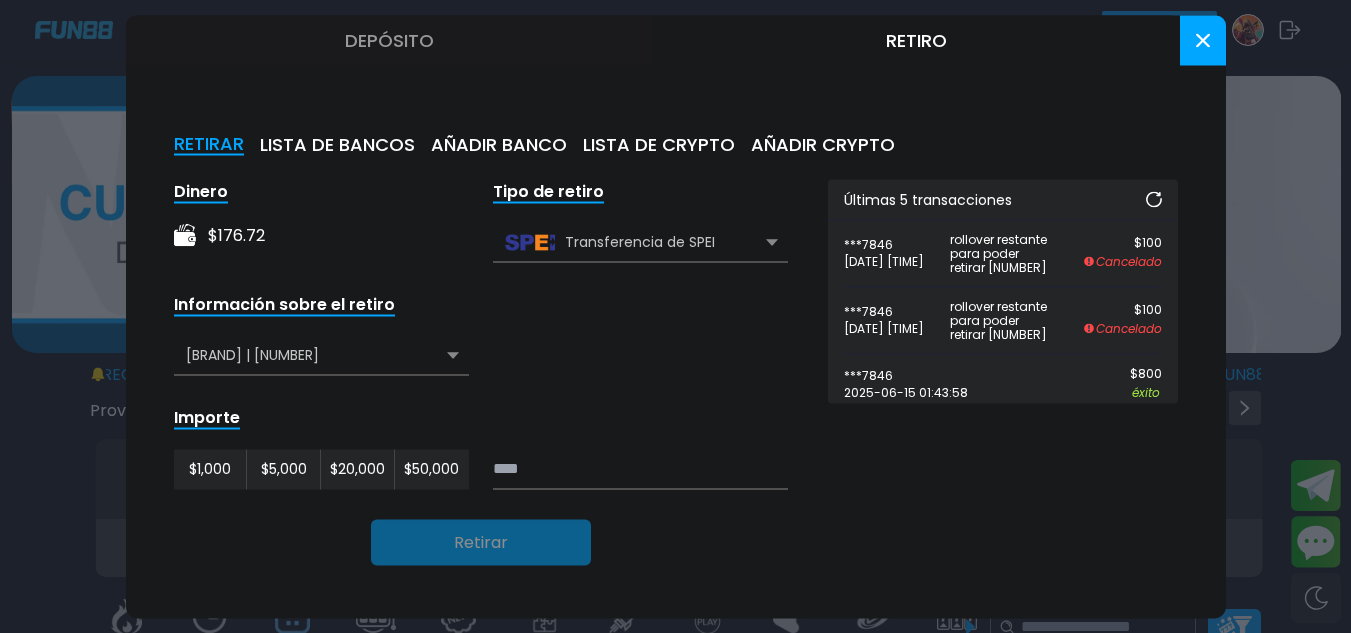 click 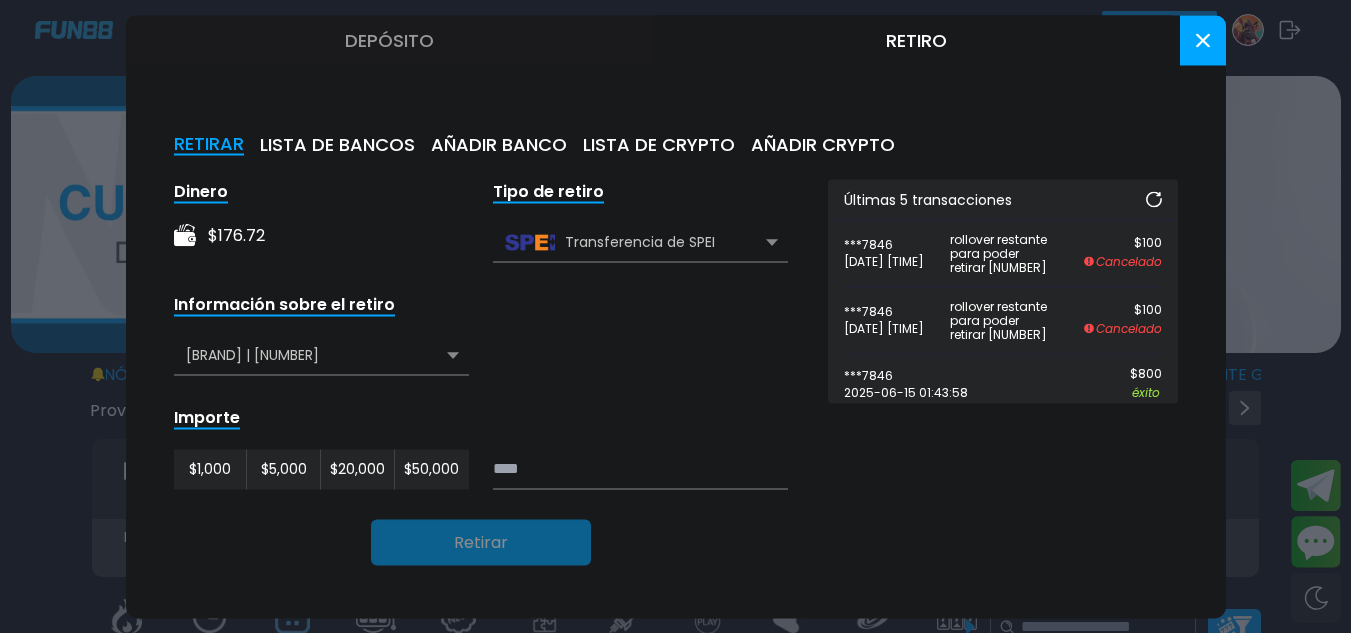 click at bounding box center [675, 316] 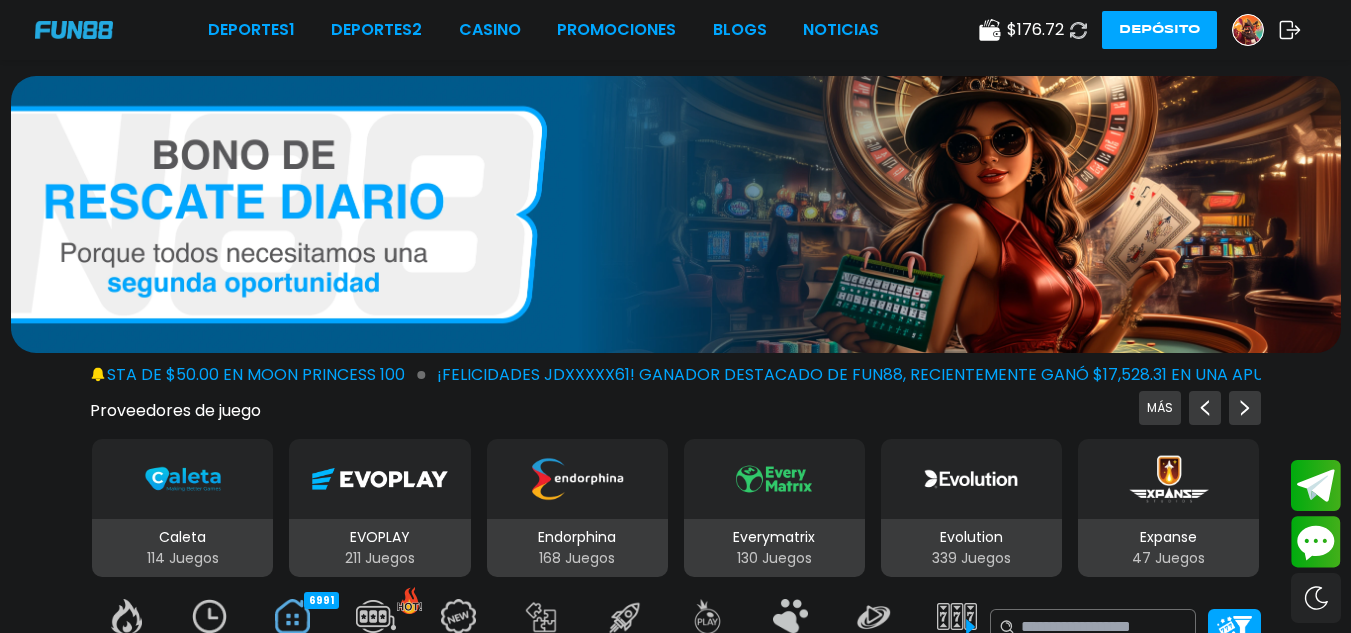 click at bounding box center [210, 616] 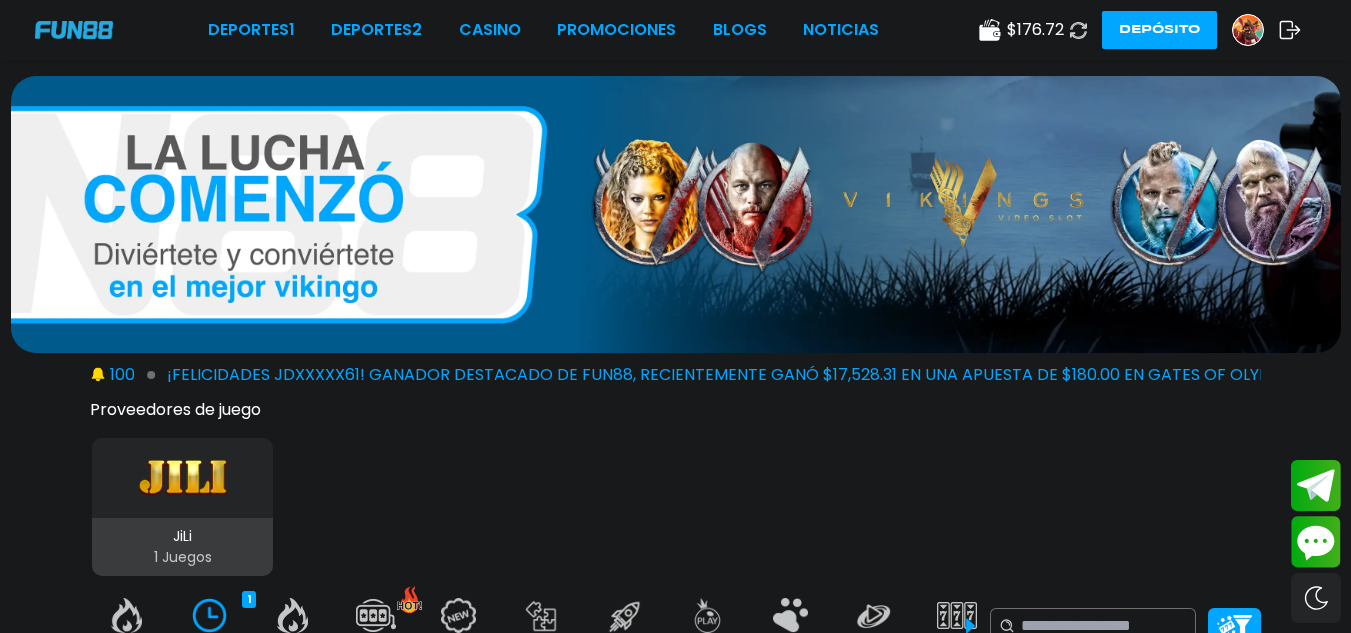 scroll, scrollTop: 553, scrollLeft: 0, axis: vertical 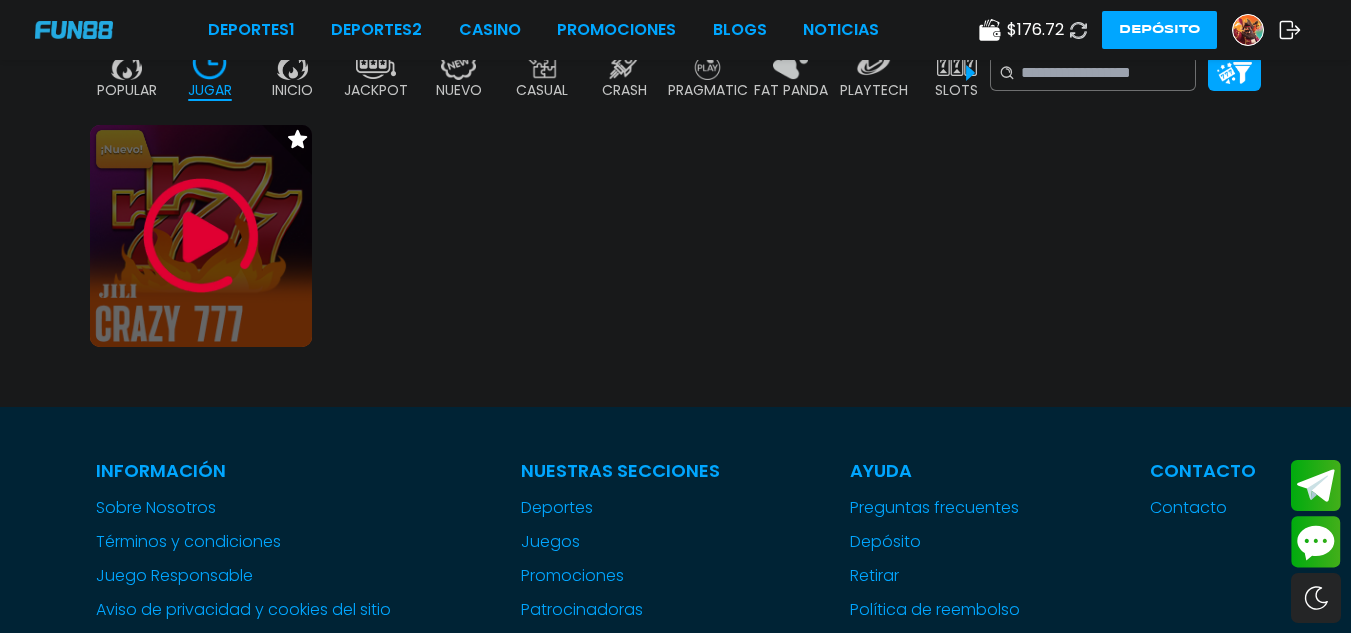 click at bounding box center (201, 236) 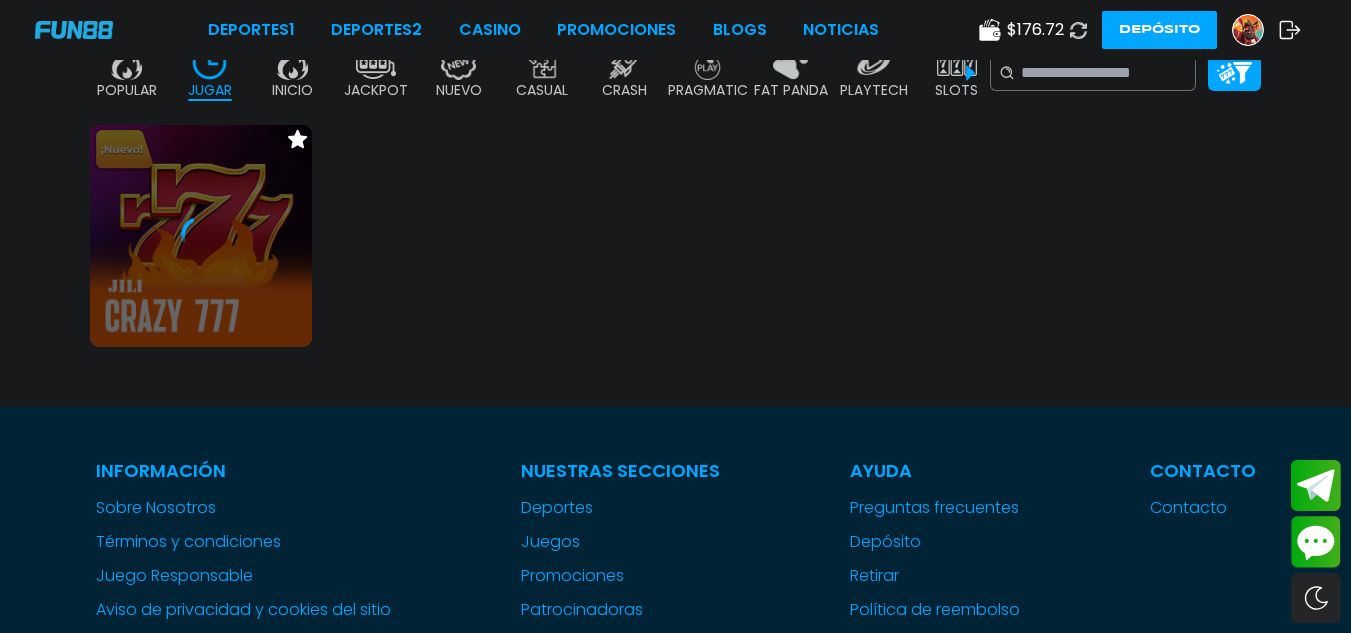 click at bounding box center [1078, 30] 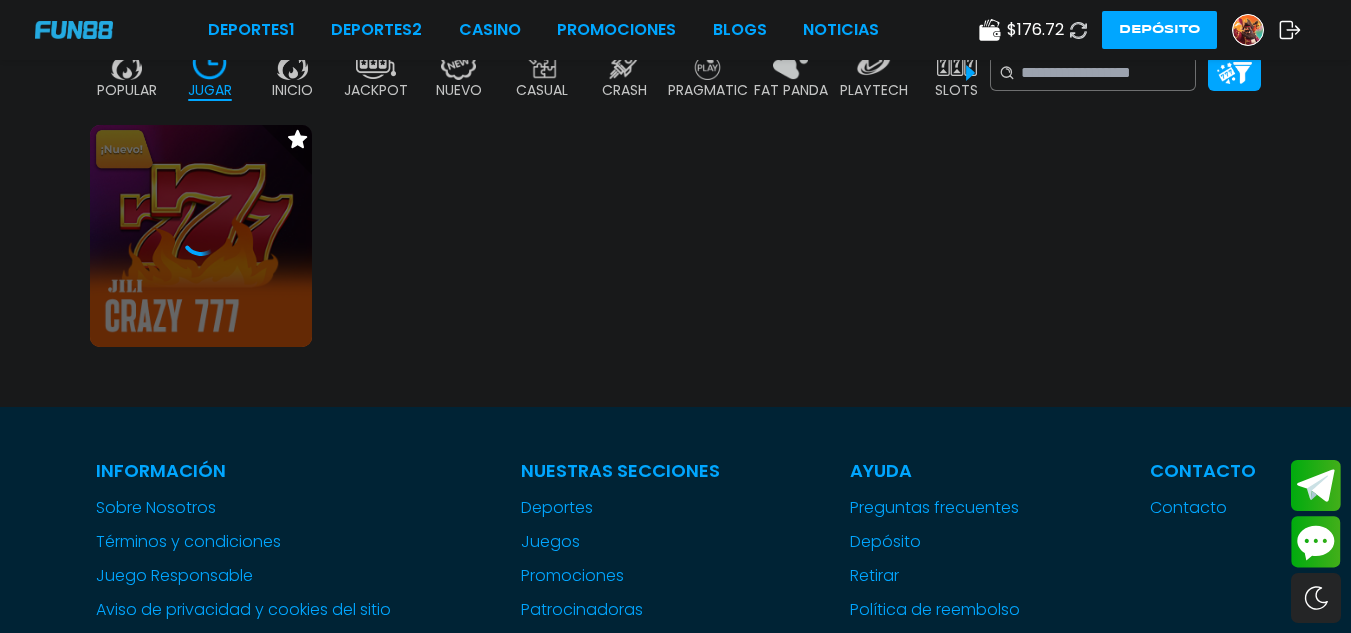 click at bounding box center [1078, 30] 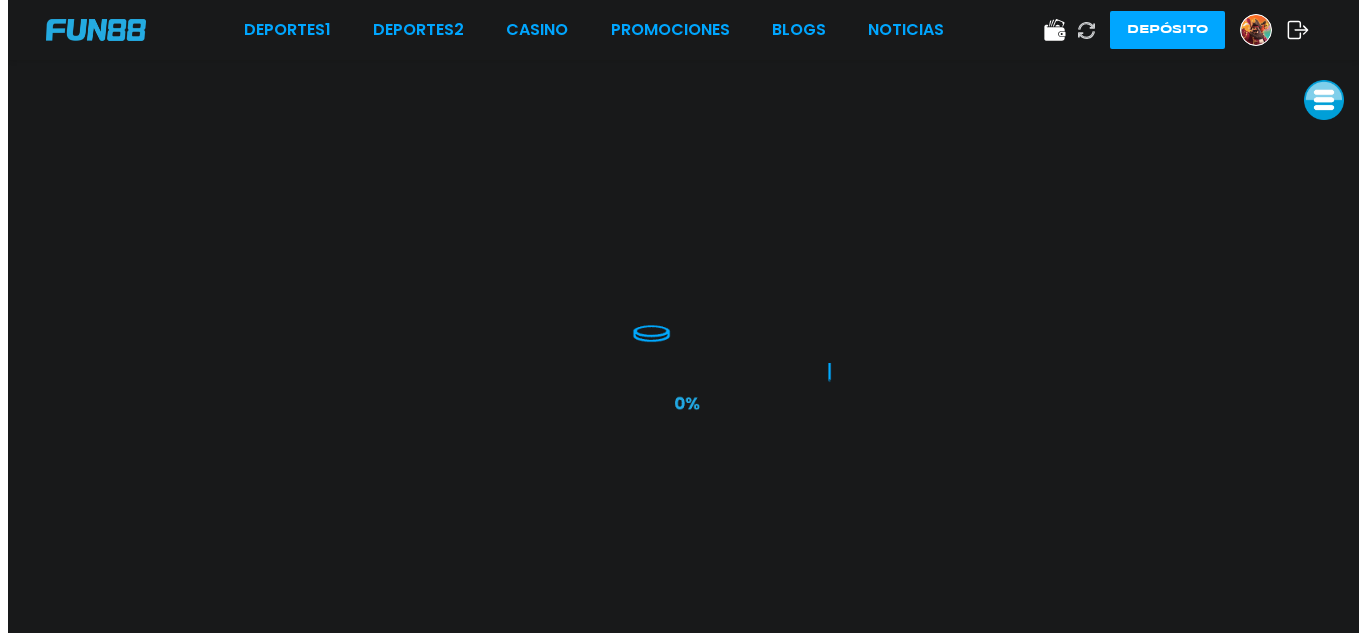 scroll, scrollTop: 0, scrollLeft: 0, axis: both 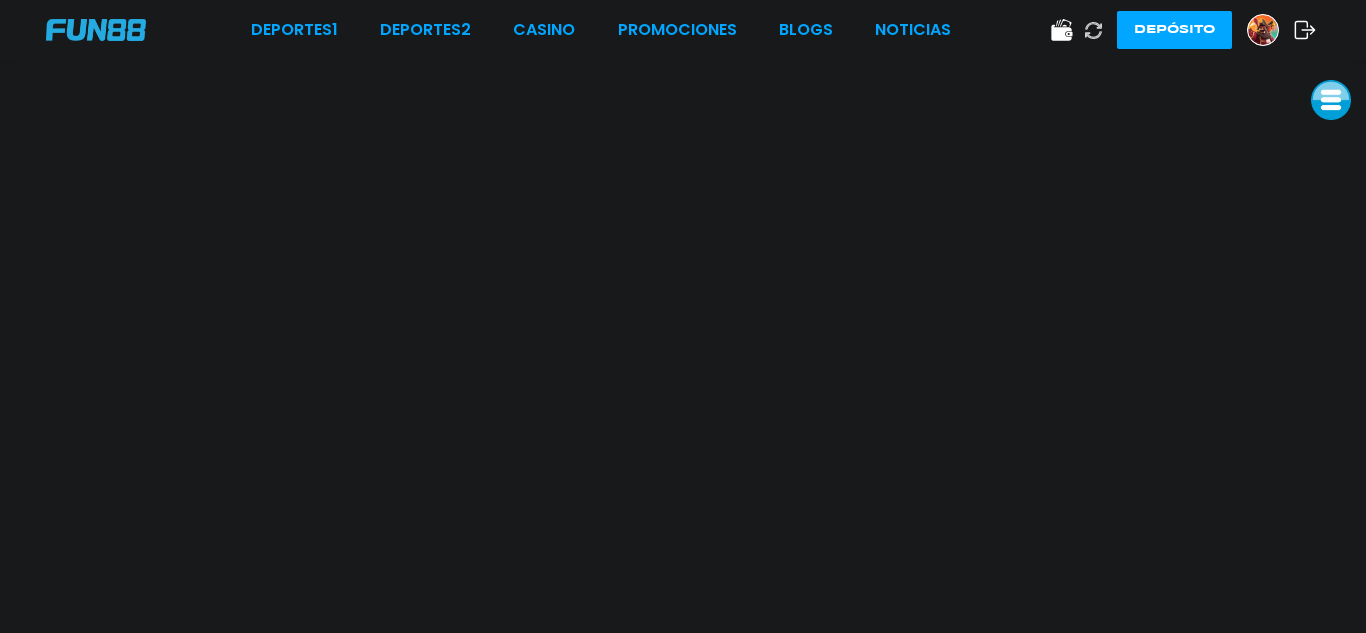 click 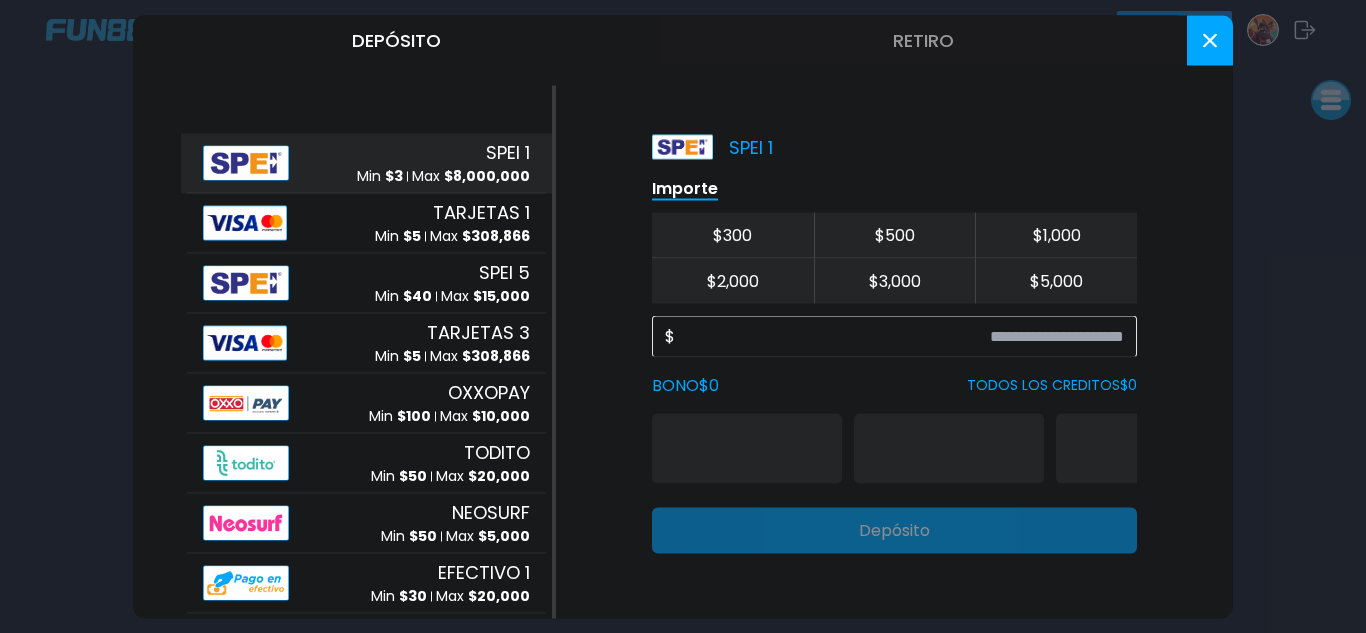 click on "Retiro" at bounding box center [923, 40] 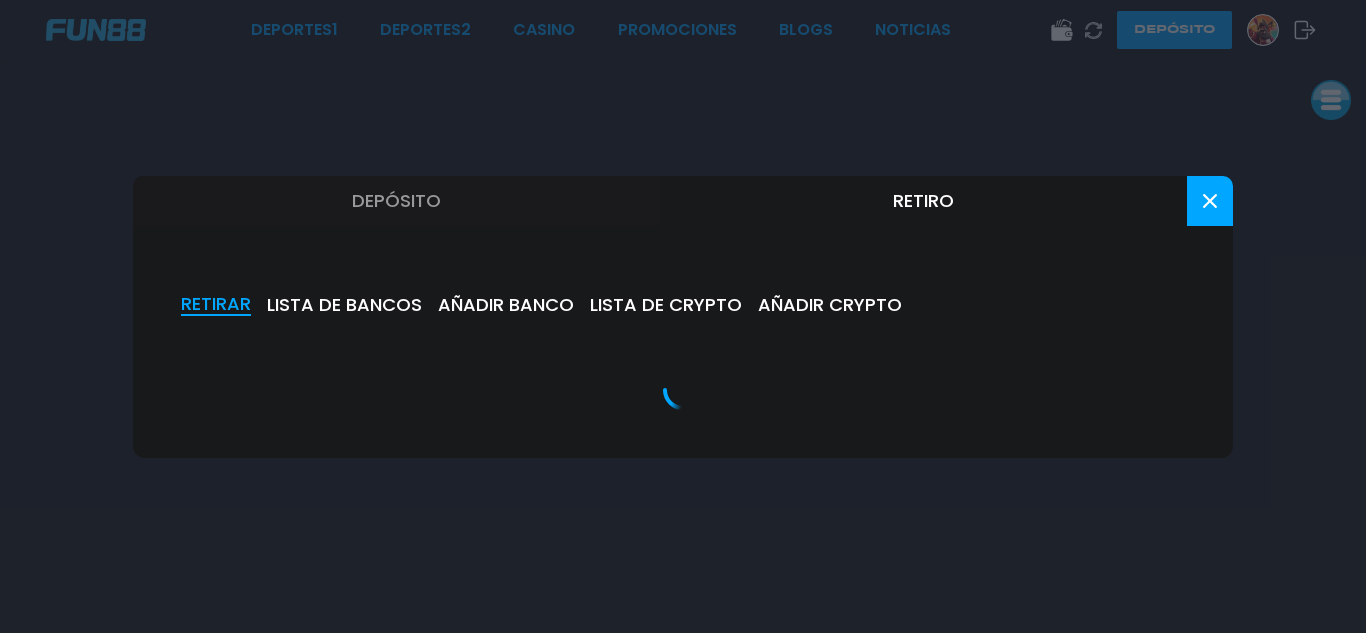 click at bounding box center [683, 316] 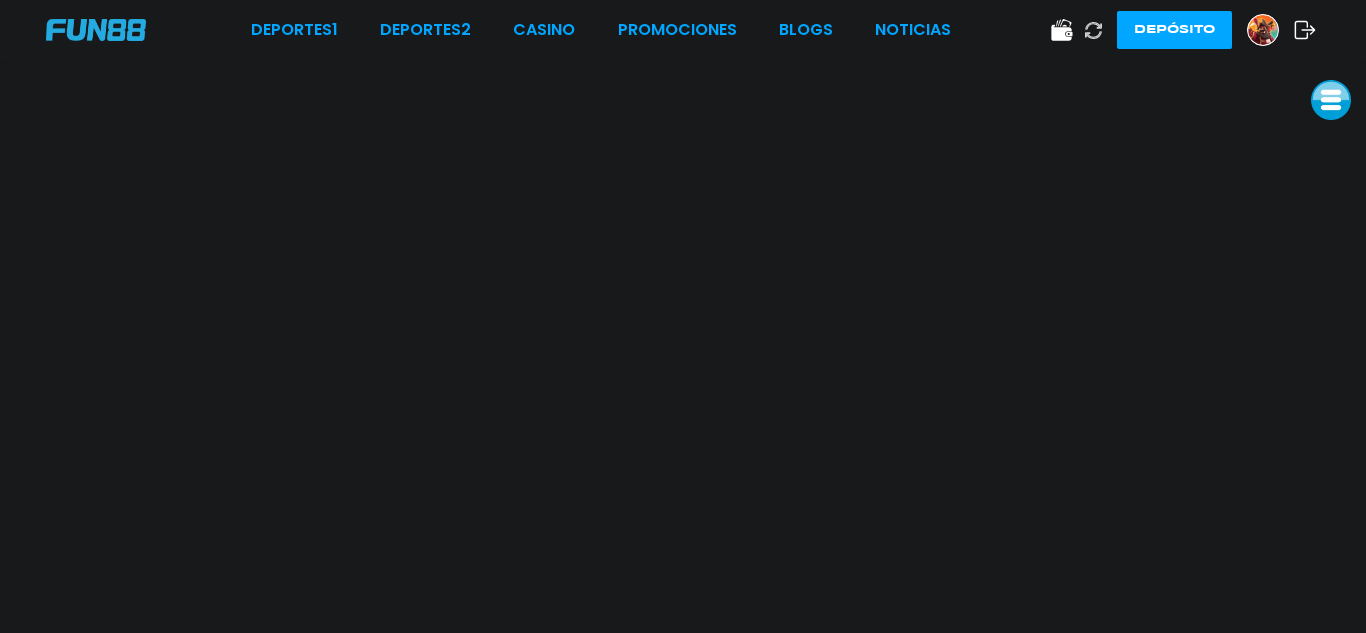 click 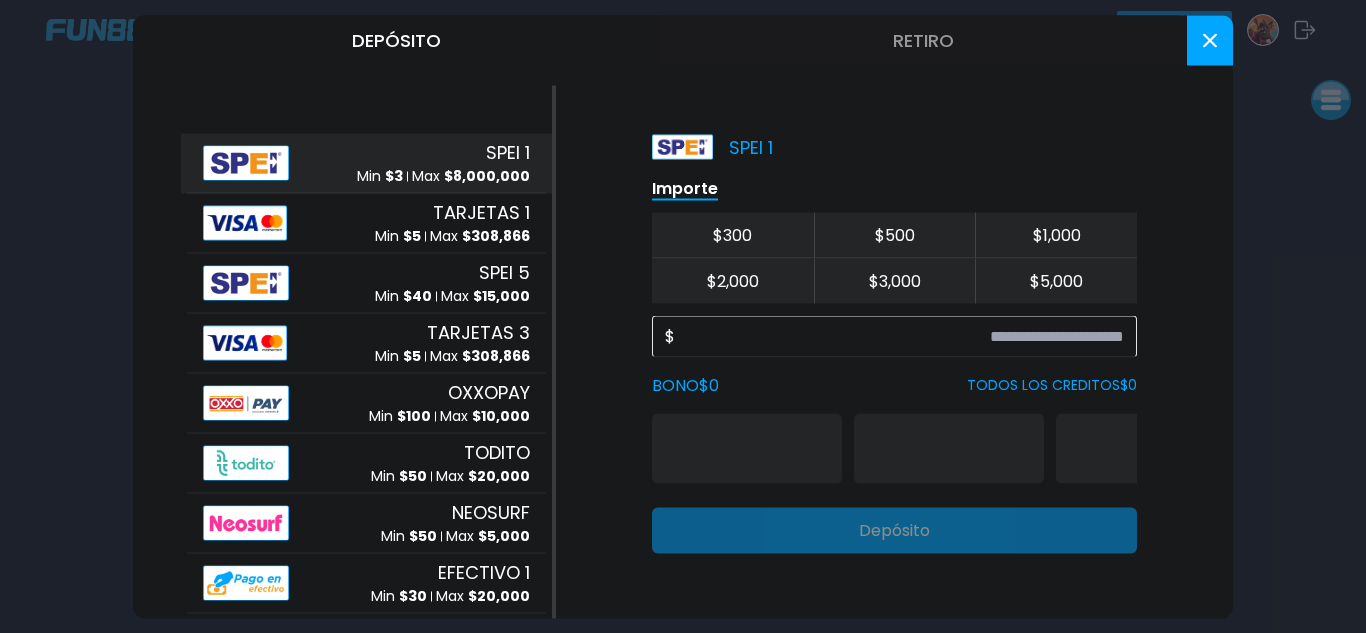 click on "Retiro" at bounding box center [923, 40] 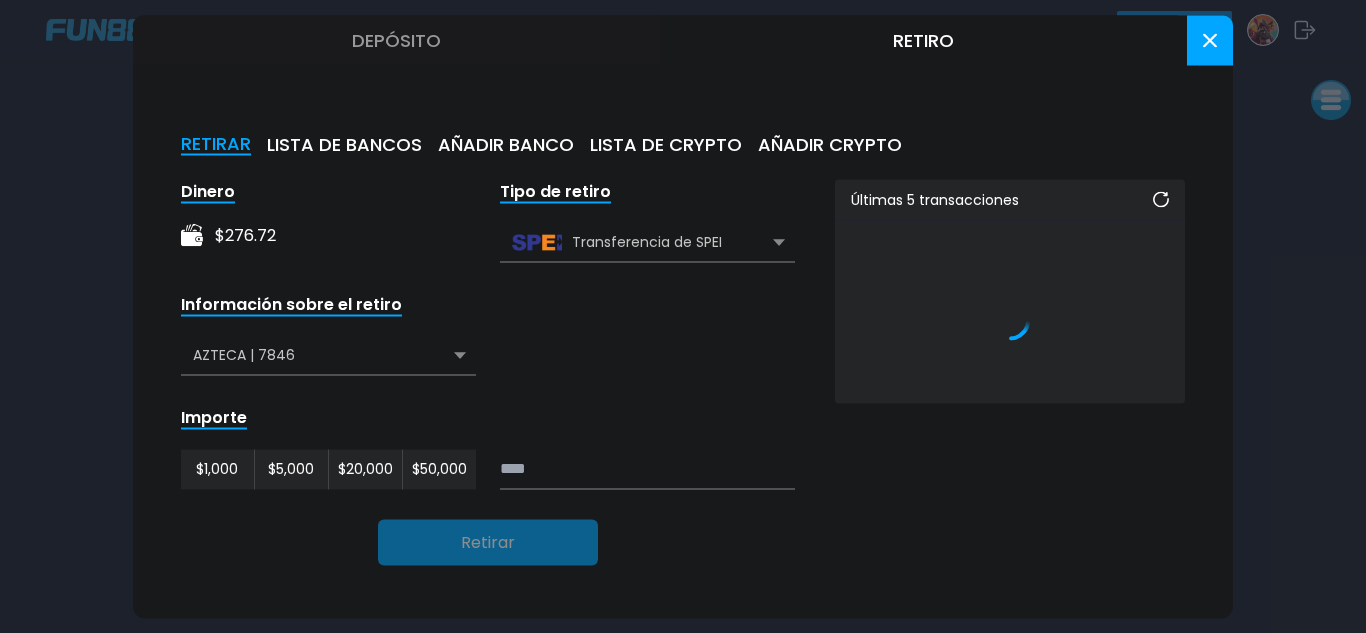 click at bounding box center [647, 469] 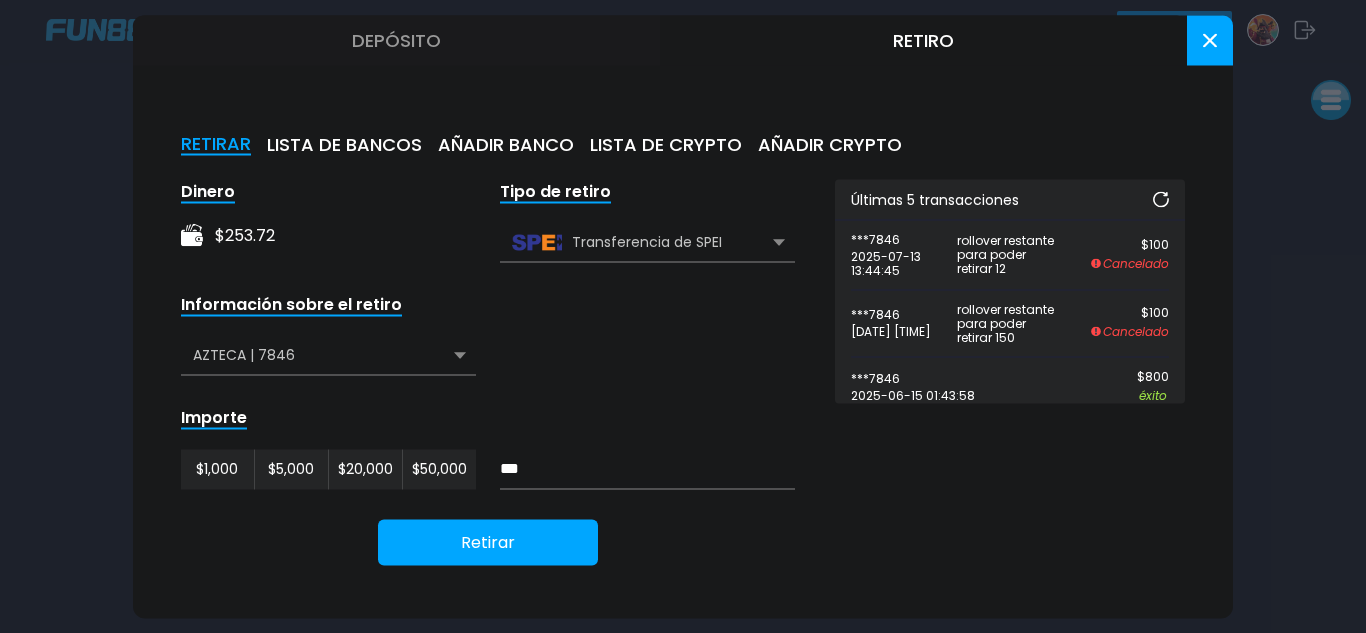 type on "***" 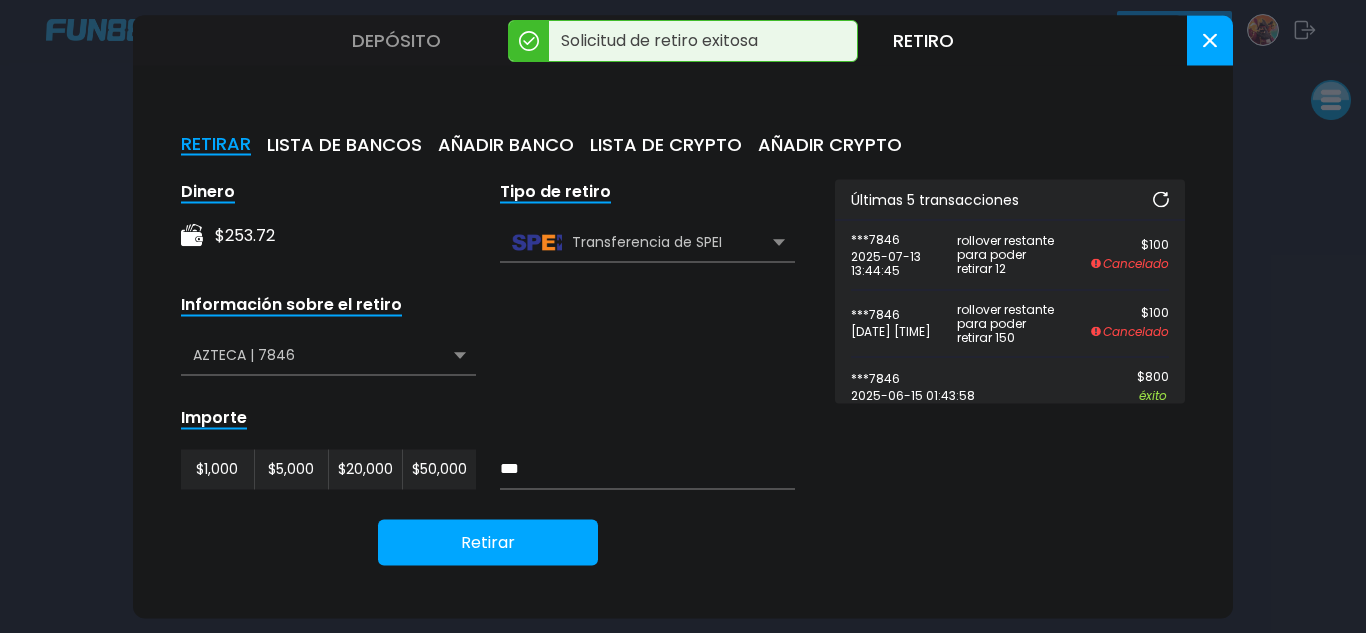 click 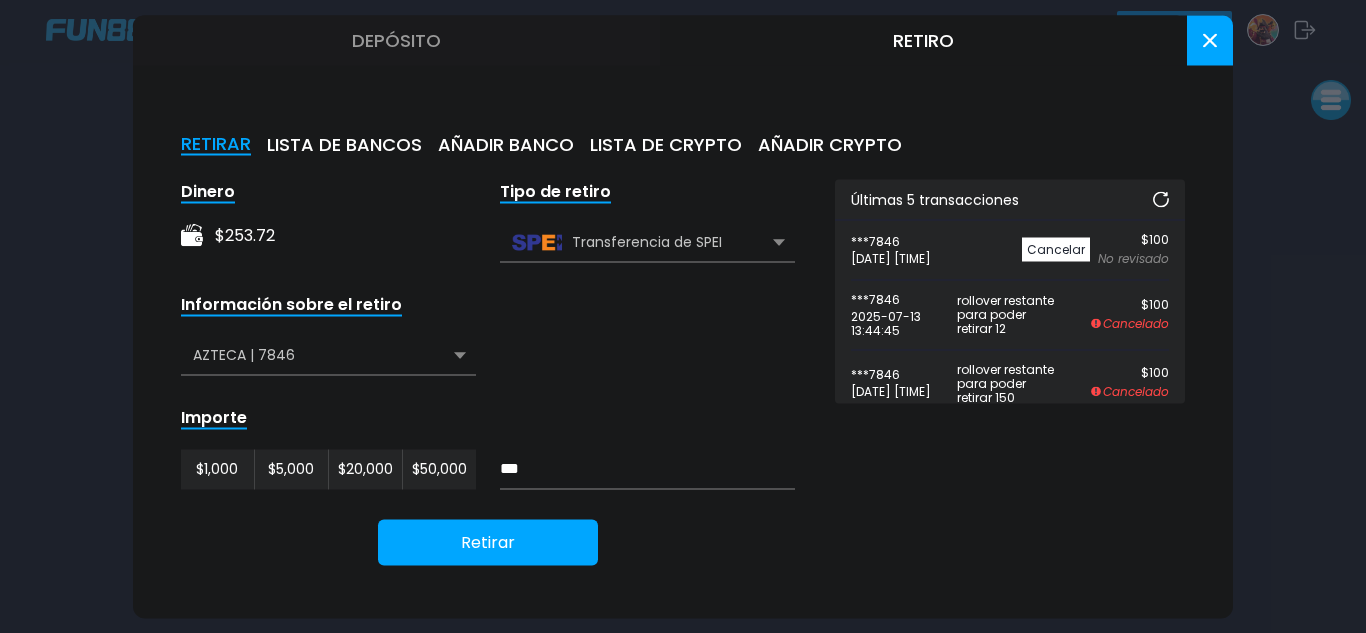 click at bounding box center (683, 316) 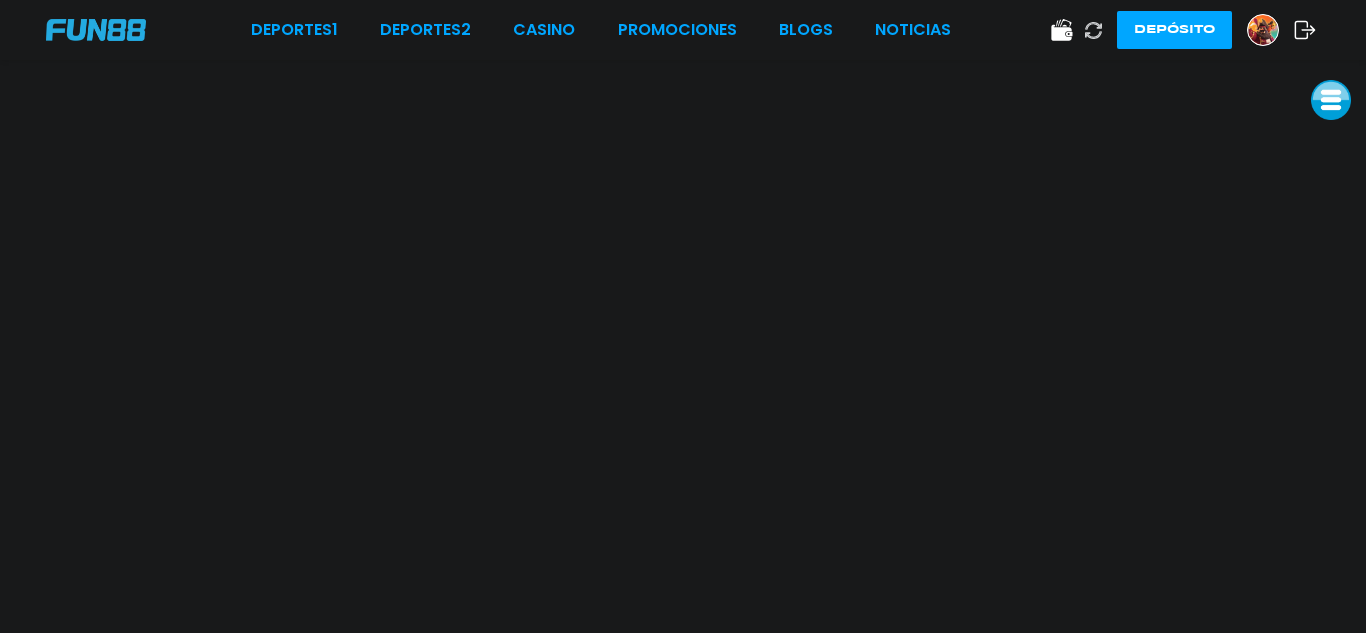 click 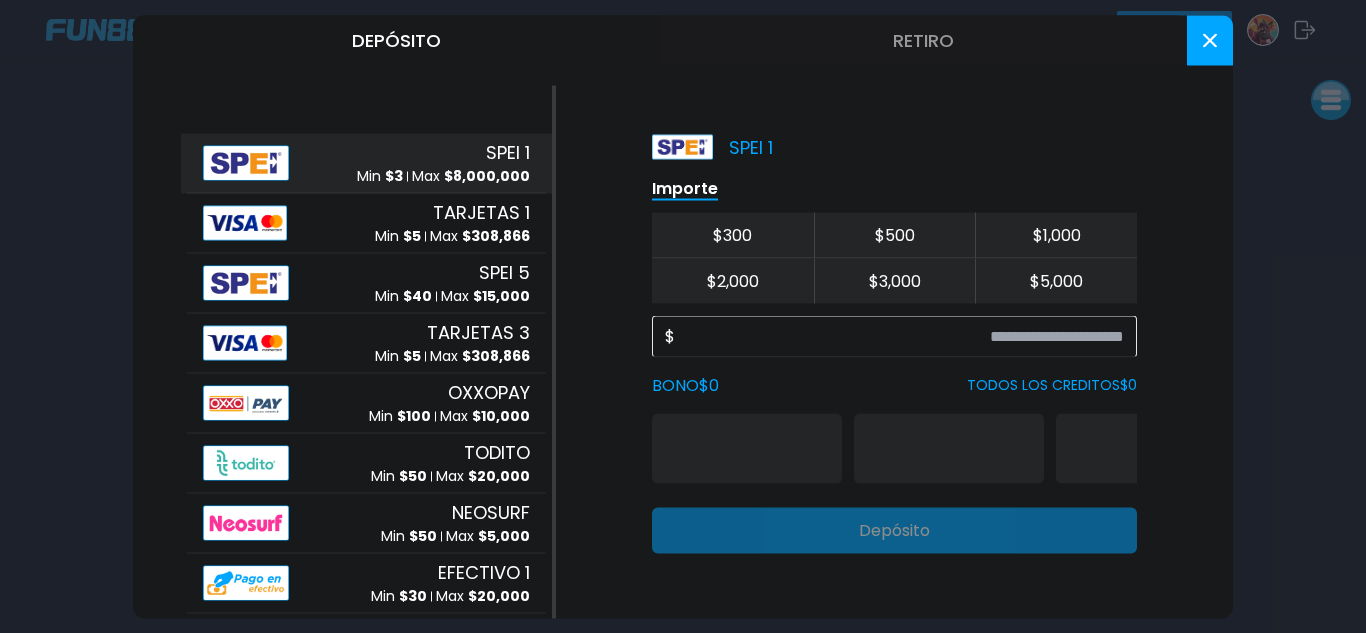 click on "Retiro" at bounding box center [923, 40] 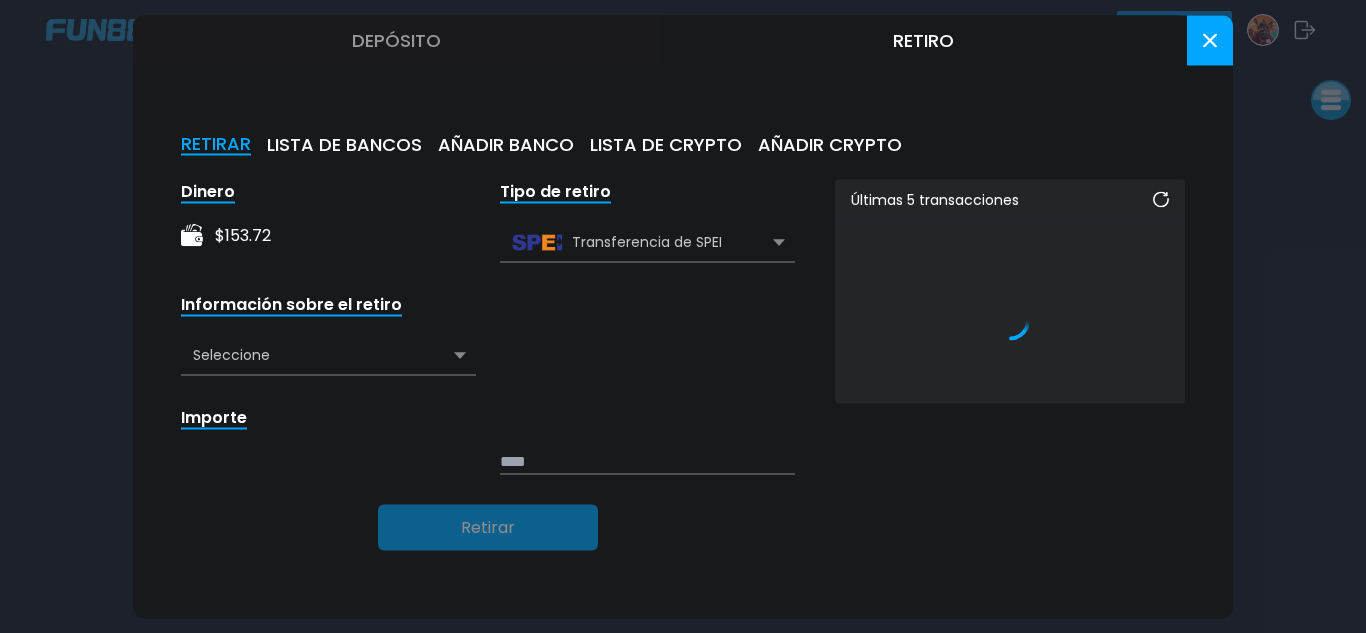 click on "Últimas 5 transacciones" at bounding box center (1010, 199) 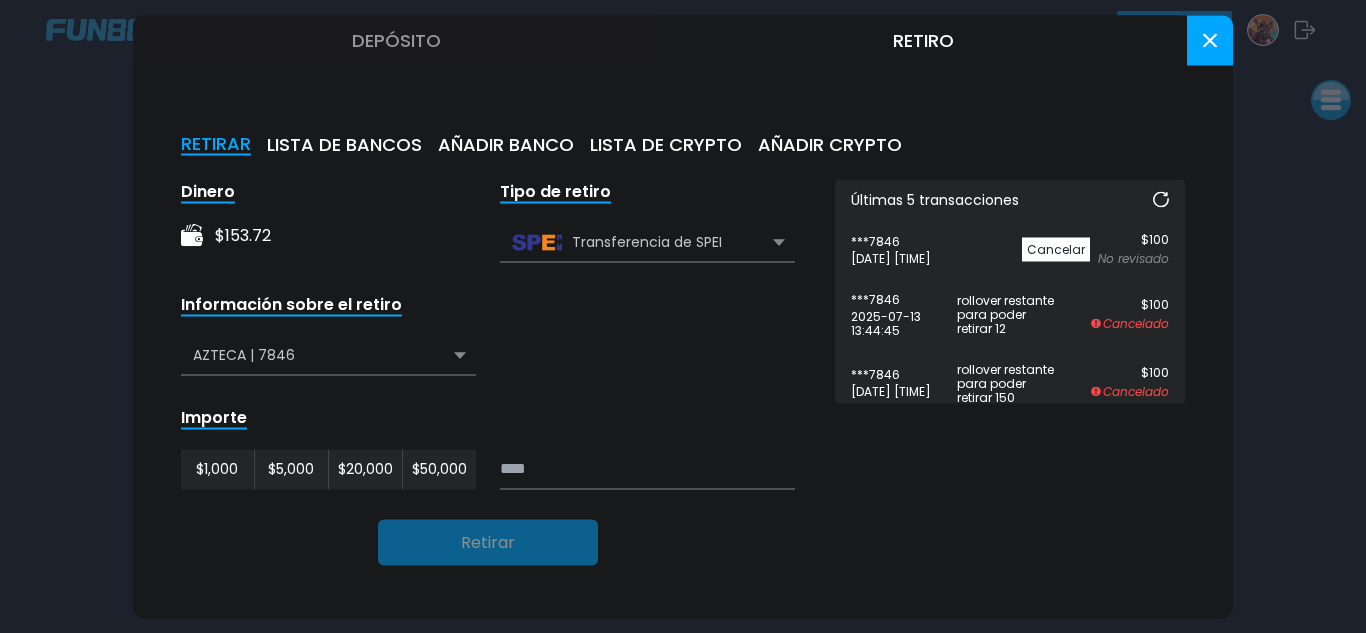 click 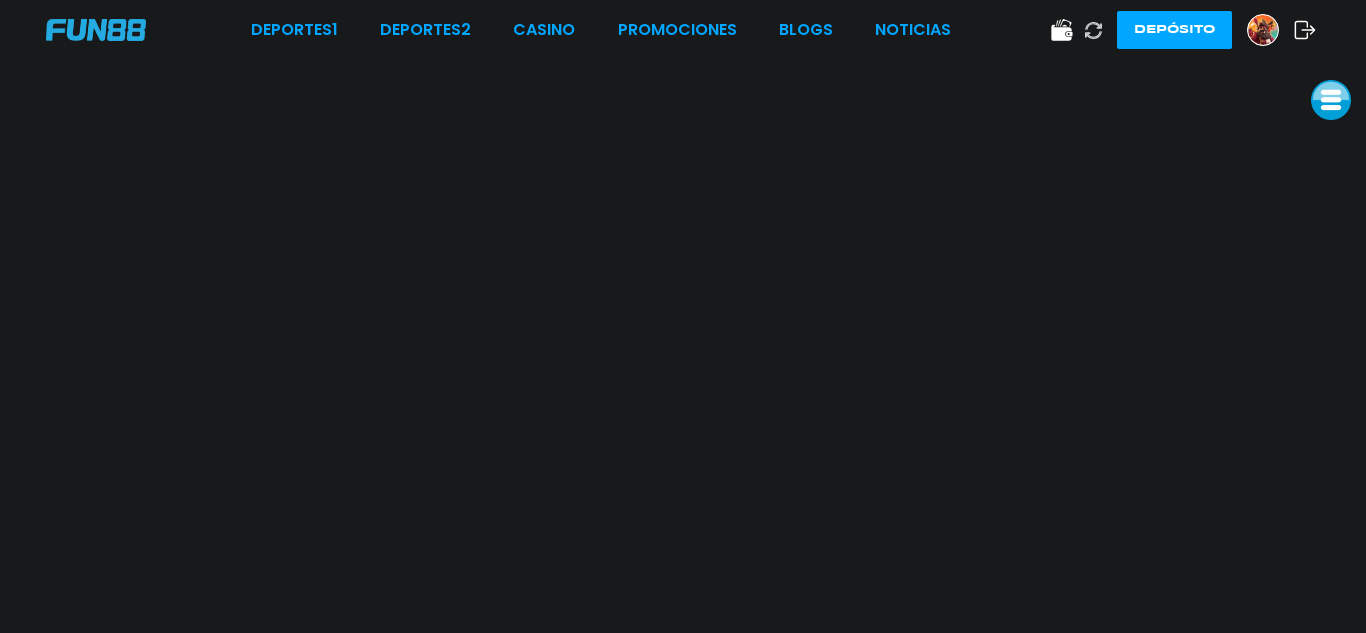 click on "Deportes  1 Deportes  2 CASINO Promociones BLOGS NOTICIAS Depósito" at bounding box center (683, 30) 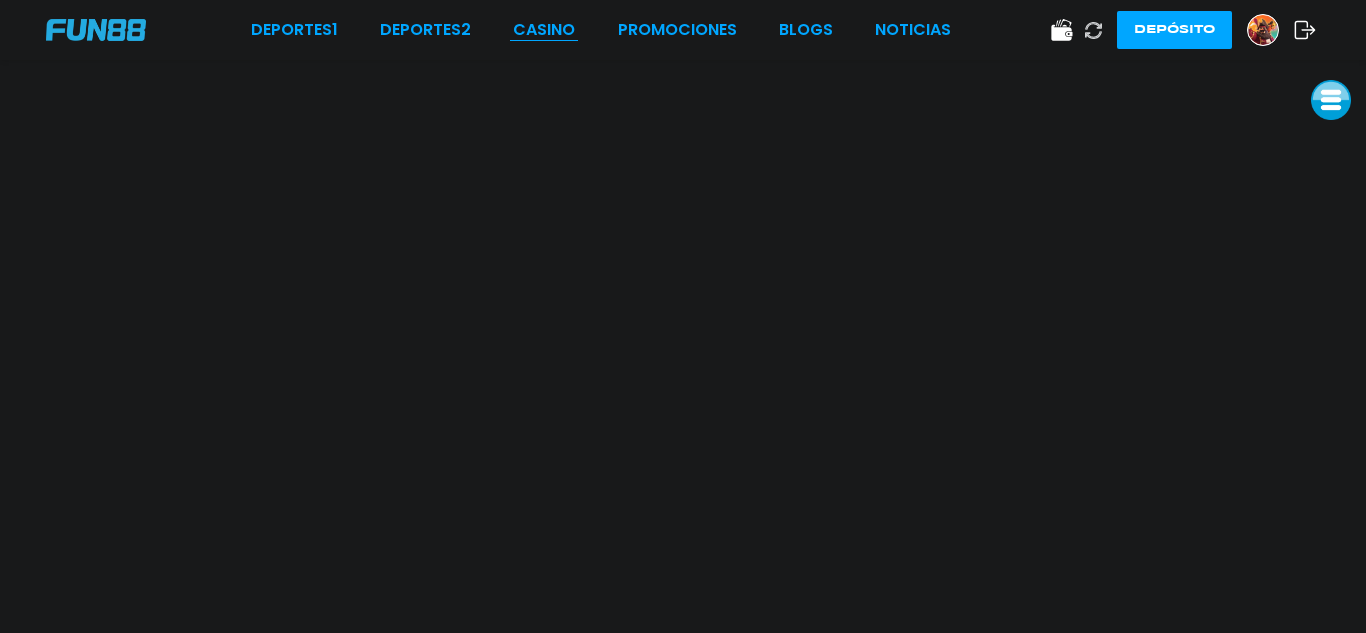 drag, startPoint x: 537, startPoint y: 52, endPoint x: 537, endPoint y: 37, distance: 15 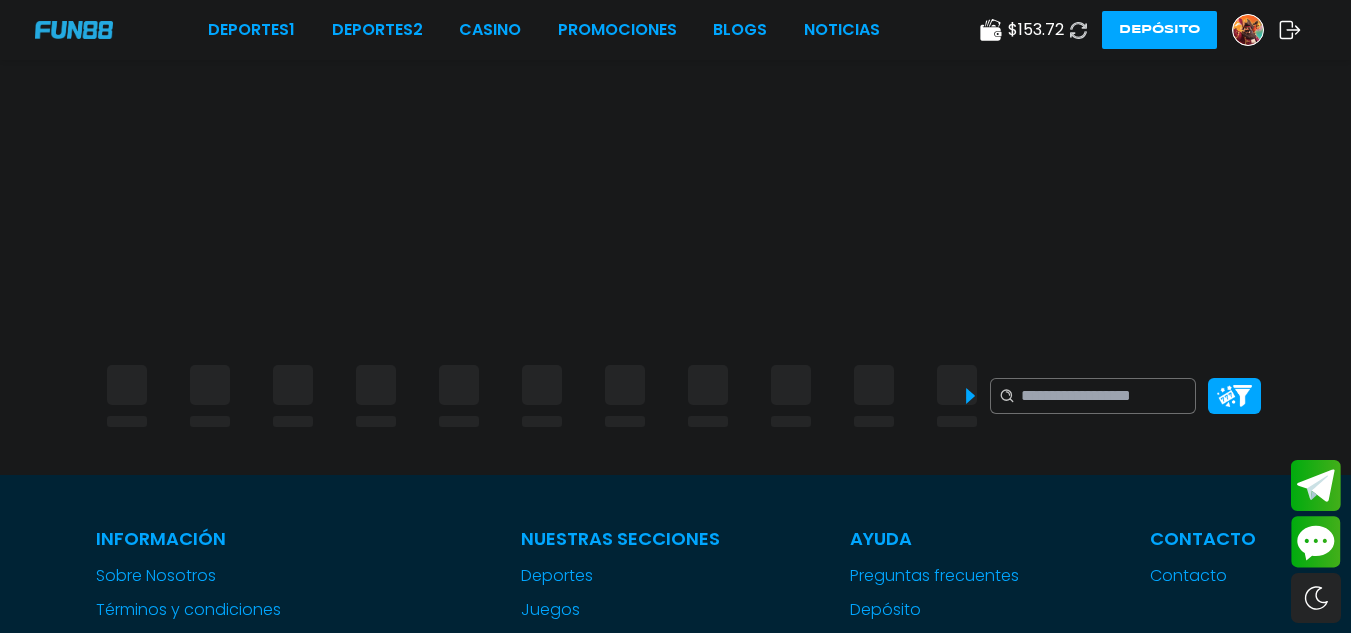 click on "Deportes  1 Deportes  2 CASINO Promociones BLOGS NOTICIAS" at bounding box center (544, 30) 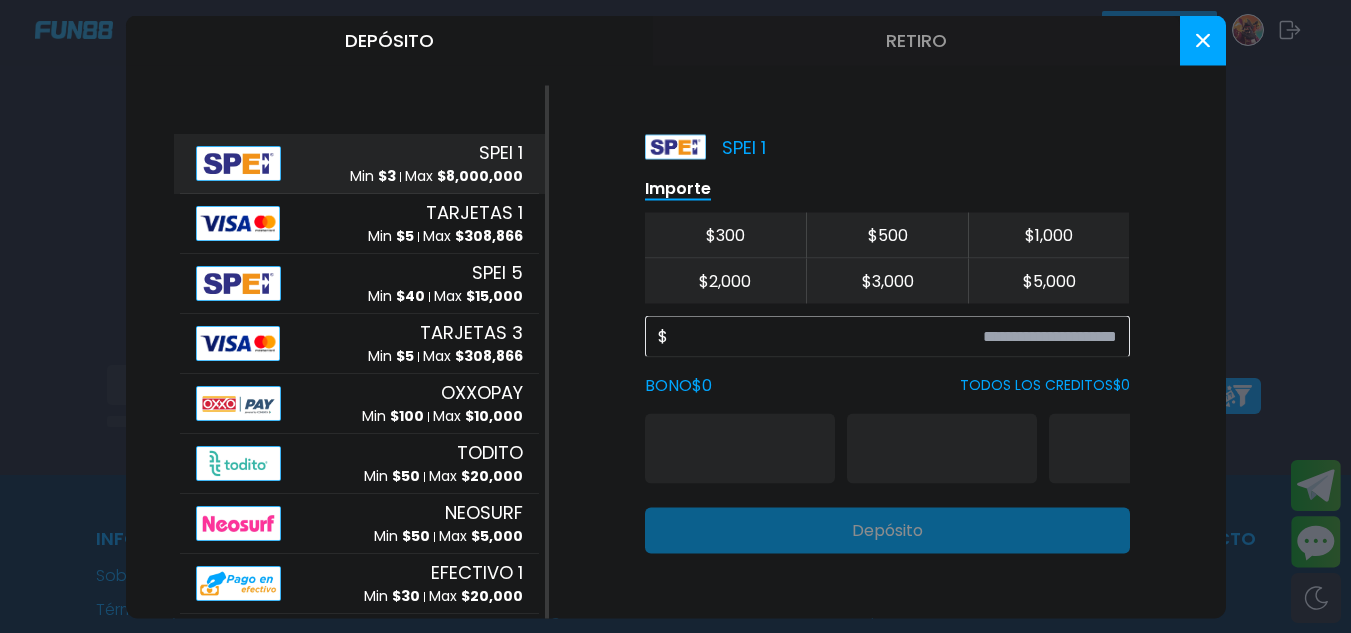 click on "Retiro" at bounding box center [916, 40] 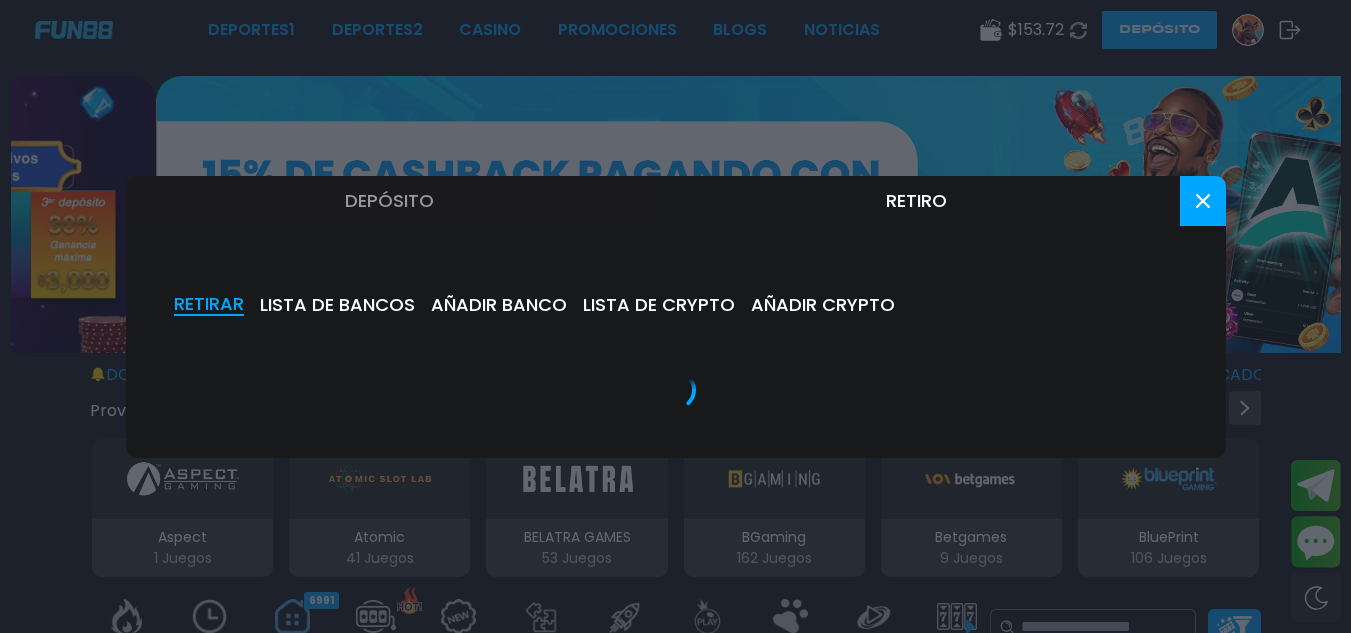 scroll, scrollTop: 0, scrollLeft: 0, axis: both 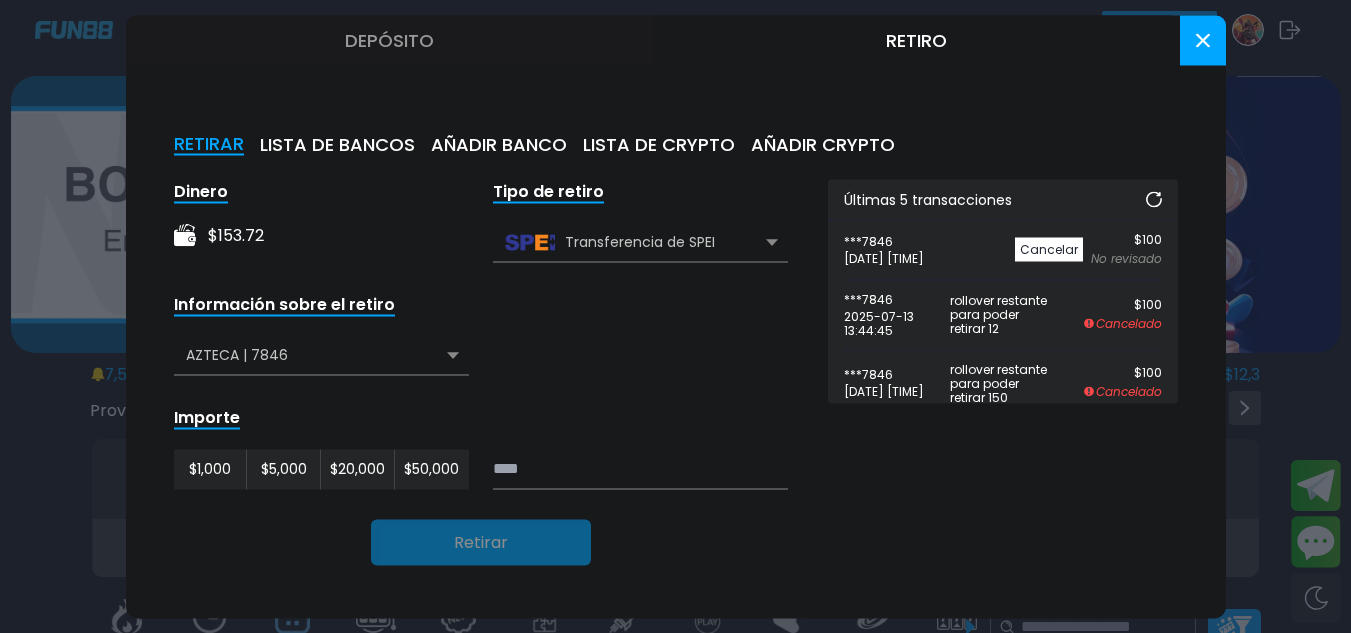 click on "RETIRAR LISTA DE BANCOS AÑADIR BANCO LISTA DE CRYPTO AÑADIR CRYPTO Dinero $  153.72 Tipo de retiro Transferencia de SPEI Transferencia de SPEI Transferencia de Crypto Astropay Información sobre el retiro AZTECA | **** AZTECA | **** BANORTE | **** Importe $ 1,000 $ 5,000 $ 20,000 $ 50,000 Retirar Últimas 5 transacciones ***7846 [DATE] [TIME] Cancelar $  100 No revisado ***7846 [DATE] [TIME] rollover restante para poder retirar 12 $  100 Cancelado ***7846 [DATE] [TIME] rollover restante para poder retirar 150 $  100 Cancelado ***7846 [DATE] [TIME] $  800 éxito ***7846 [DATE] [TIME] $  1,000 éxito ver transacciones" at bounding box center [676, 351] 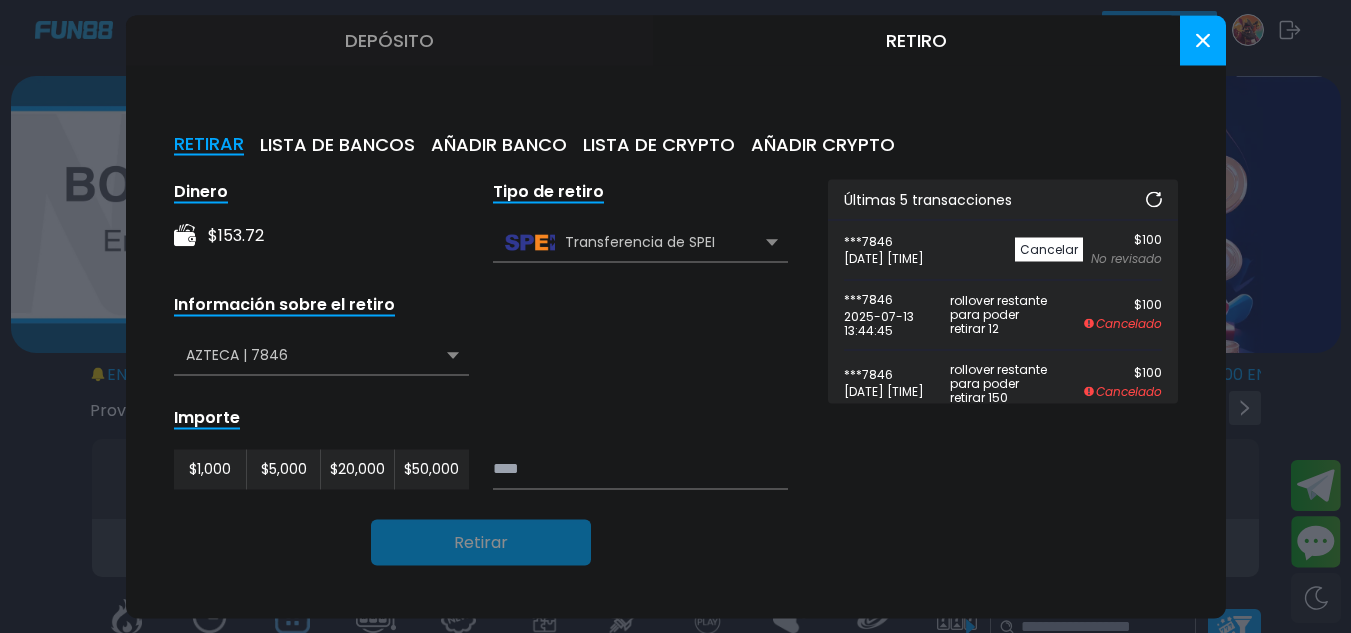 click on "RETIRAR LISTA DE BANCOS AÑADIR BANCO LISTA DE CRYPTO AÑADIR CRYPTO" at bounding box center (676, 144) 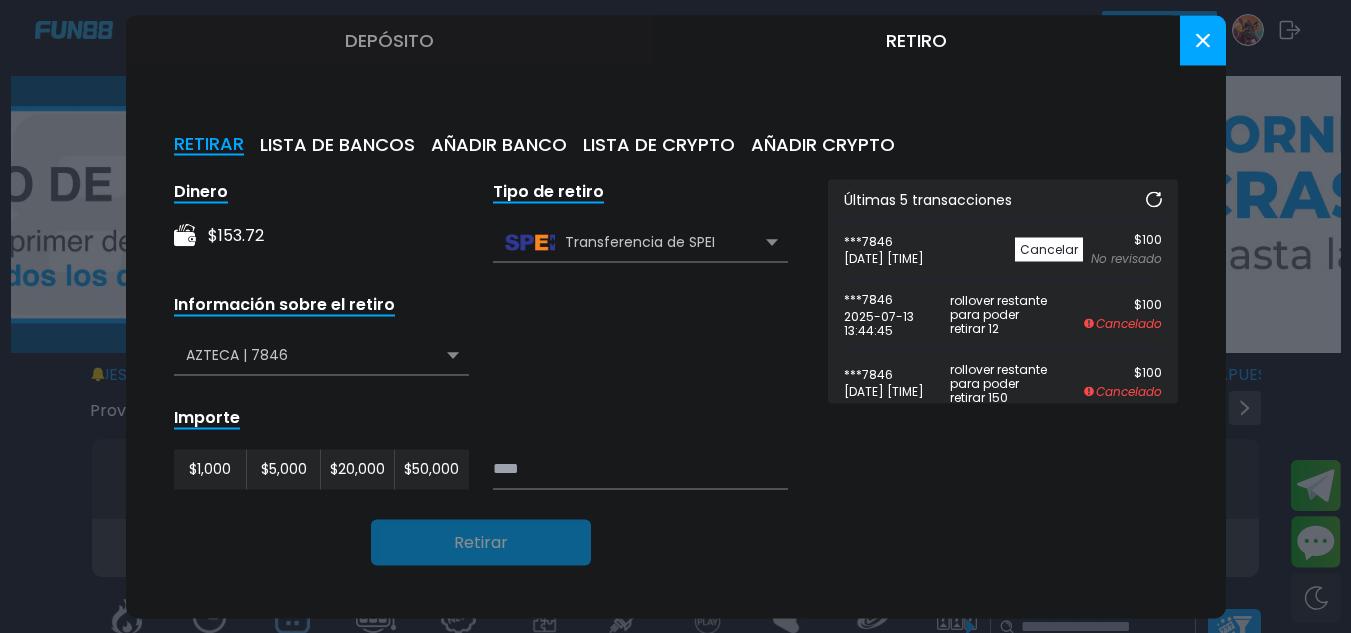 click at bounding box center [1203, 40] 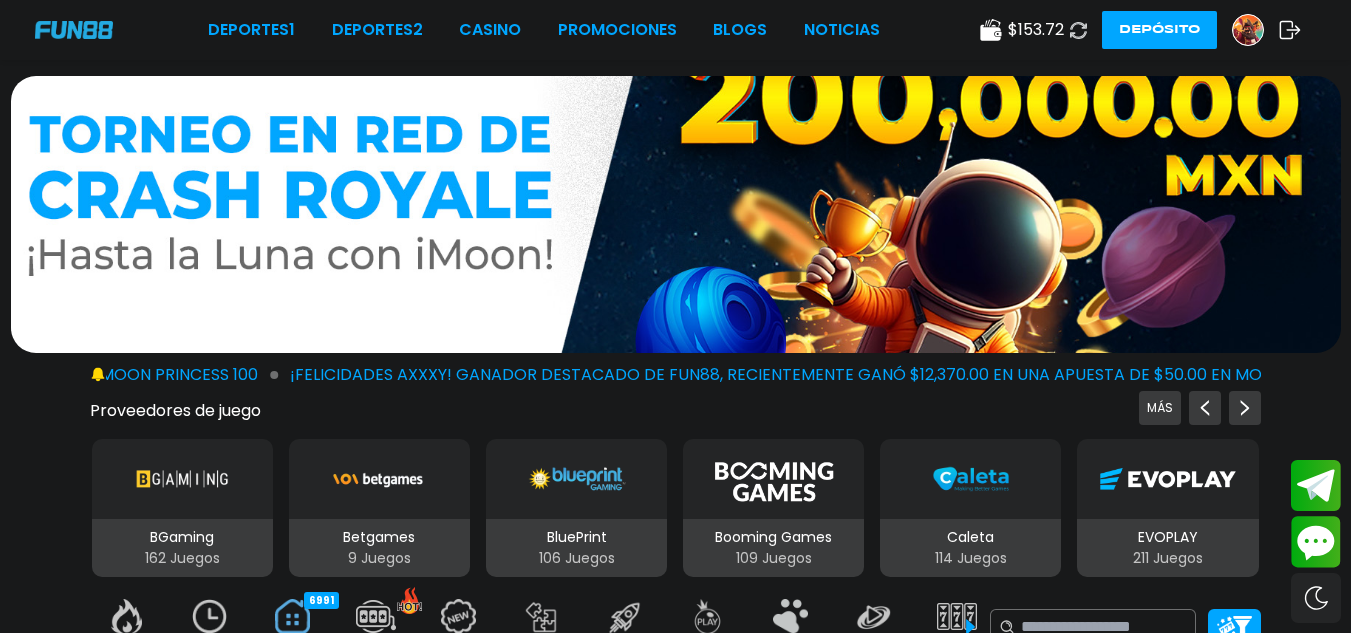 click 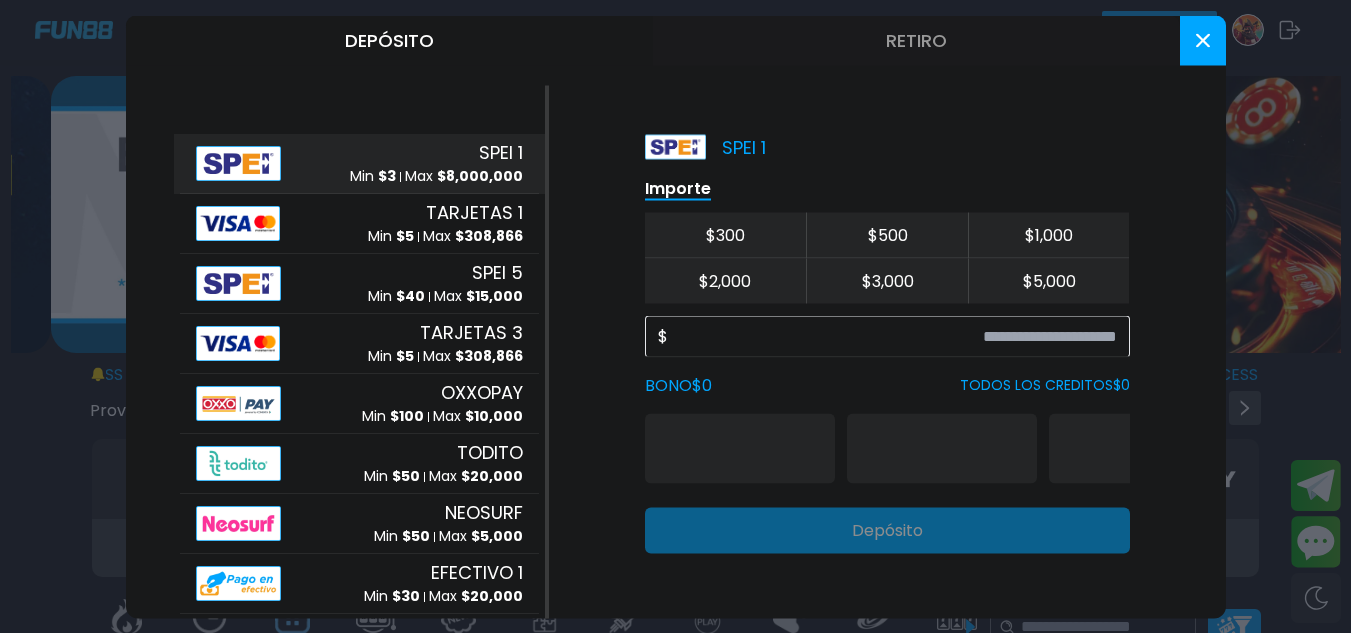 click on "Retiro" at bounding box center [916, 40] 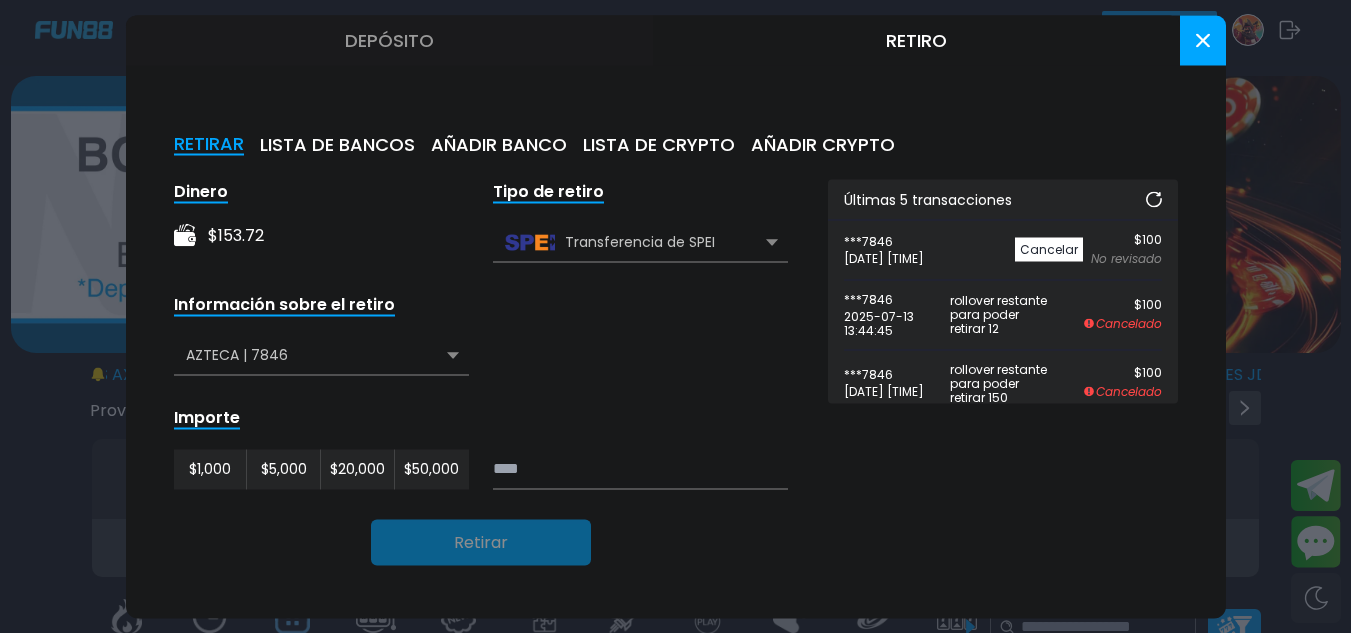 click 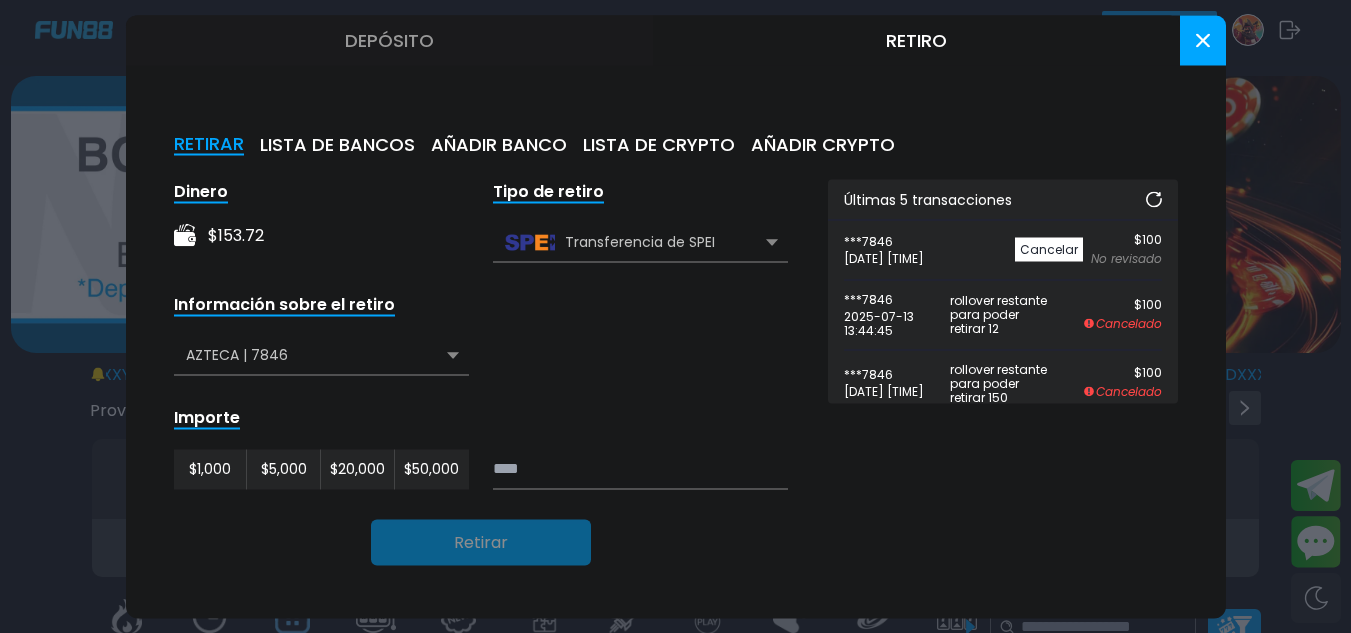 click 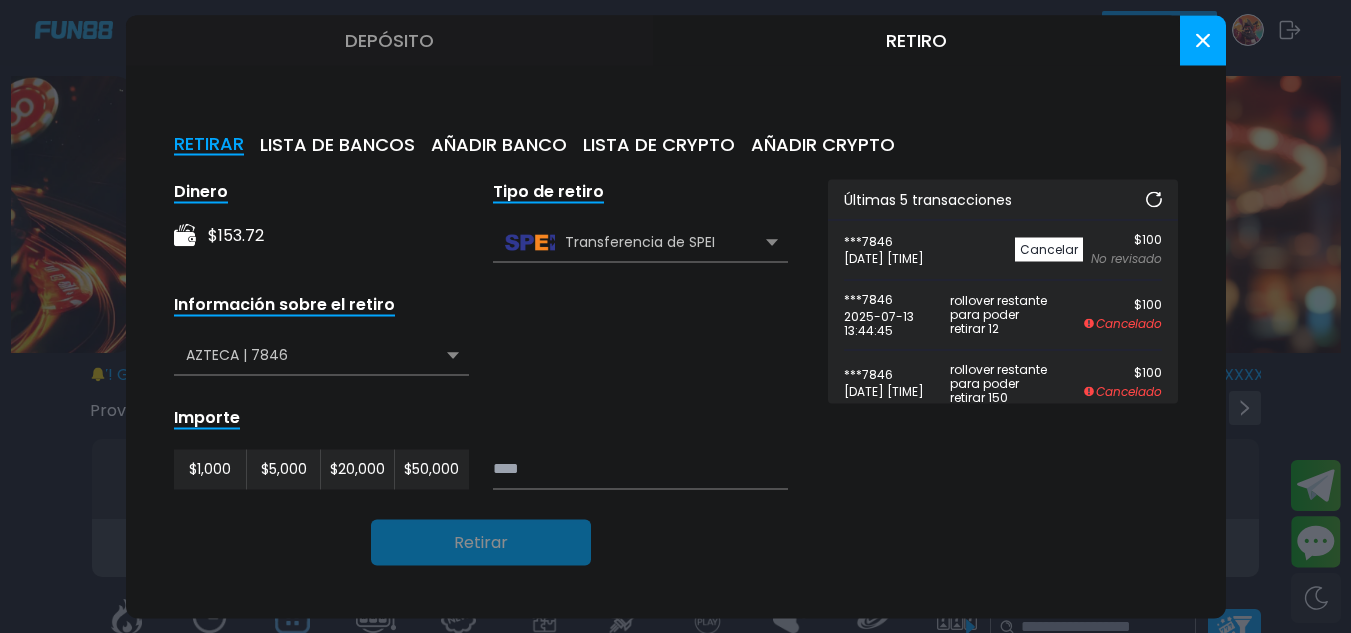 click 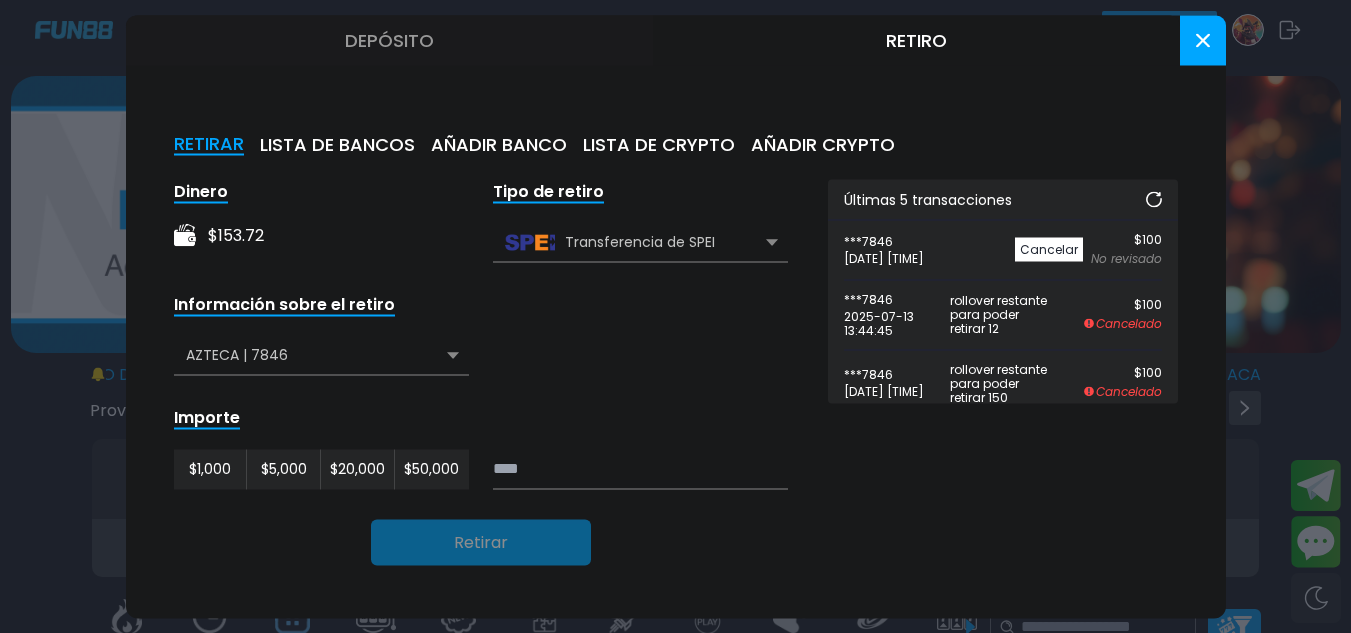 click at bounding box center (675, 316) 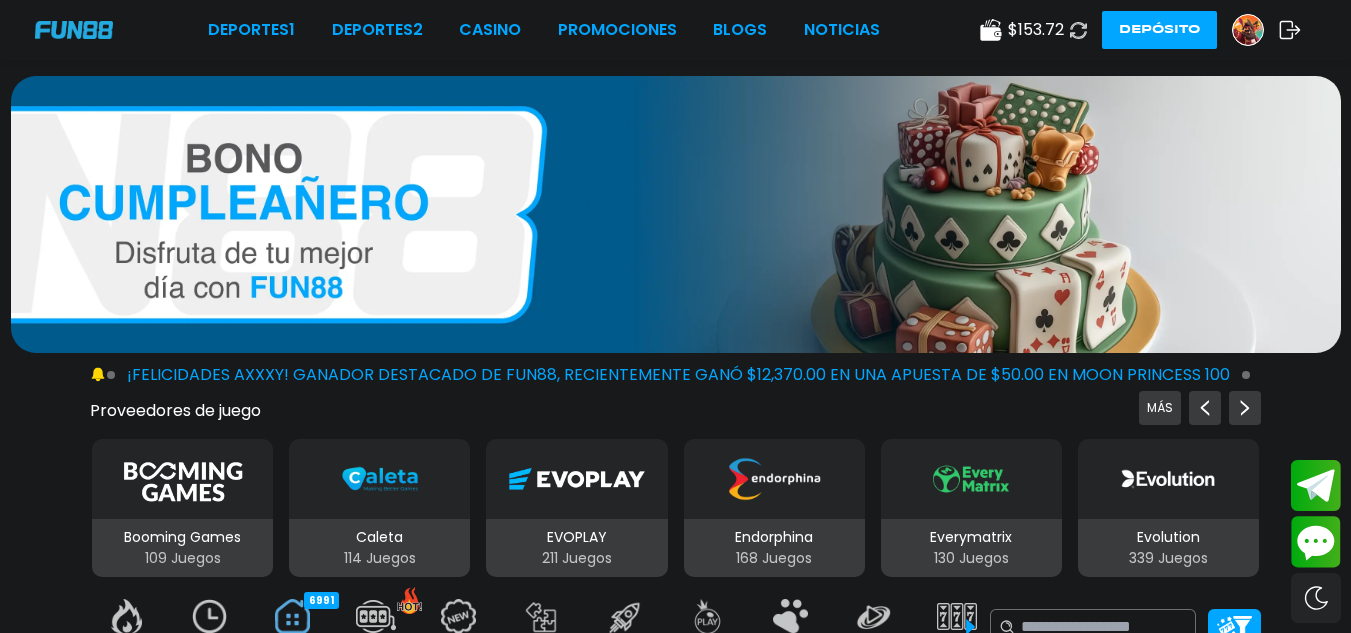 scroll, scrollTop: 553, scrollLeft: 0, axis: vertical 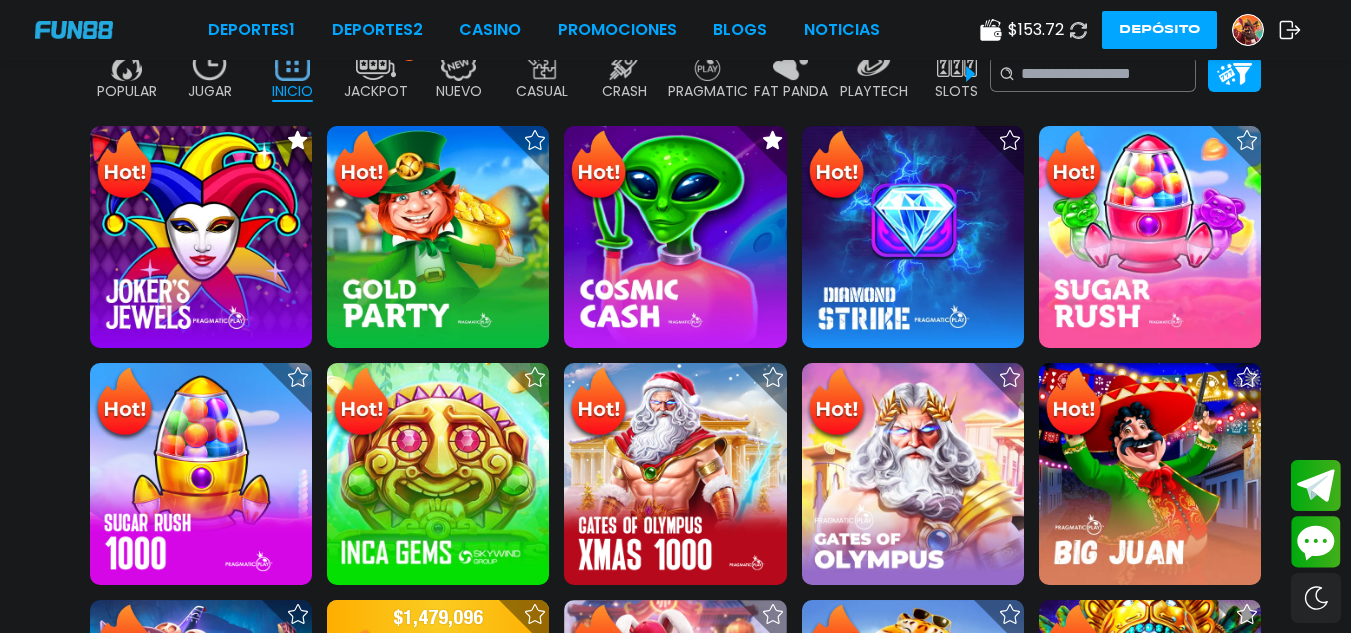 click on "JUGAR" at bounding box center [210, 91] 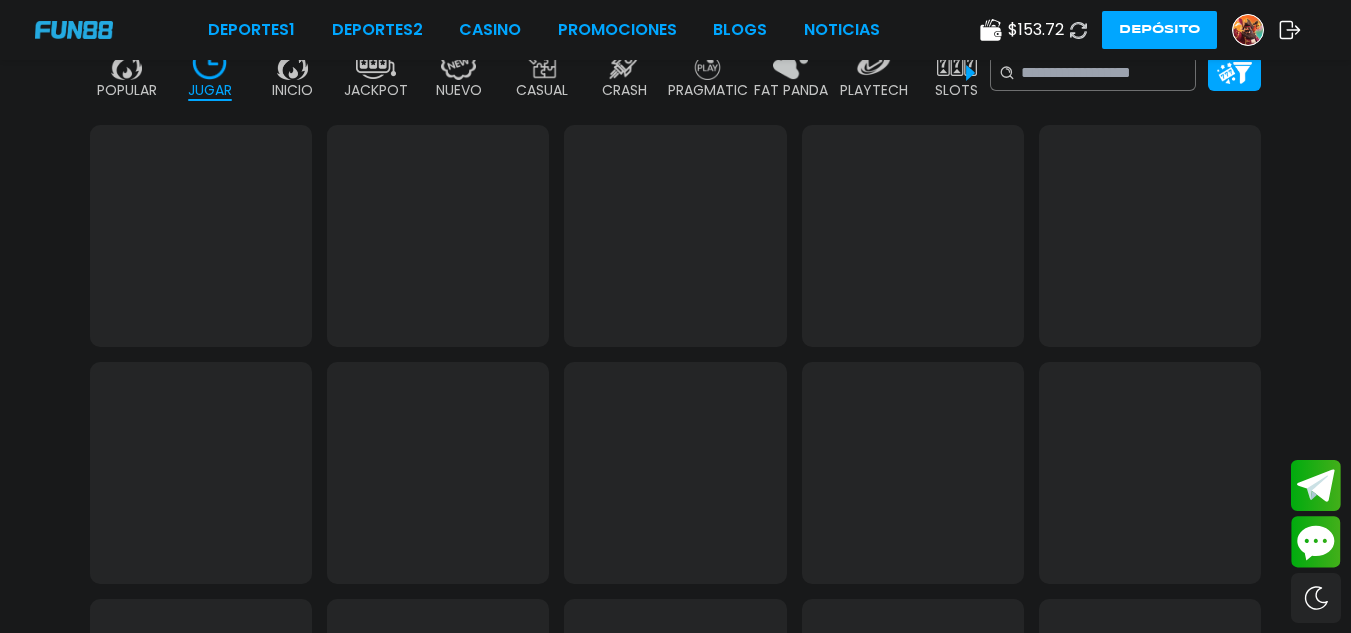 click 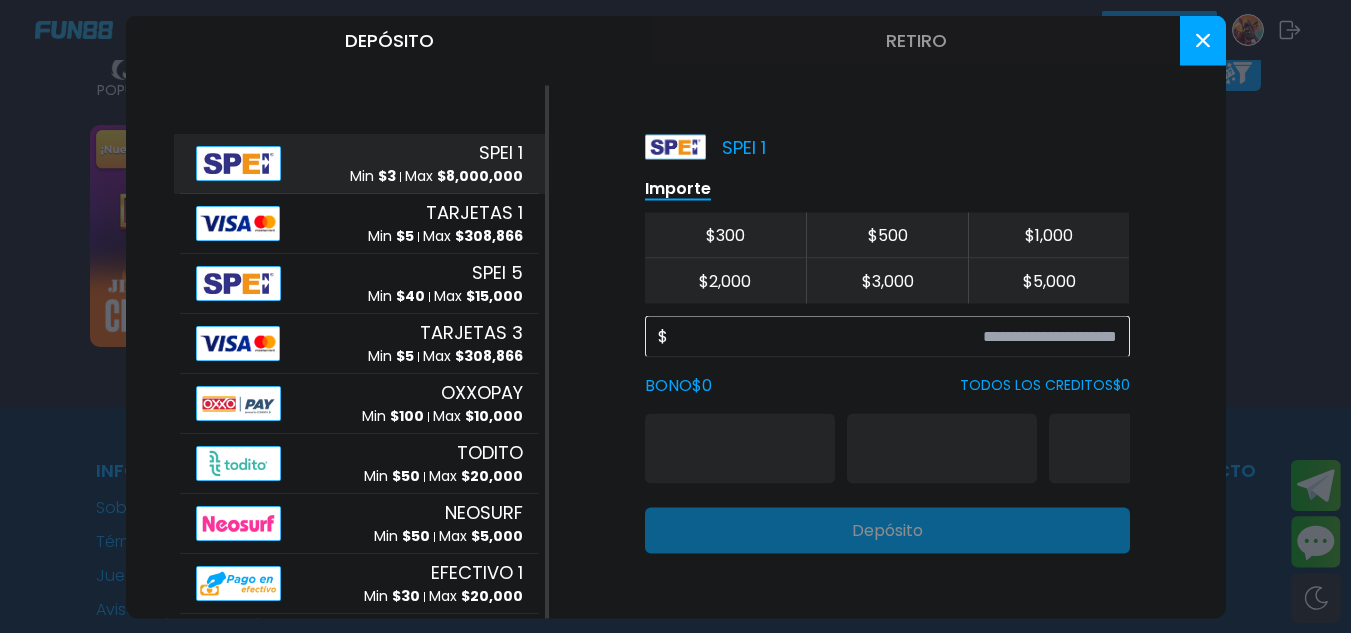 click on "Retiro" at bounding box center (916, 40) 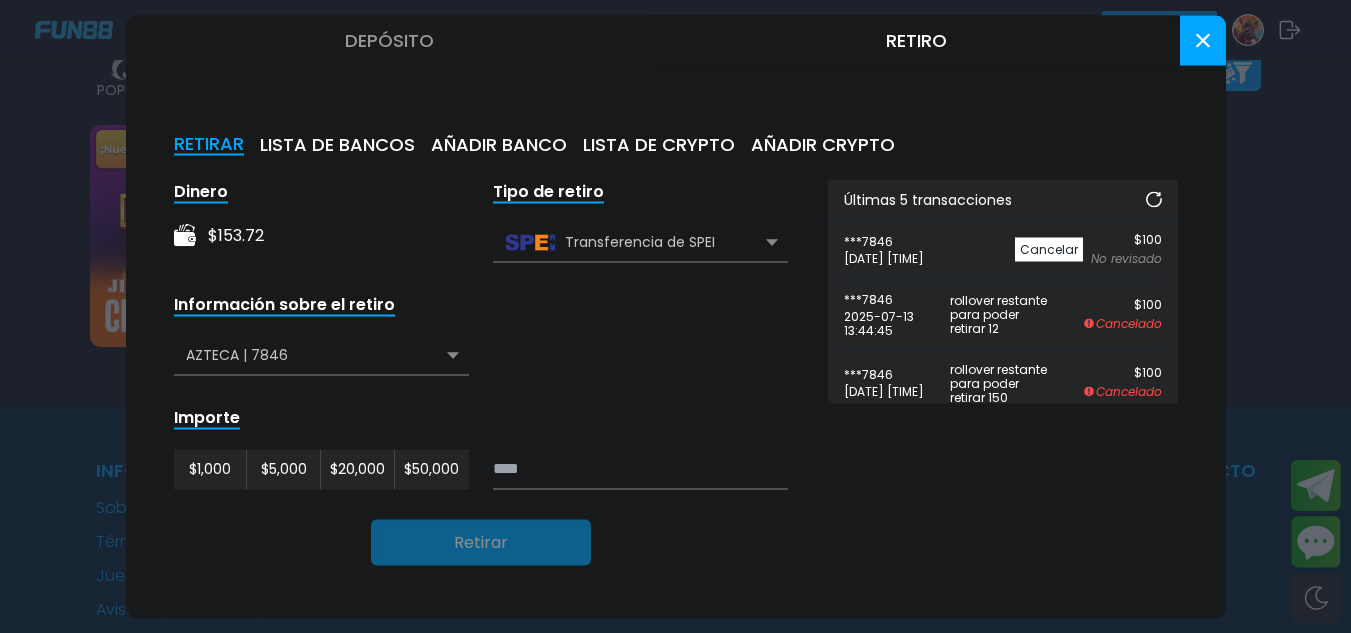 click 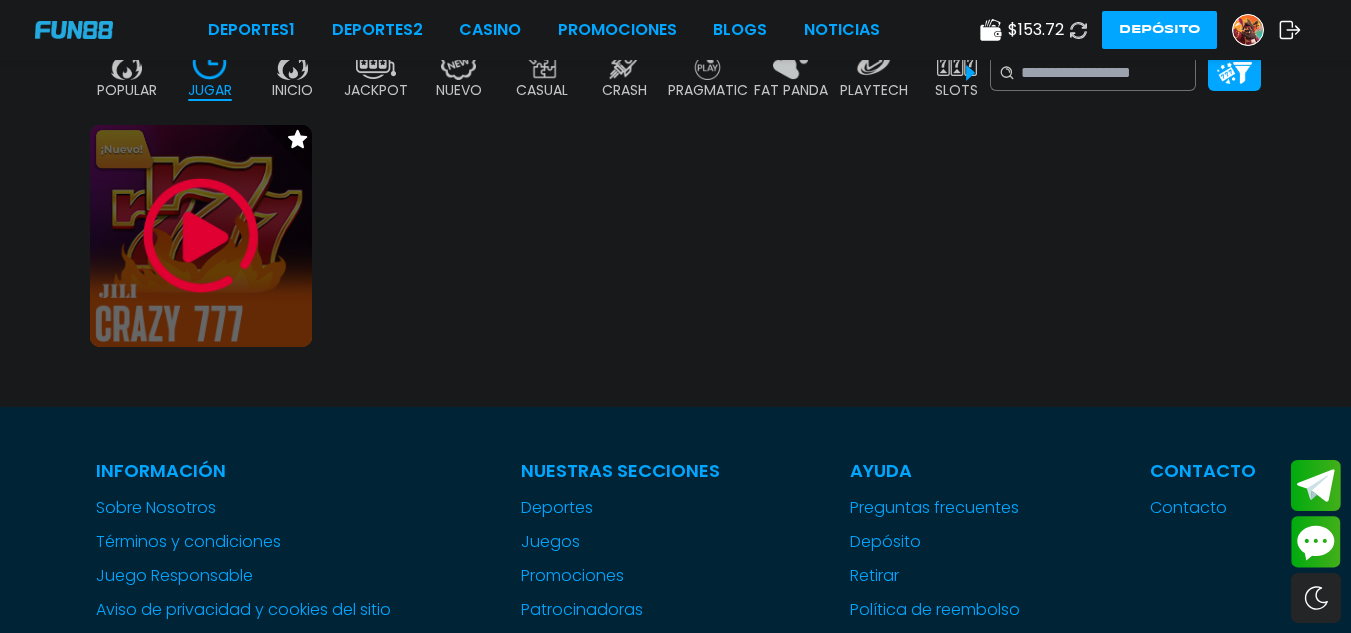 click at bounding box center (201, 236) 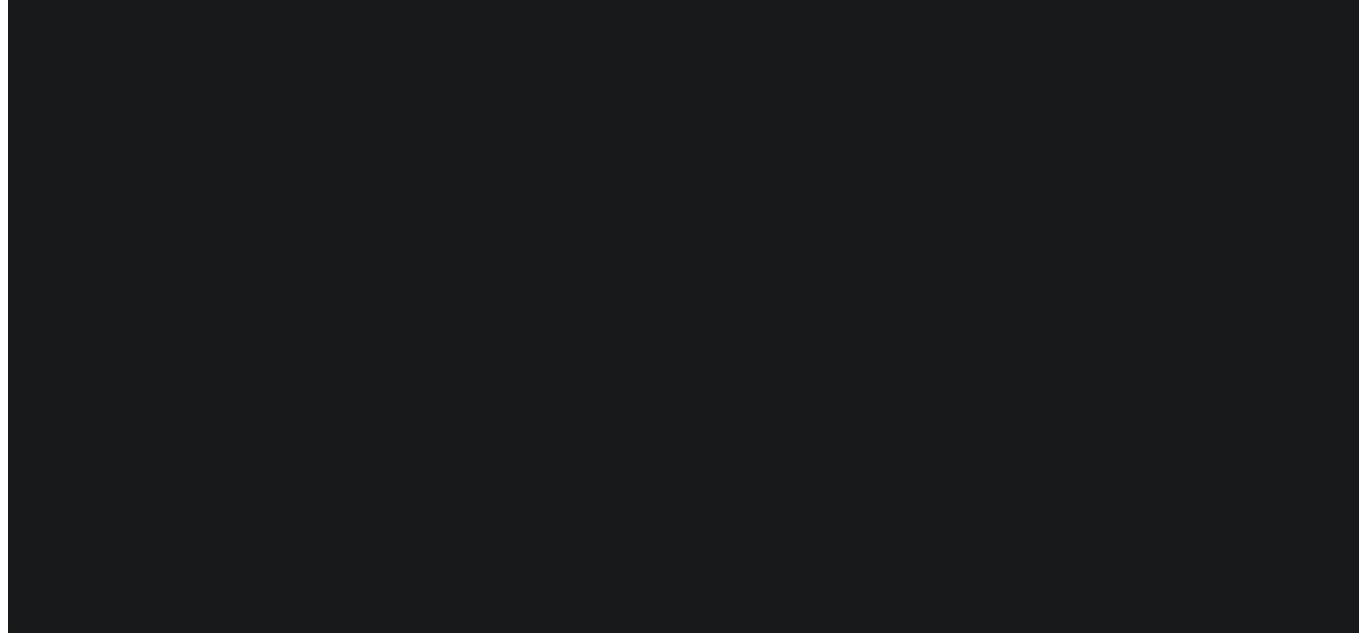 scroll, scrollTop: 0, scrollLeft: 0, axis: both 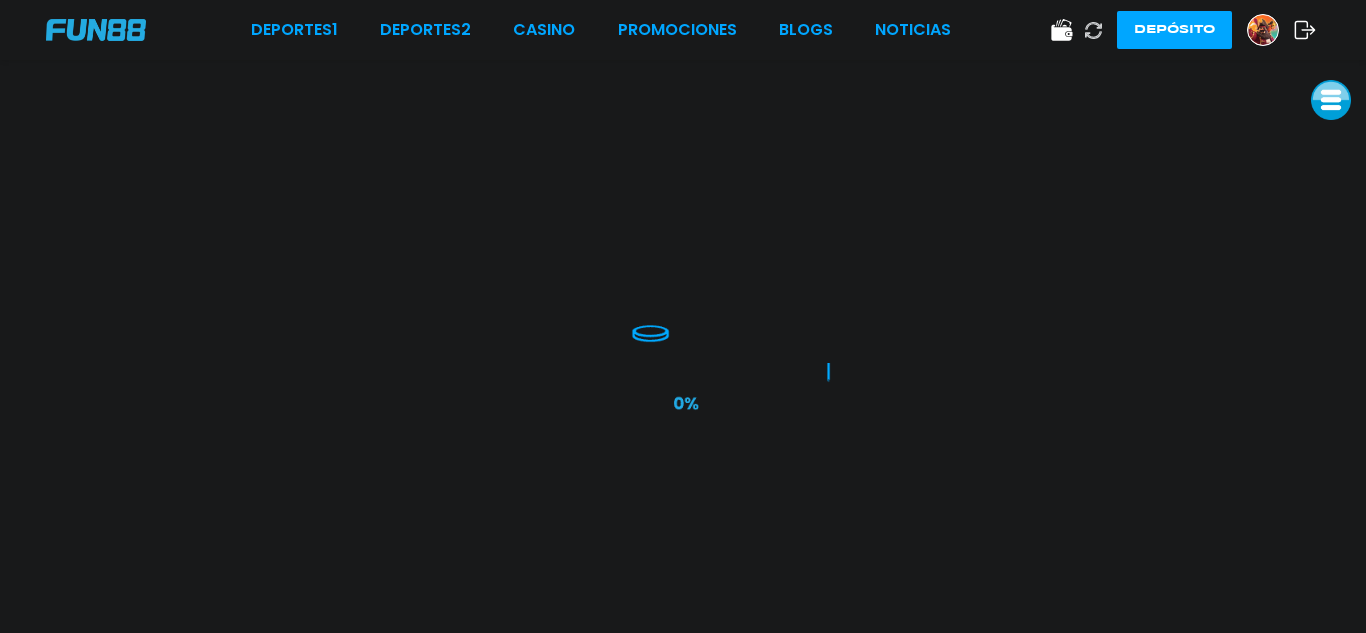 click 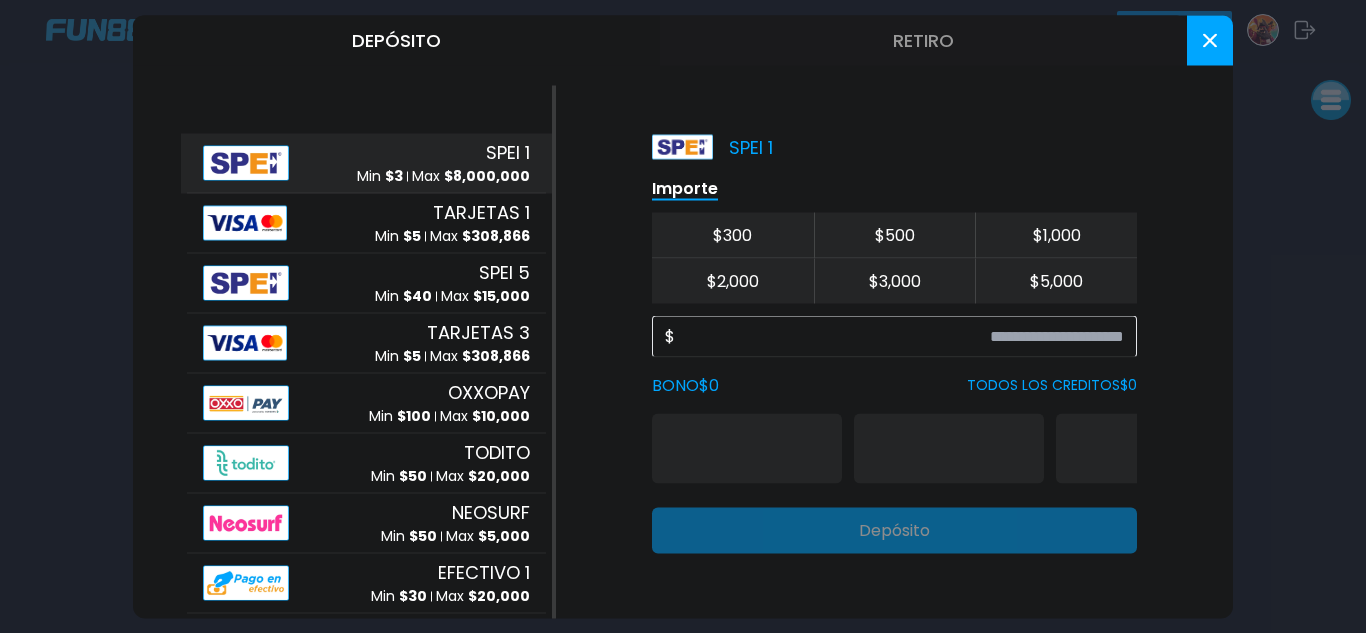 click on "Retiro" at bounding box center [923, 40] 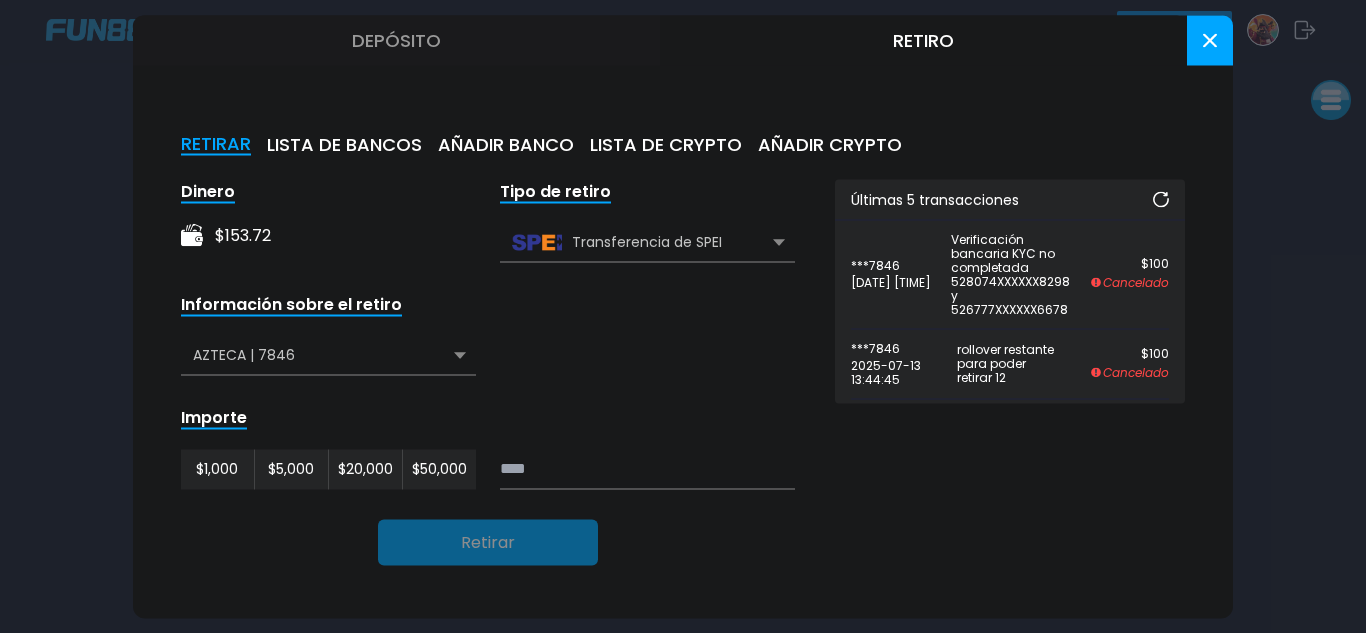 click 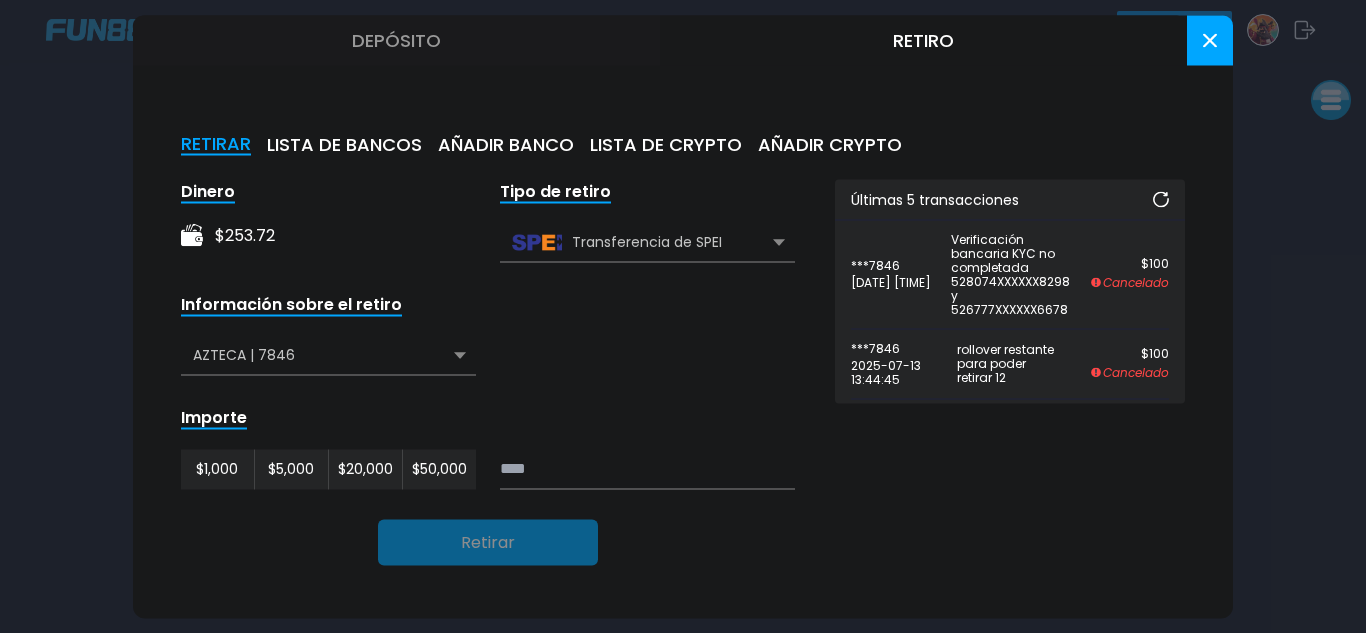 click 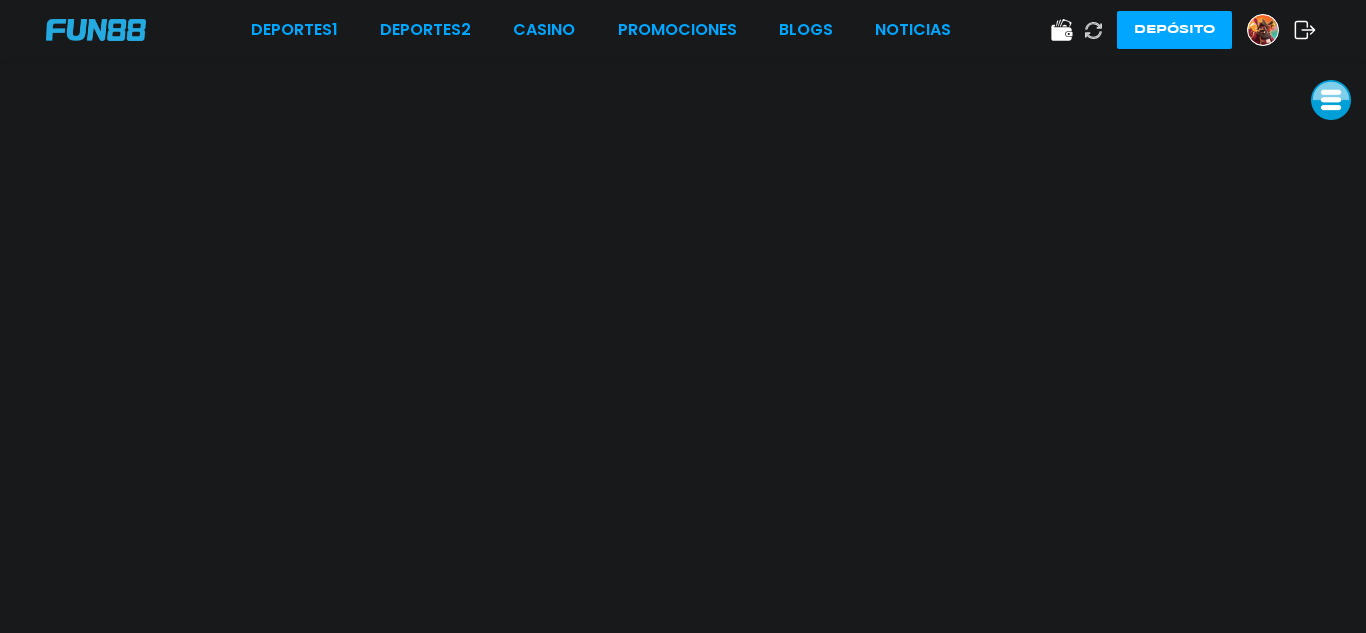 click 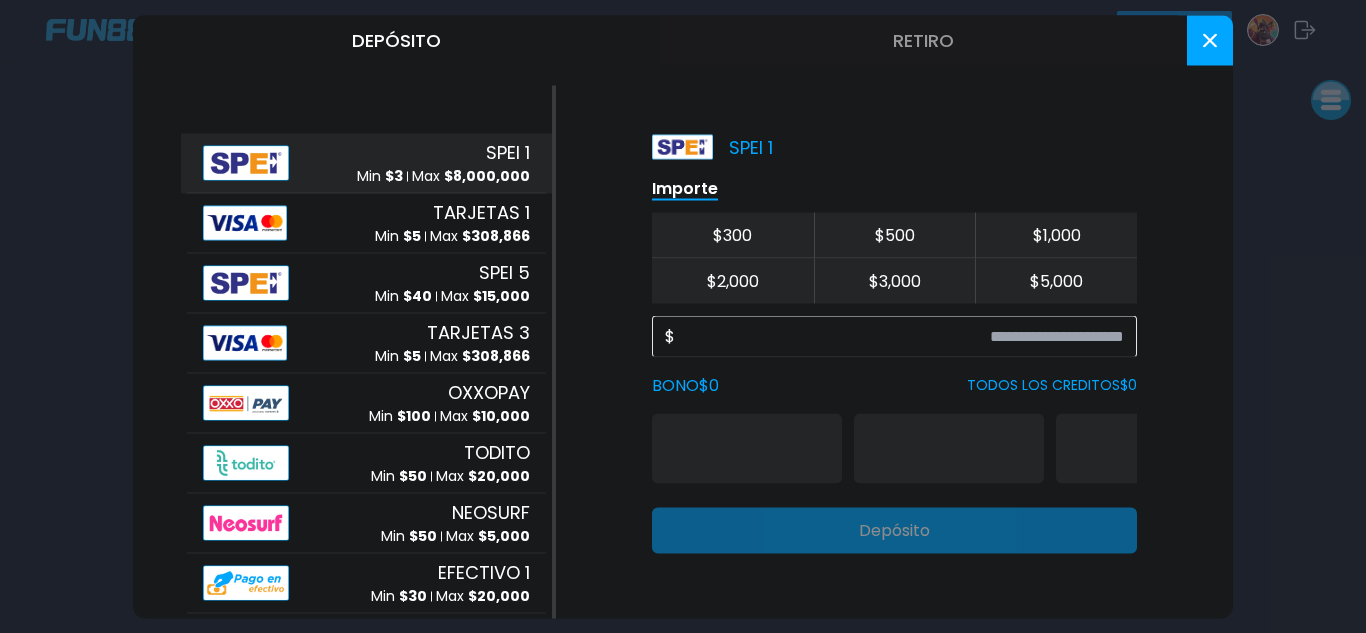 click on "Retiro" at bounding box center [923, 40] 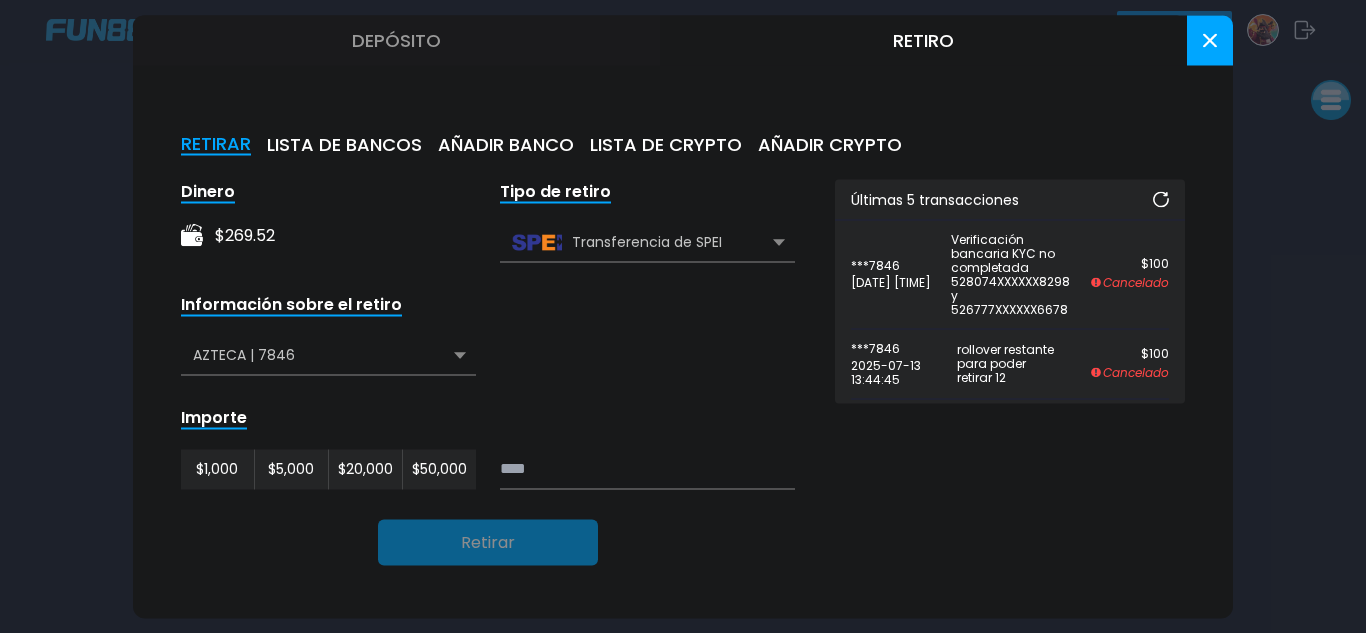 click 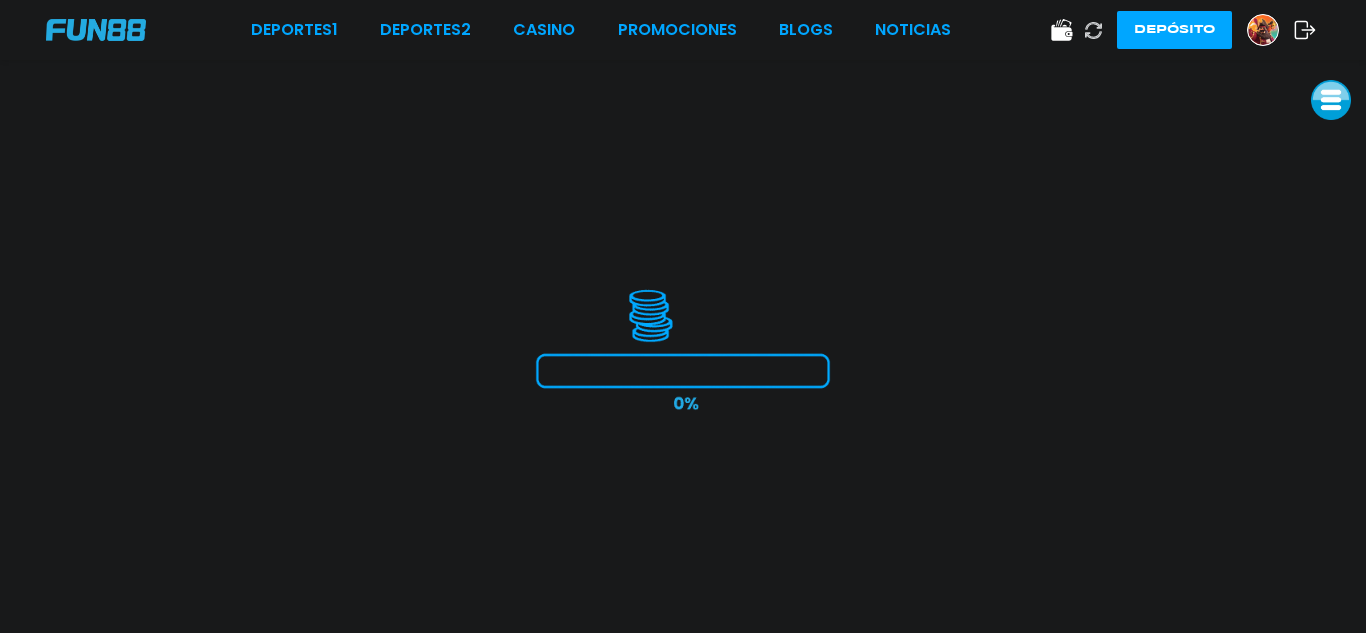 scroll, scrollTop: 0, scrollLeft: 0, axis: both 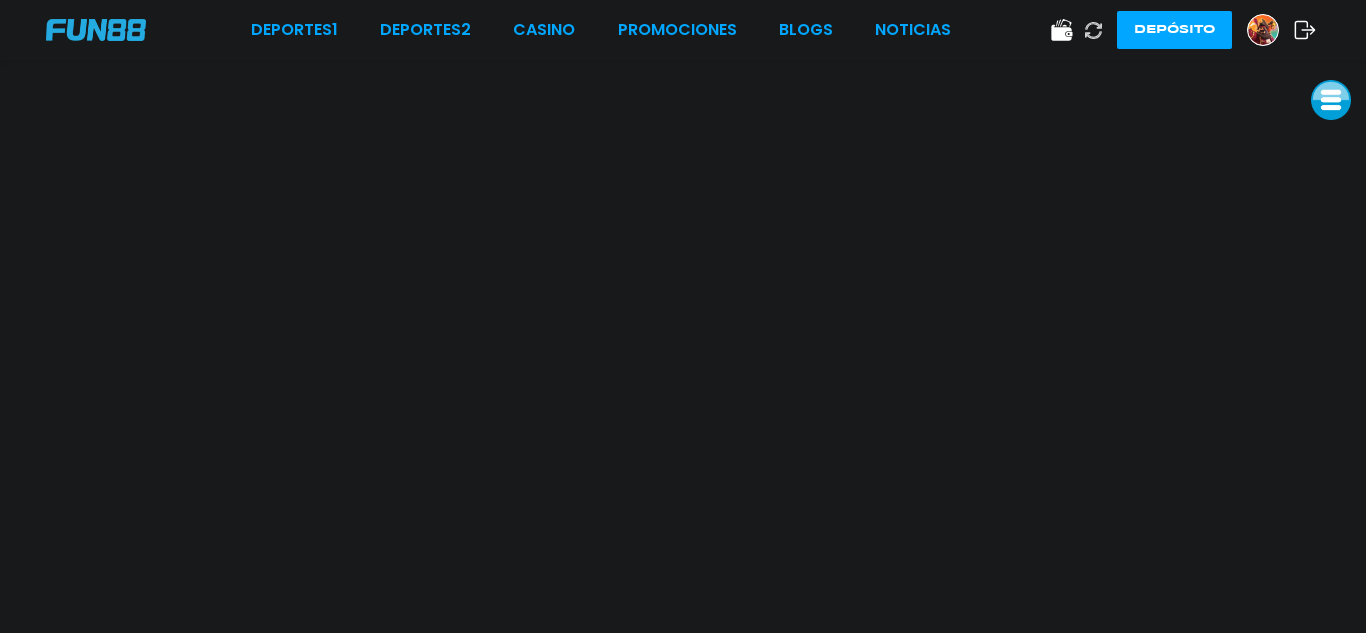 click at bounding box center (1093, 30) 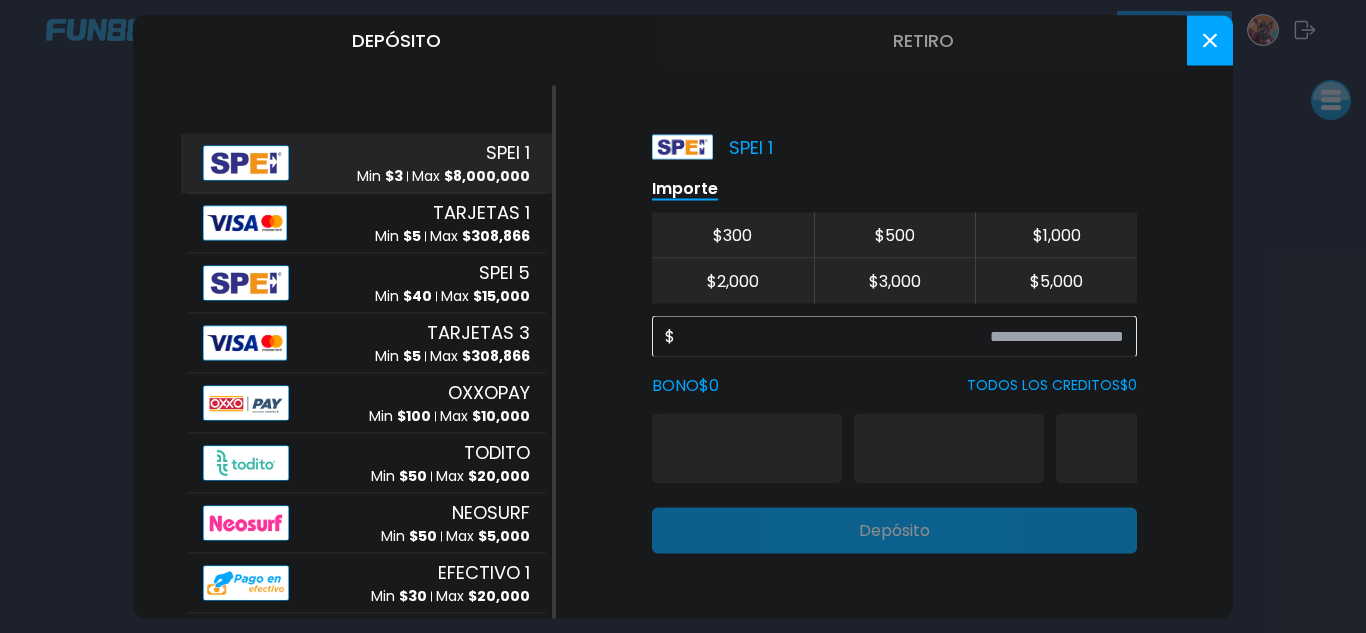 click on "$  500" at bounding box center [895, 235] 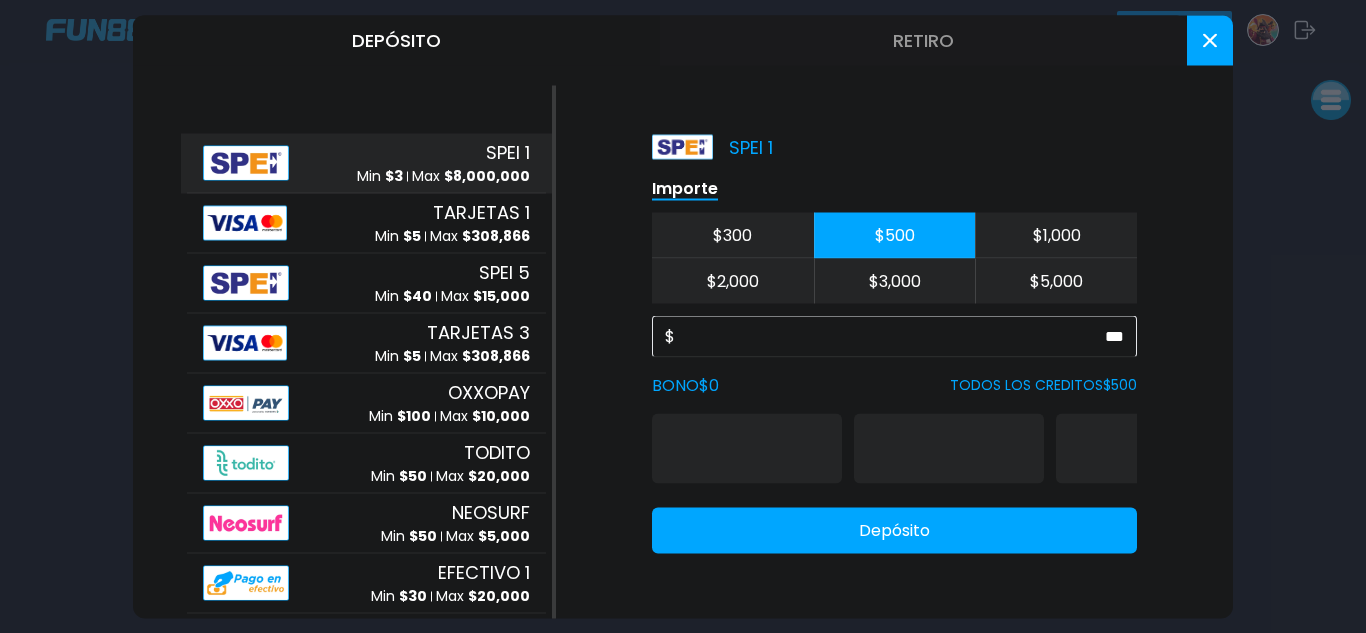 click on "Retiro" at bounding box center (923, 40) 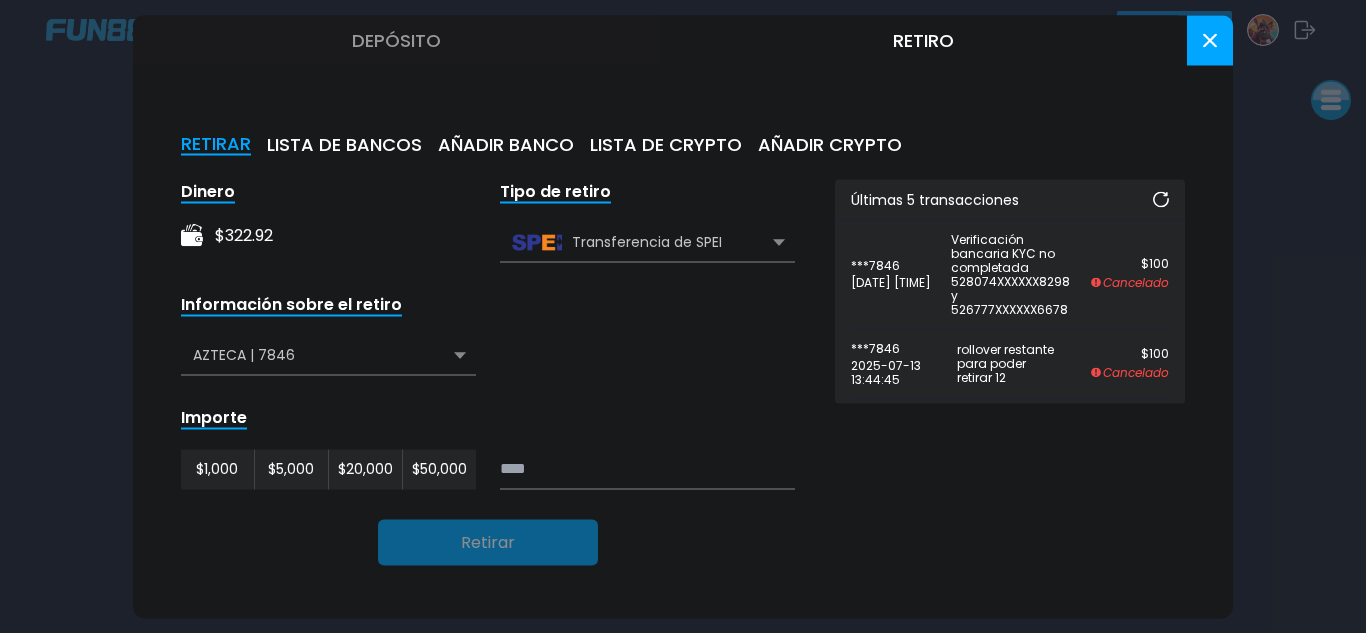 click 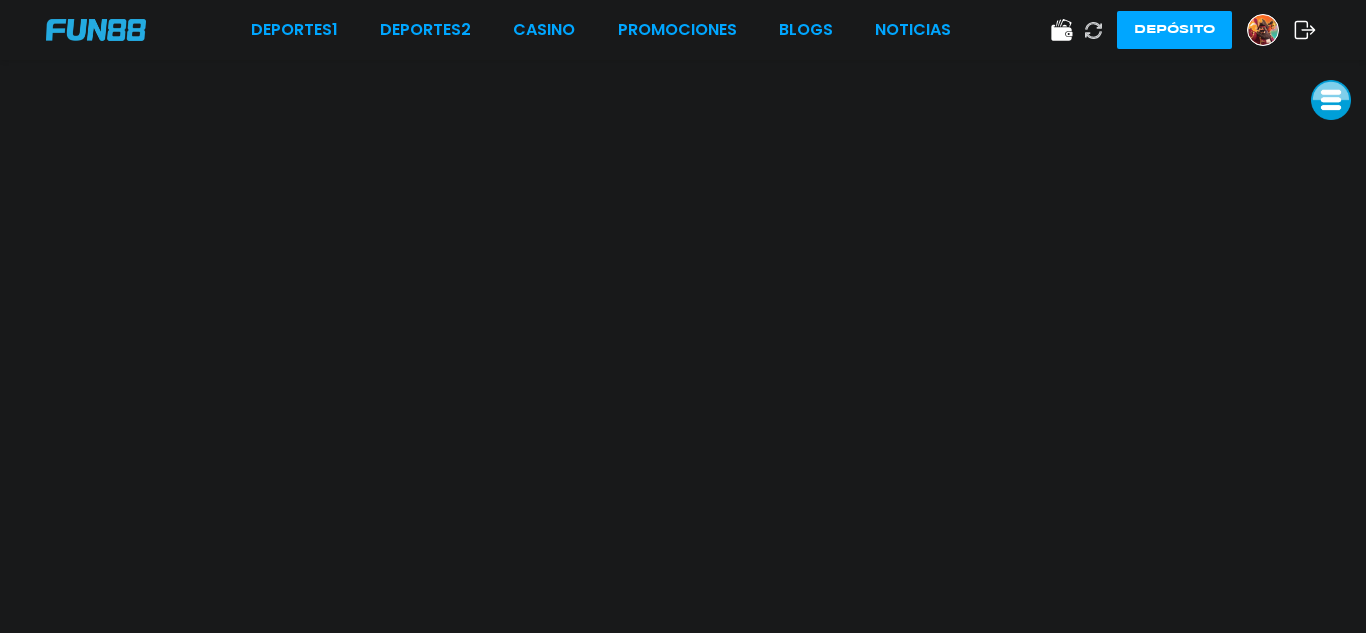 click 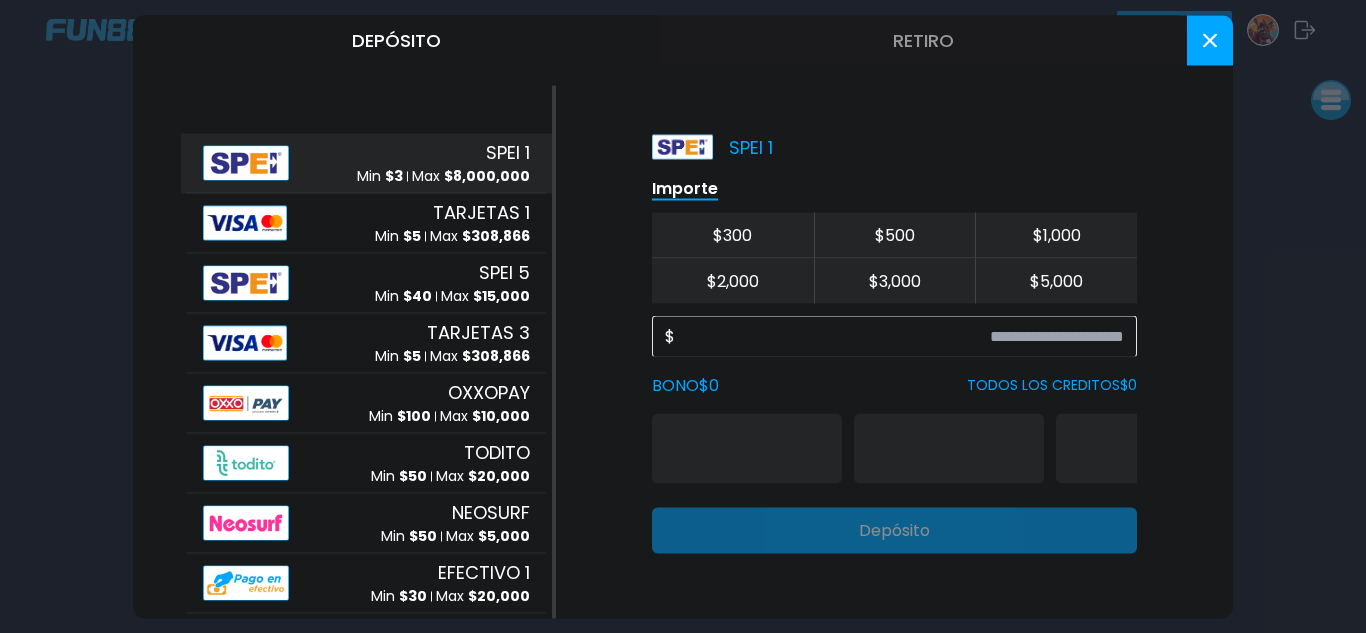 click on "Retiro" at bounding box center [923, 40] 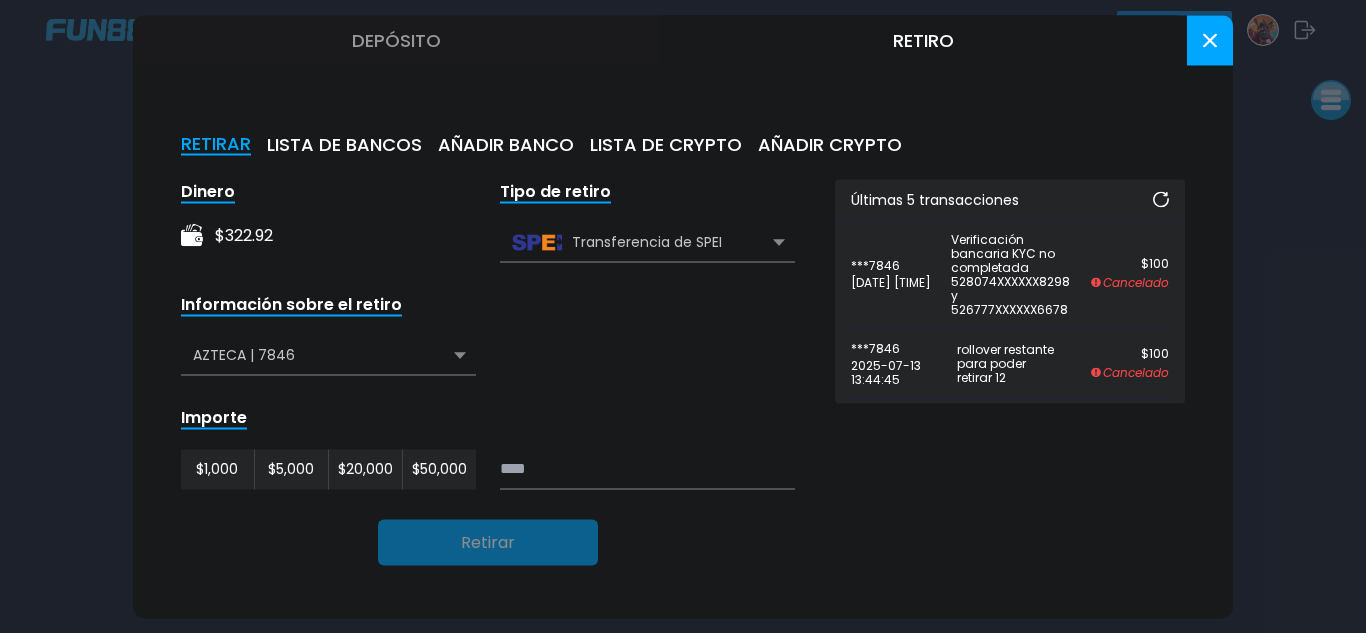 click on "LISTA DE BANCOS" at bounding box center (344, 144) 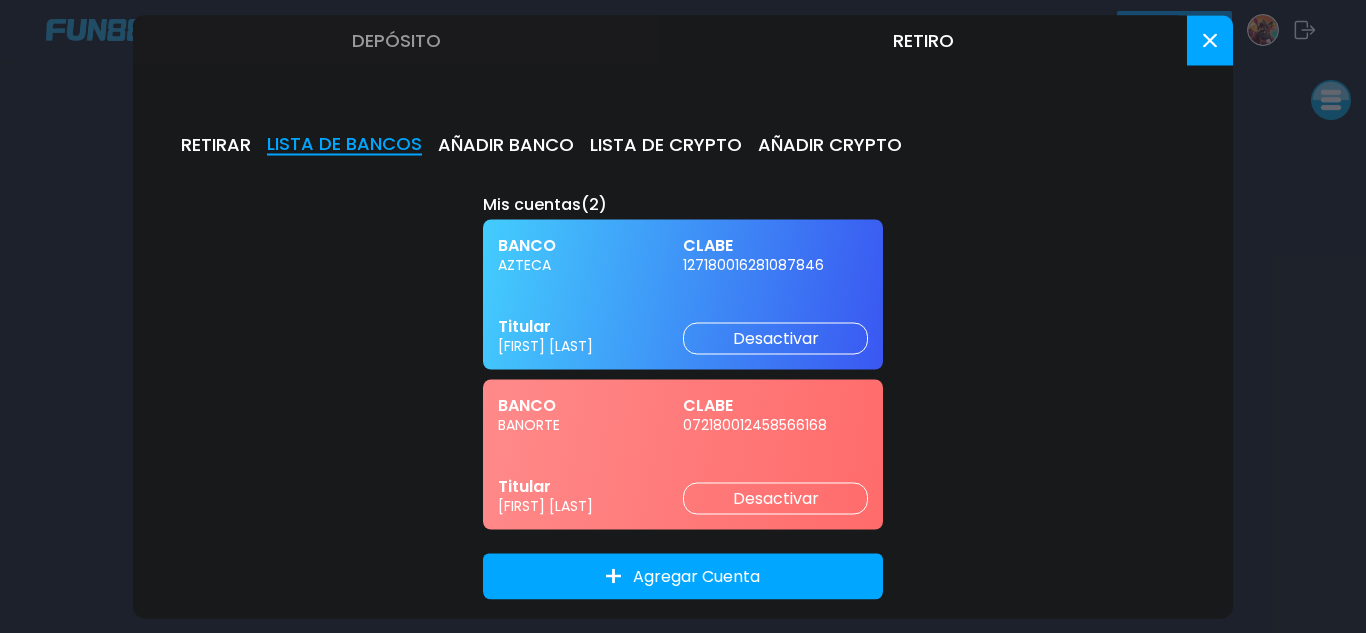 click on "RETIRAR LISTA DE BANCOS AÑADIR BANCO LISTA DE CRYPTO AÑADIR CRYPTO Mis cuentas ( 2 ) BANCO AZTECA CLABE 127180016281087846 Titular [FIRST] [LAST] Desactivar BANCO BANORTE CLABE 072180012458566168 Titular [FIRST] [LAST] Desactivar Agregar Cuenta" at bounding box center (683, 351) 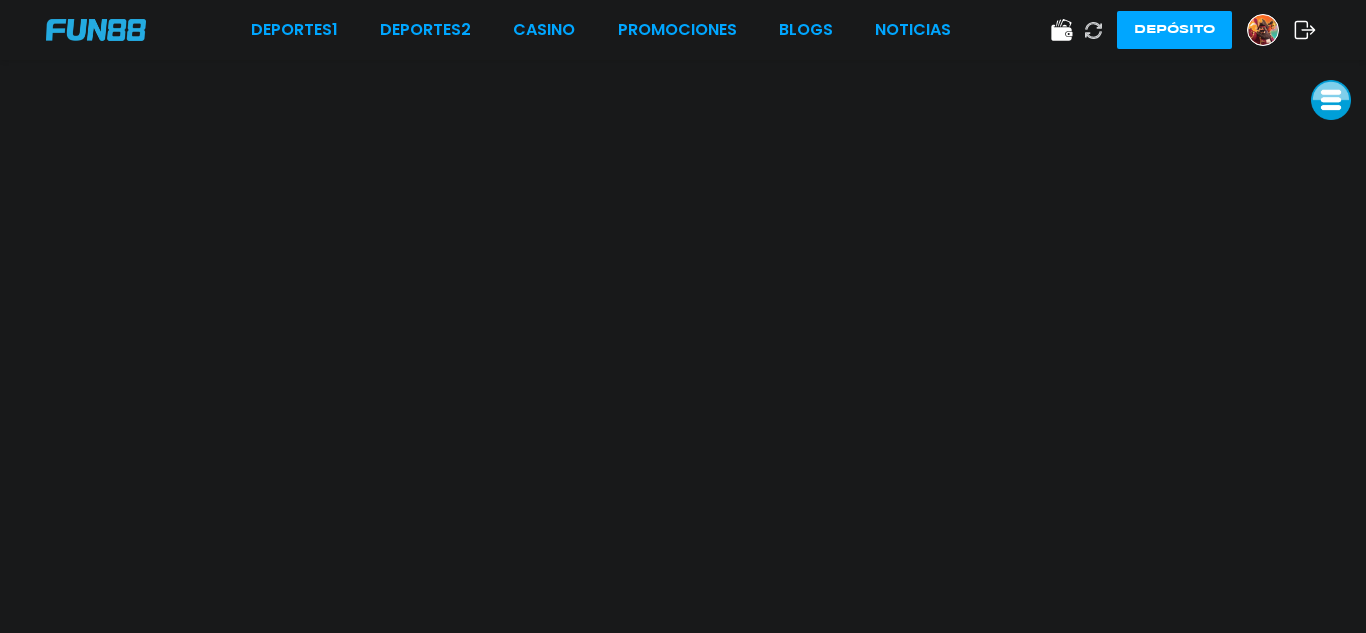 click 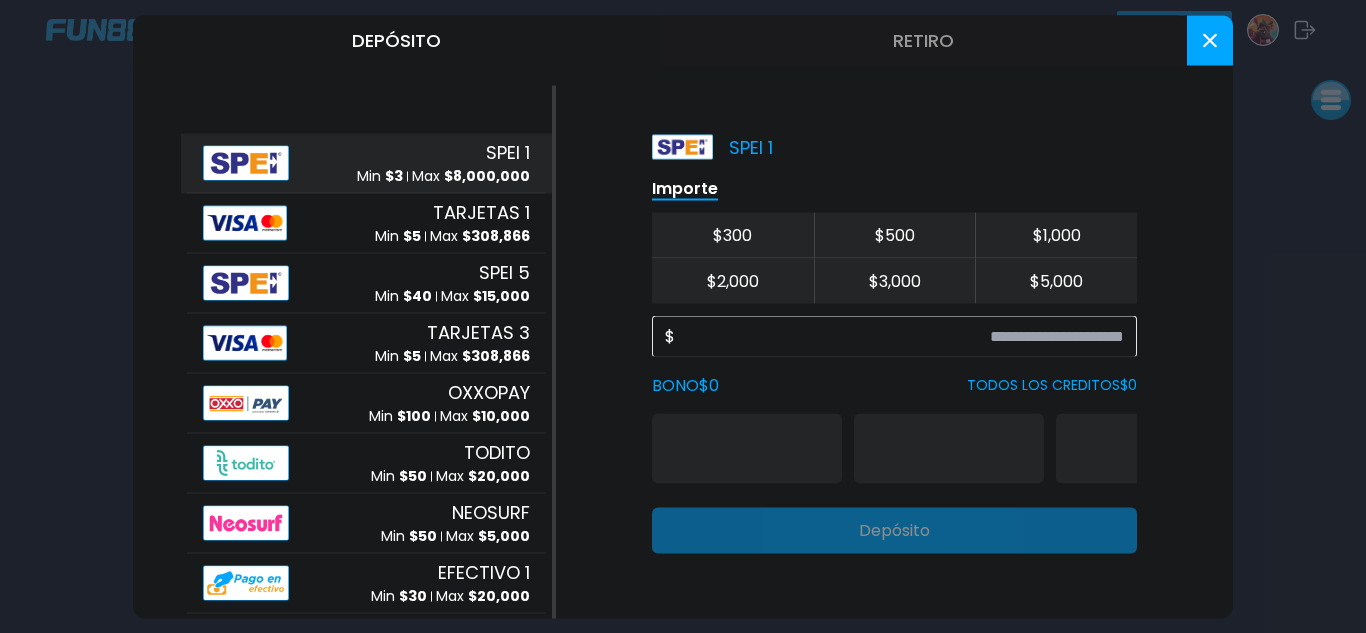 click on "Retiro" at bounding box center [923, 40] 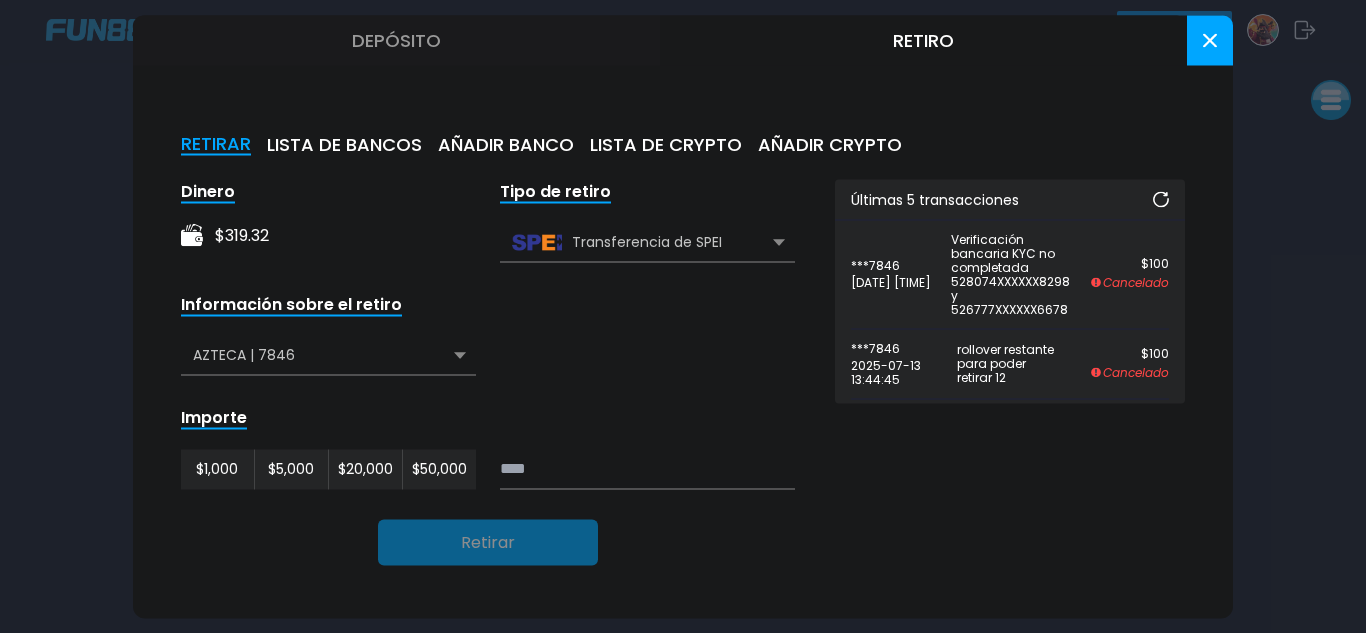 click 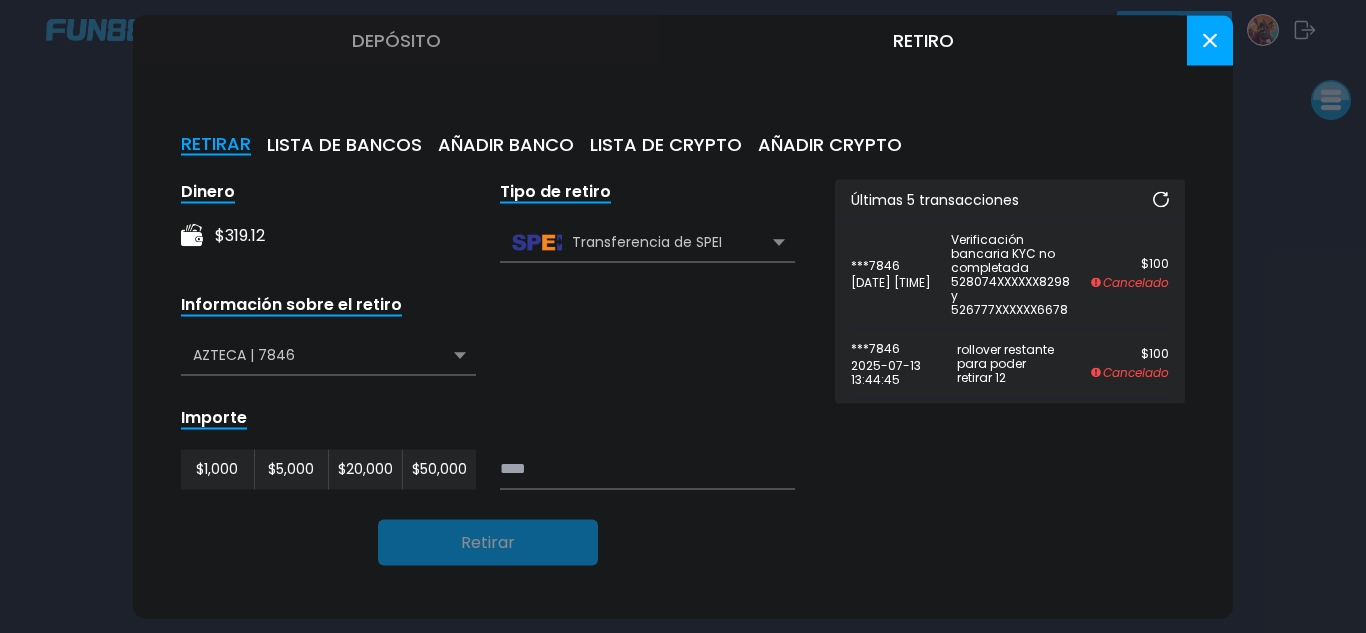 click on "LISTA DE BANCOS" at bounding box center (344, 144) 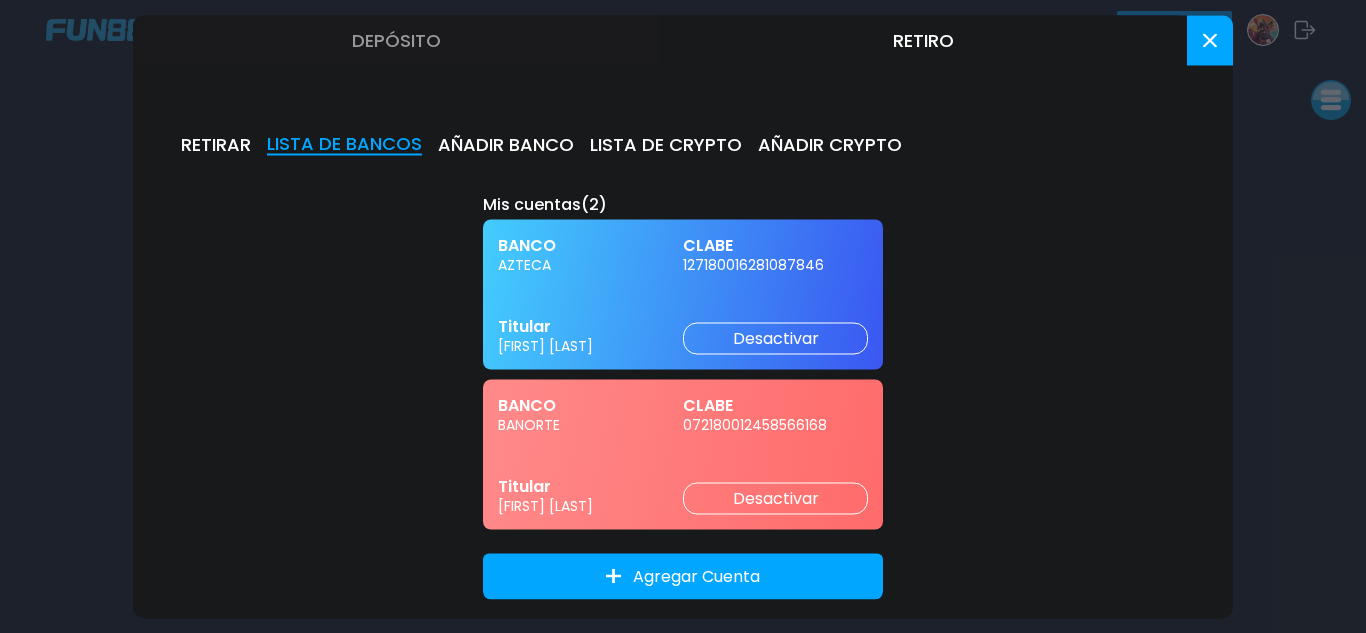 click on "RETIRAR" at bounding box center [216, 144] 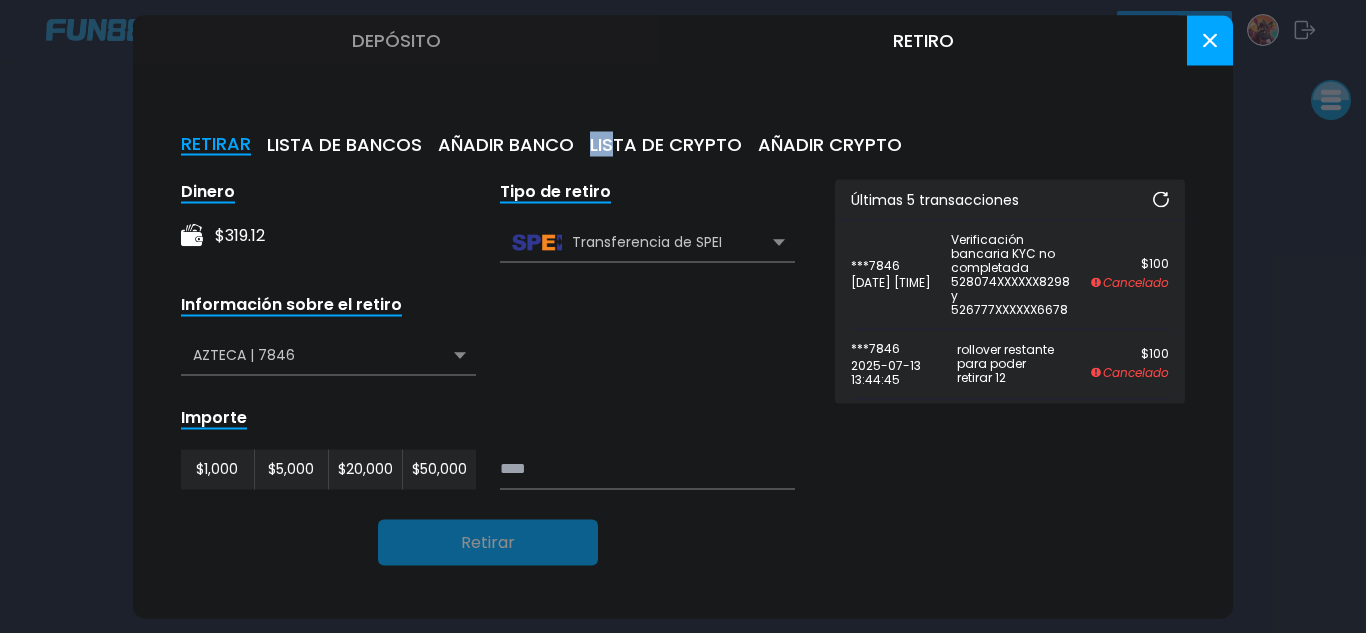 drag, startPoint x: 583, startPoint y: 131, endPoint x: 609, endPoint y: 131, distance: 26 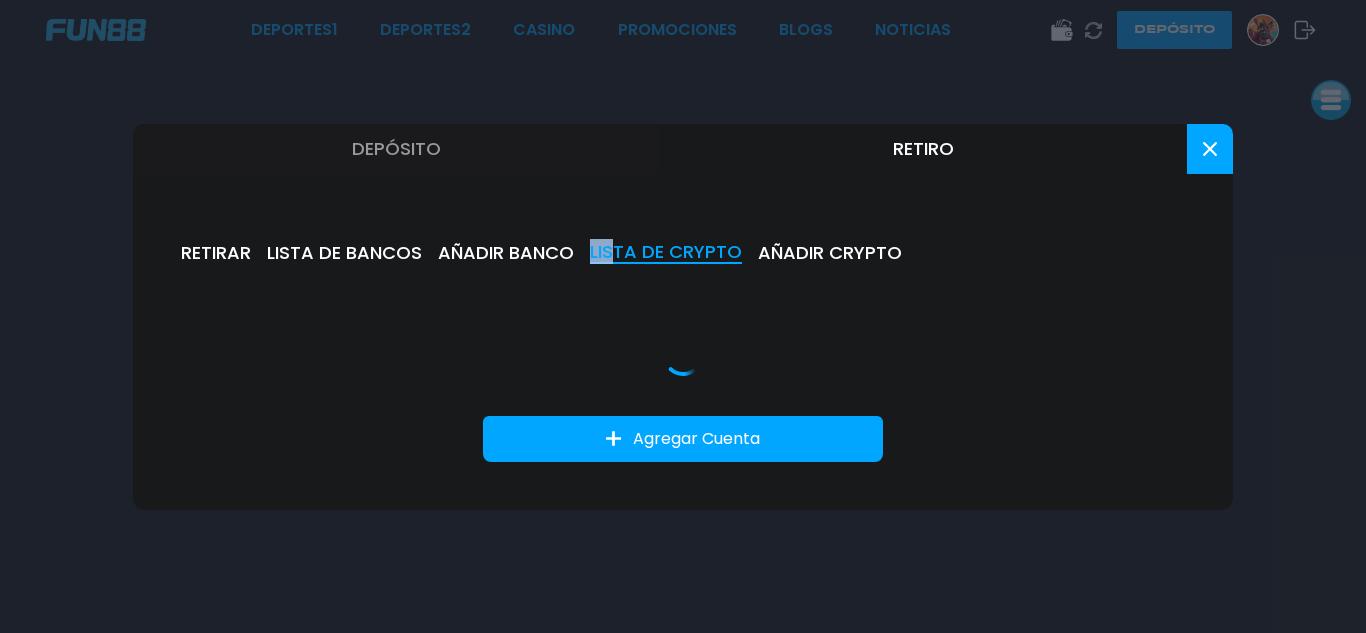 click on "Retiro" at bounding box center (923, 149) 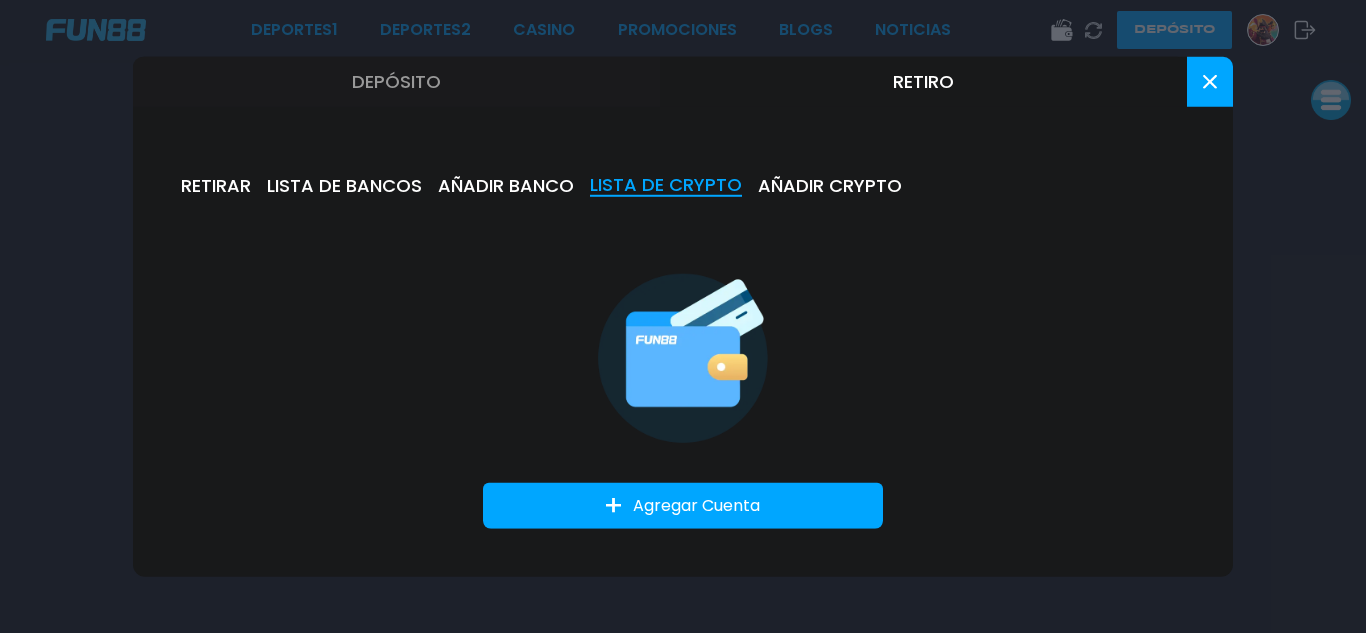 click at bounding box center (683, 316) 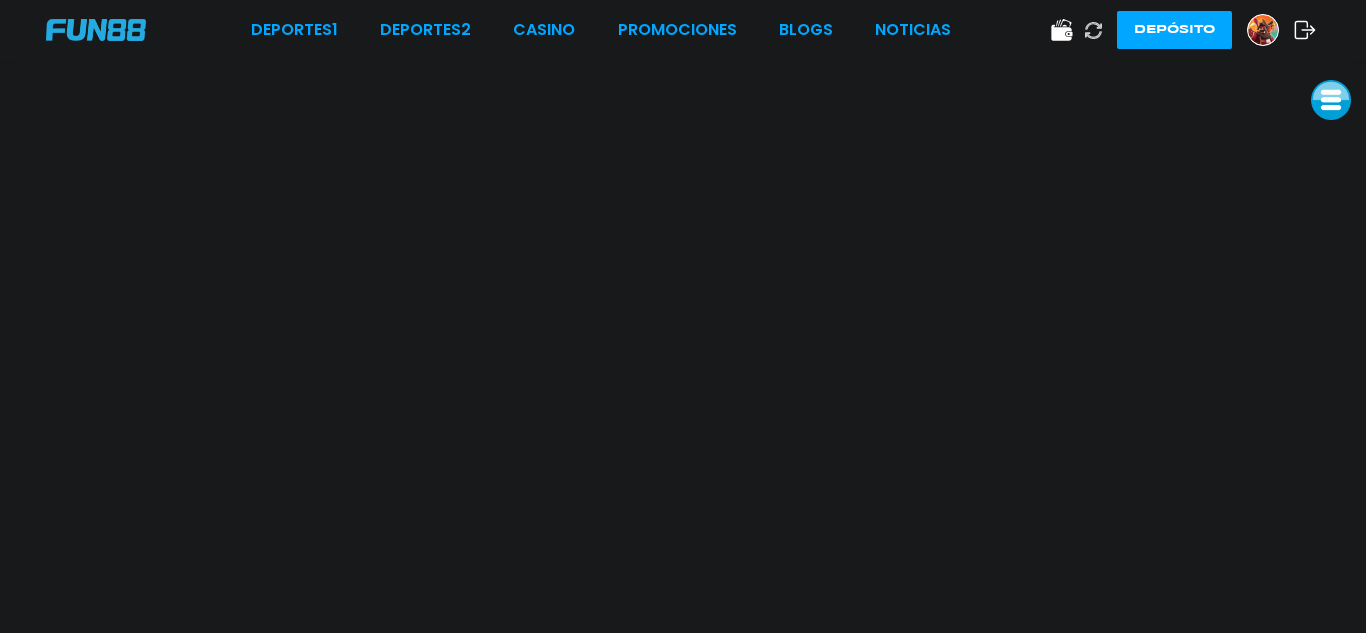 click 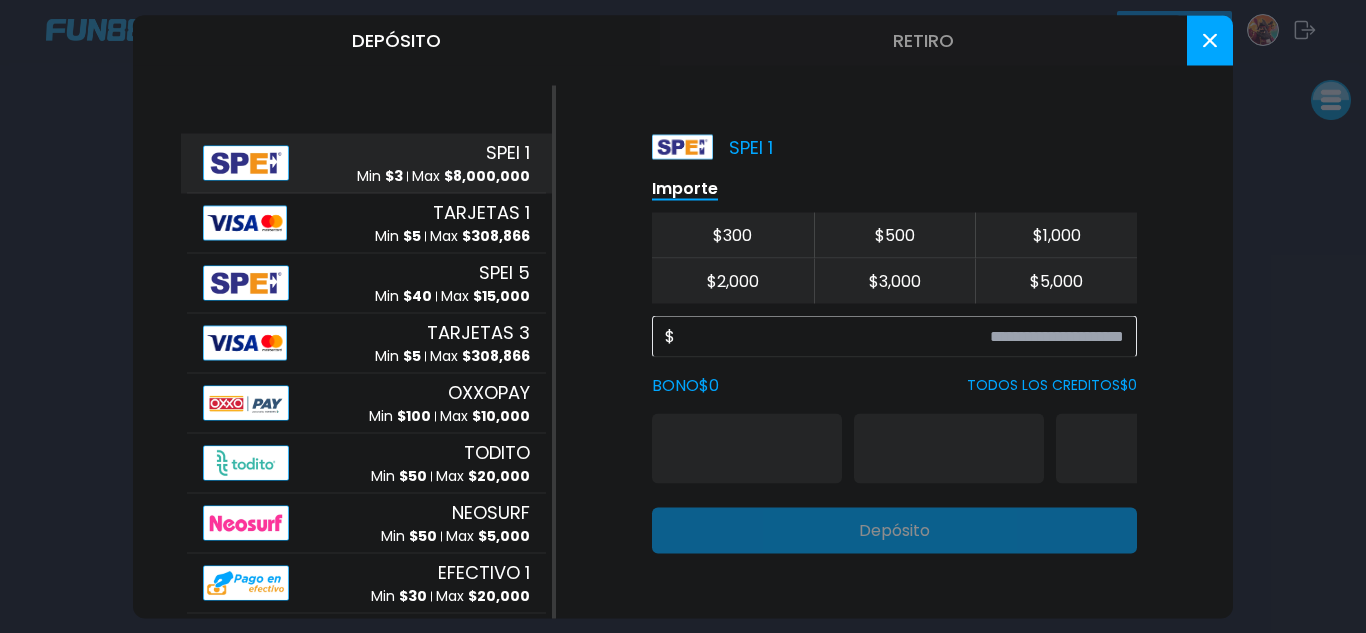 click on "Retiro" at bounding box center (923, 40) 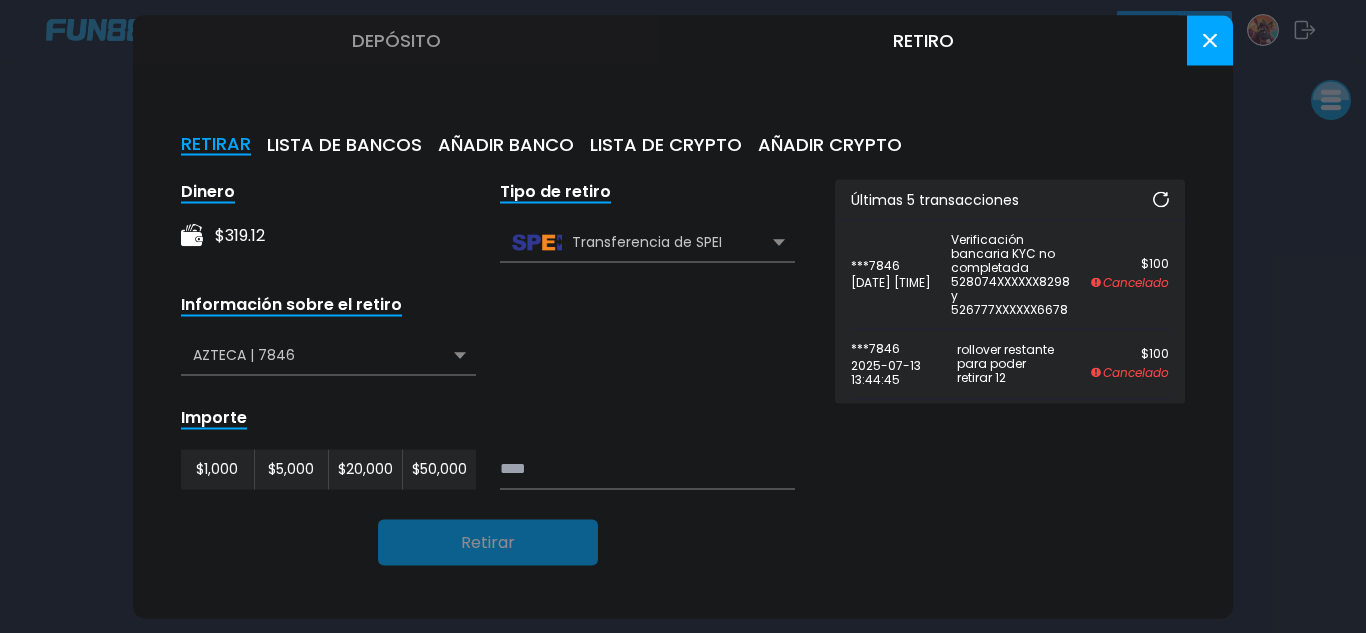 click at bounding box center (1210, 40) 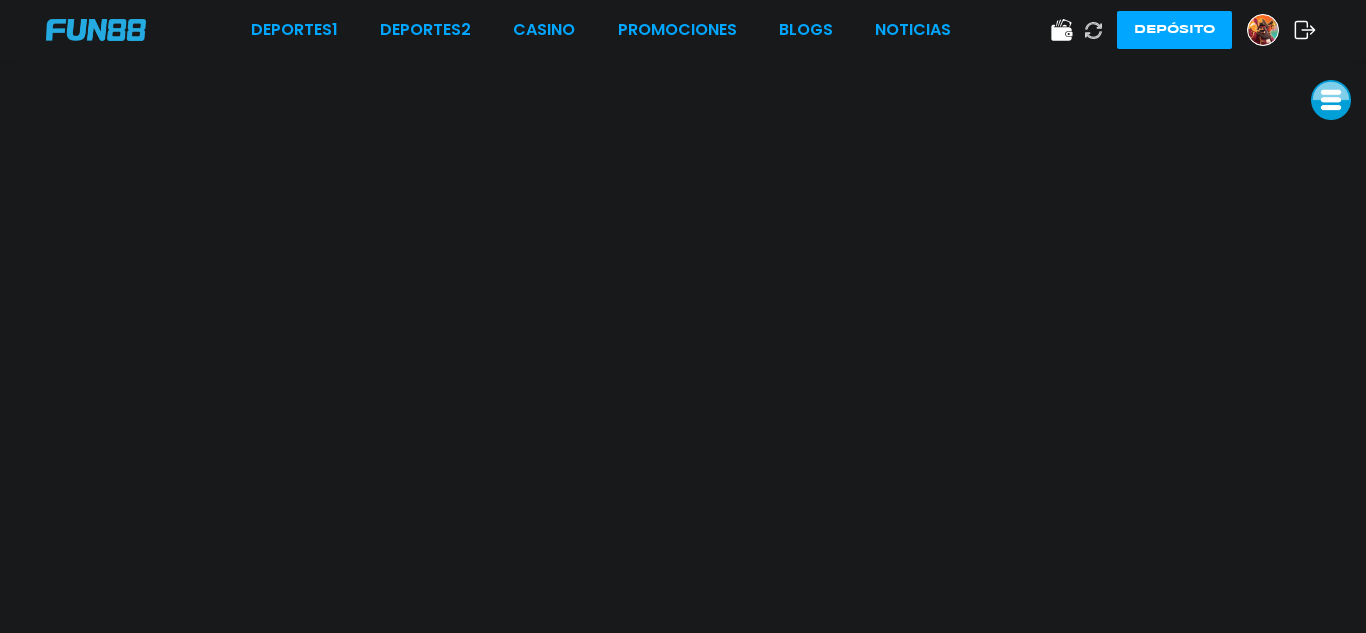 click 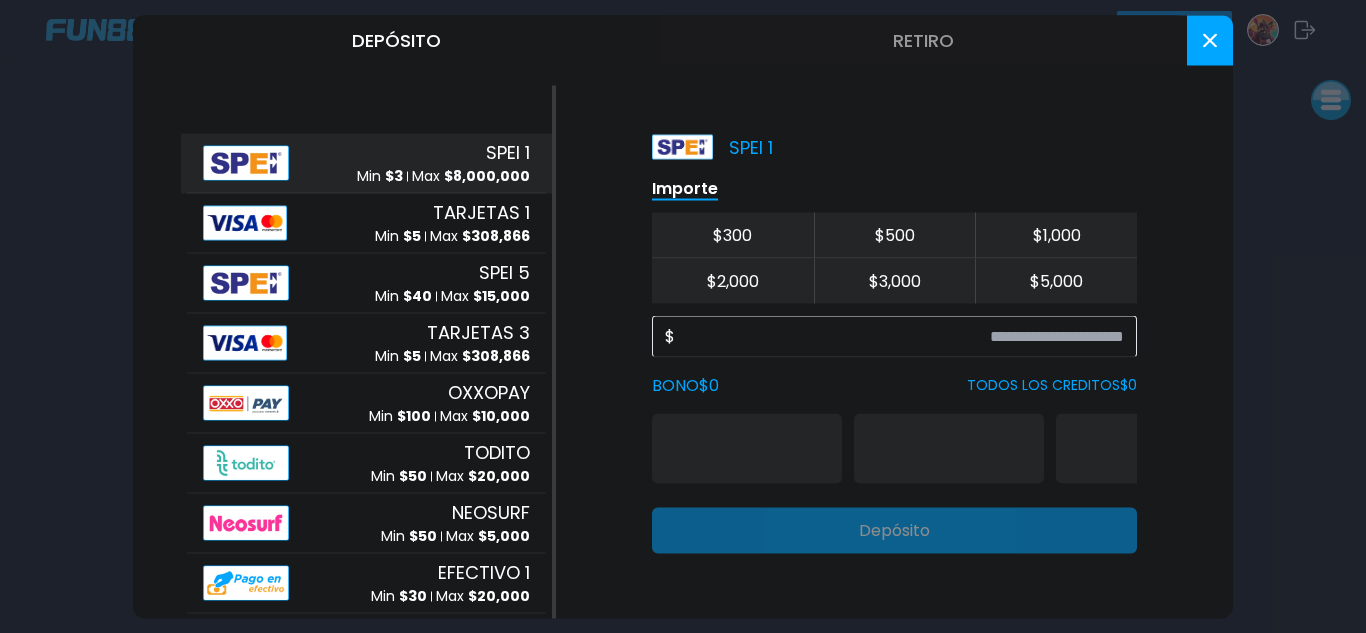 click on "Retiro" at bounding box center [923, 40] 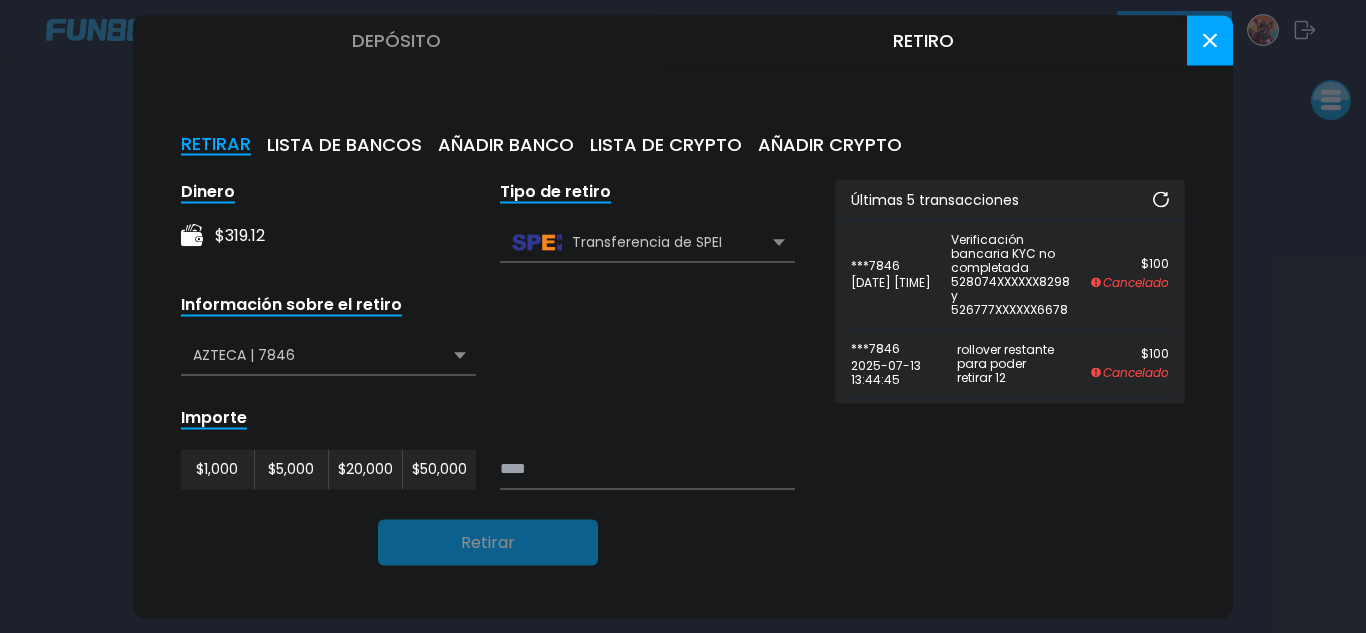 click at bounding box center [1161, 199] 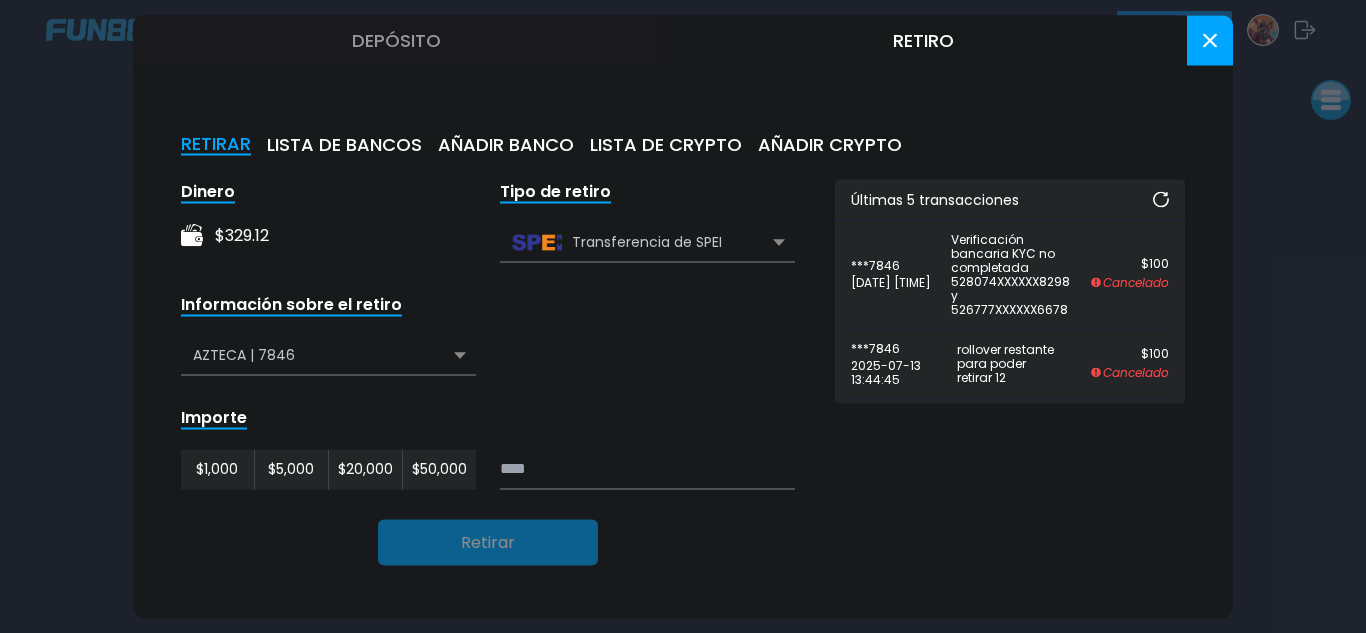 click at bounding box center [1160, 199] 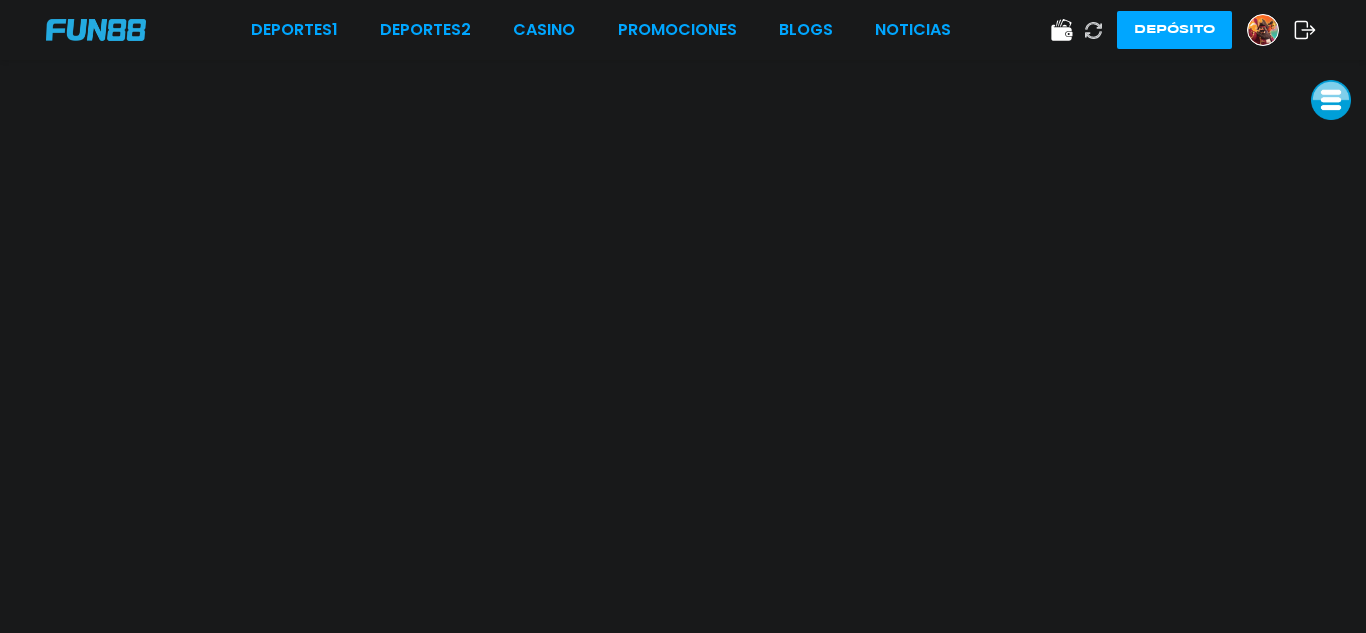 click at bounding box center [1065, 30] 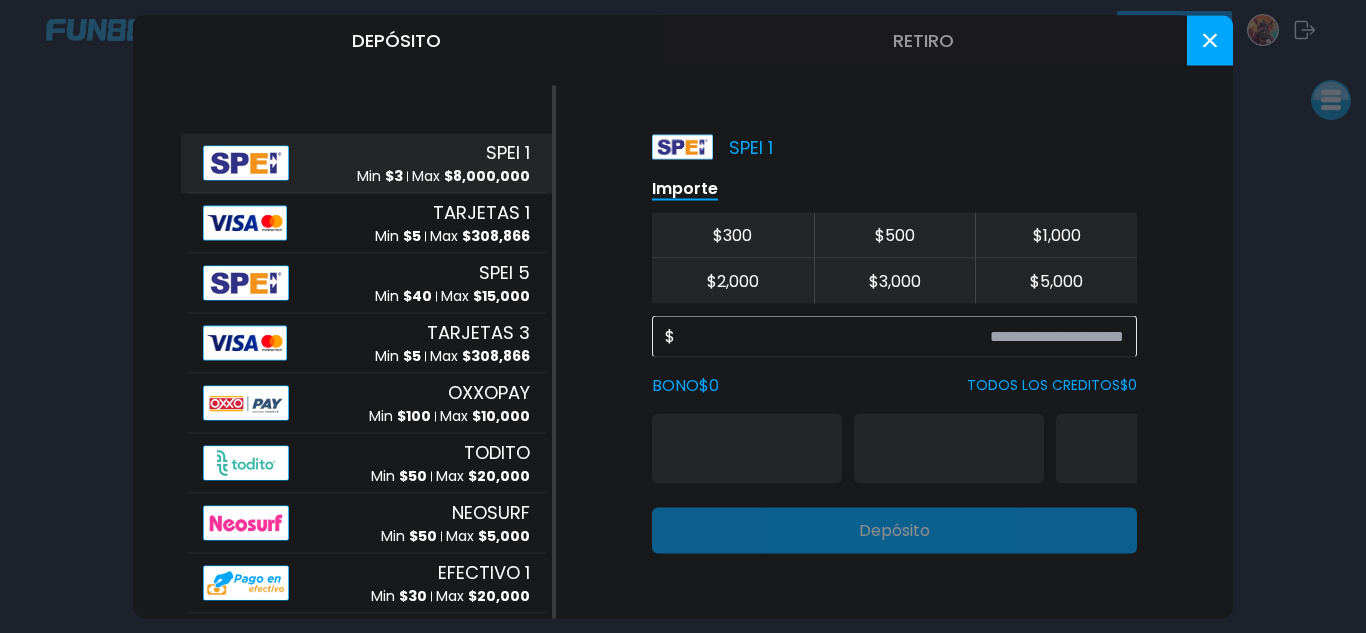 click on "Retiro" at bounding box center (923, 40) 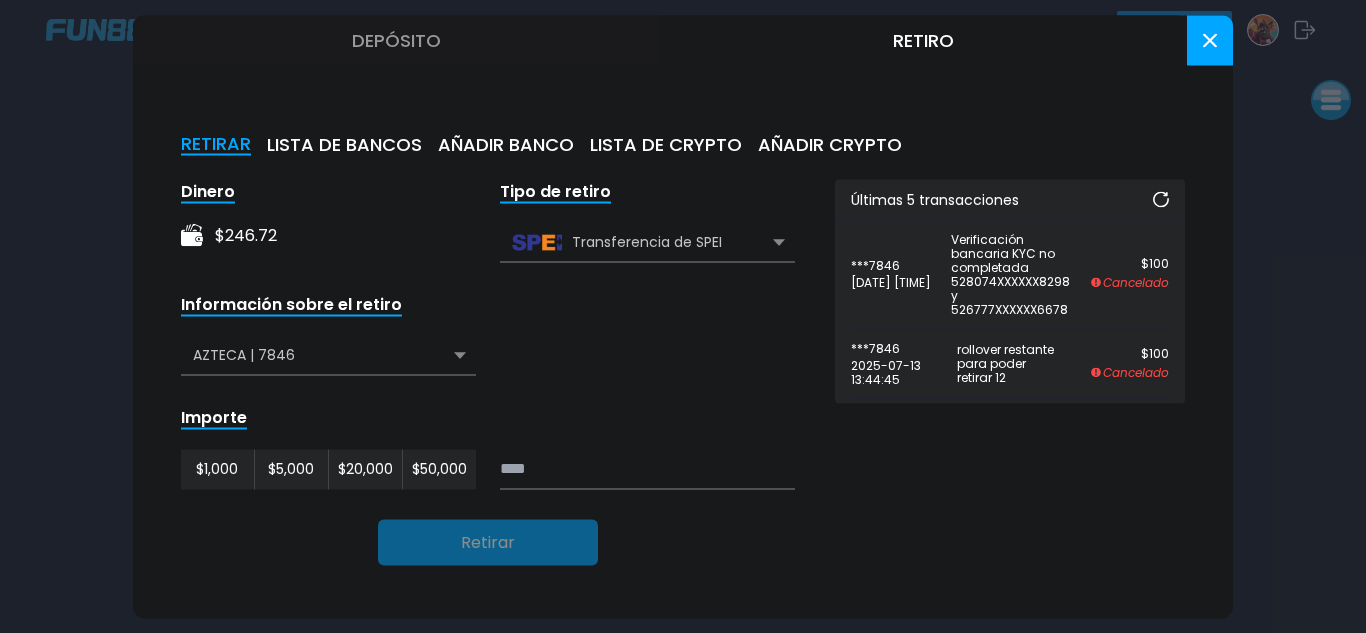click on "***7846 2025-07-13 13:48:12 Verificación bancaria KYC no completada 528074XXXXXX8298 y 526777XXXXXX6678 $  100 Cancelado" at bounding box center [1010, 274] 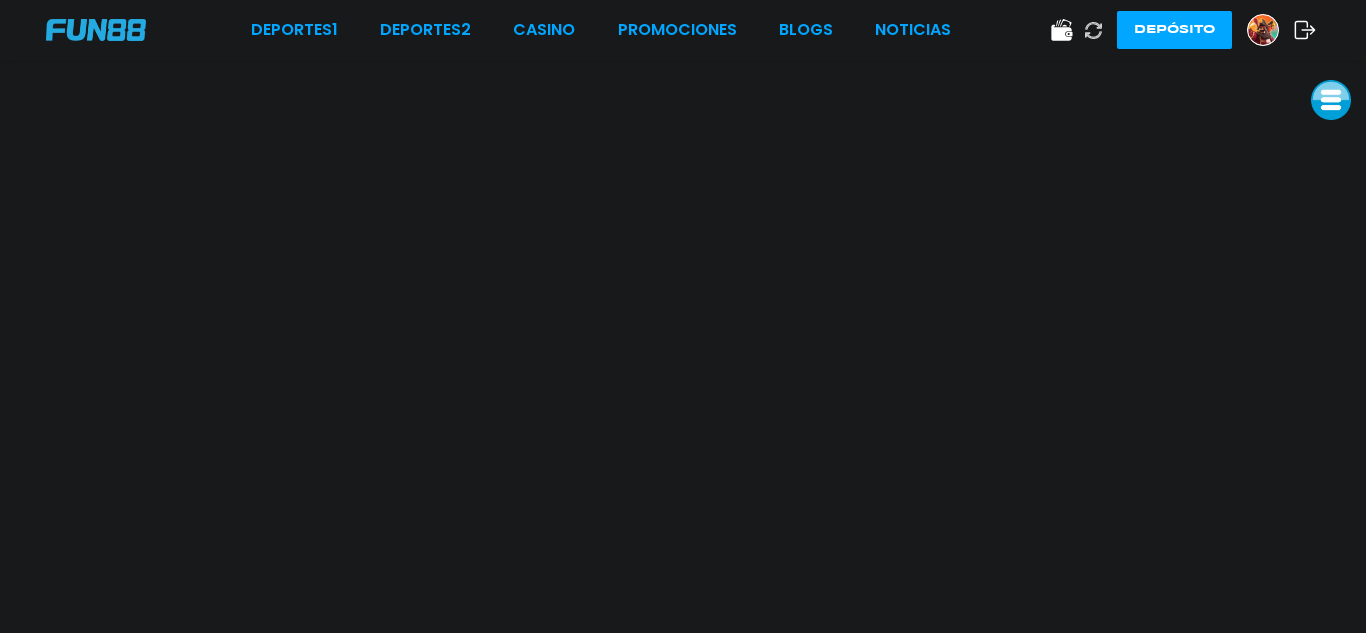 click 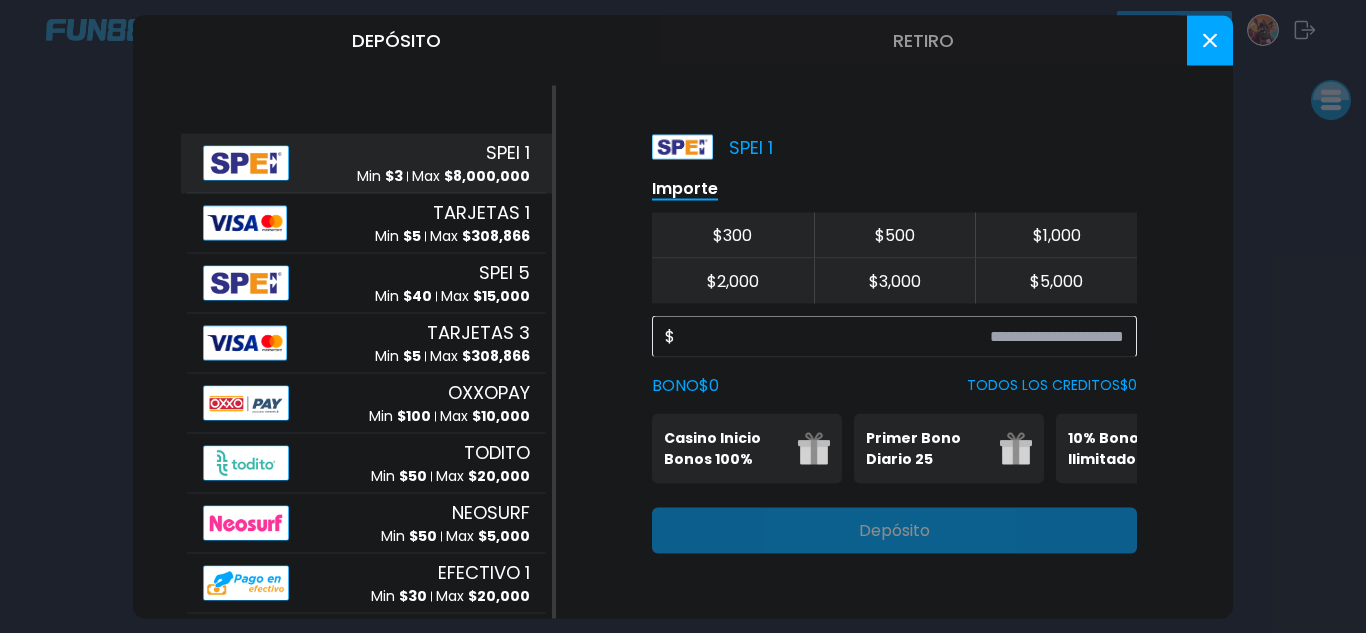 click on "Retiro" at bounding box center (923, 40) 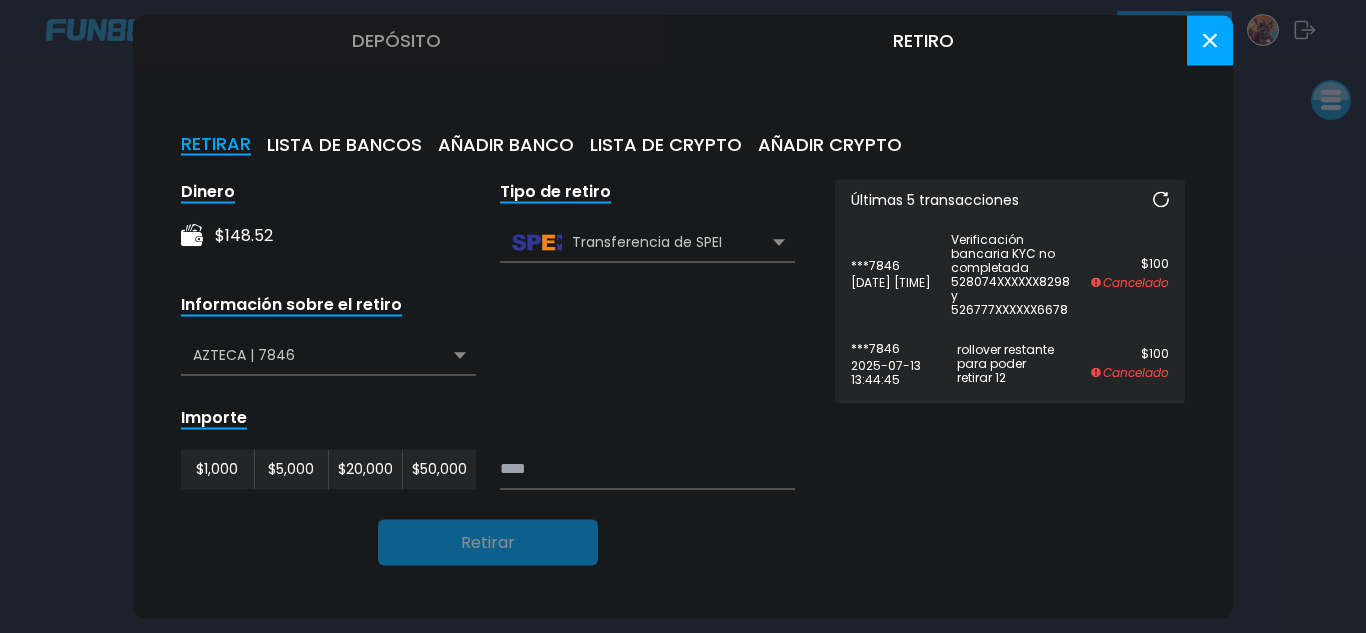 click at bounding box center (1210, 40) 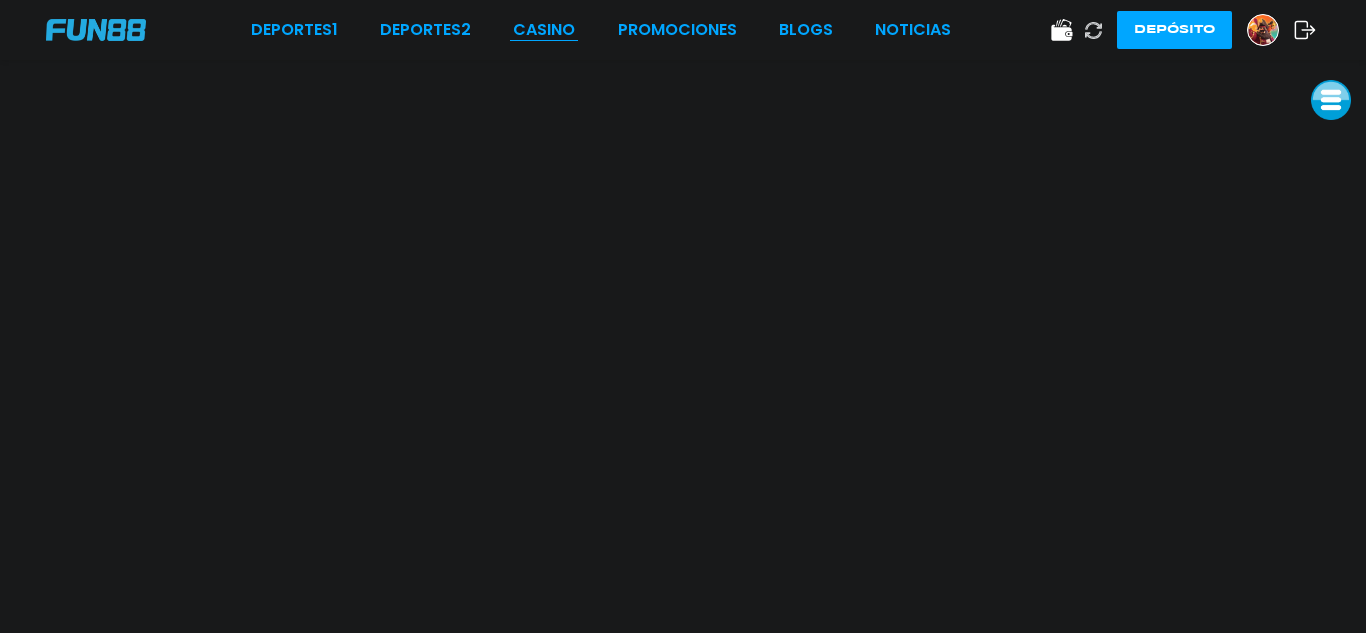 click on "CASINO" at bounding box center (544, 30) 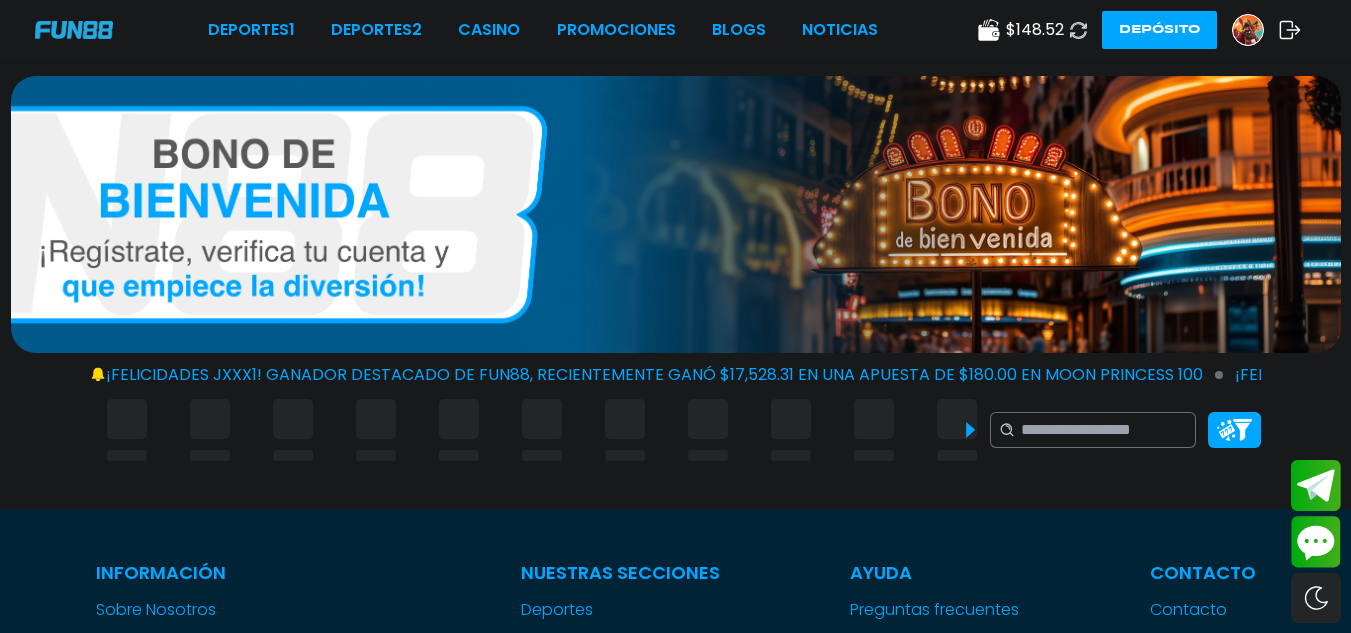 click 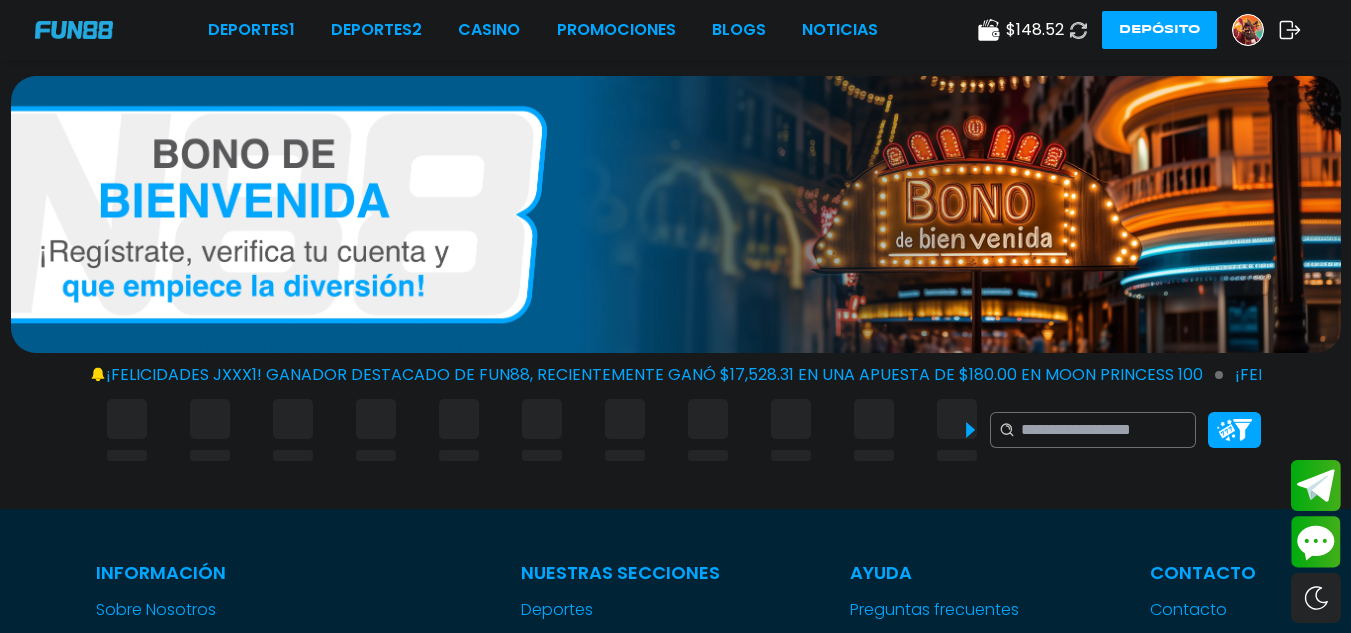 click 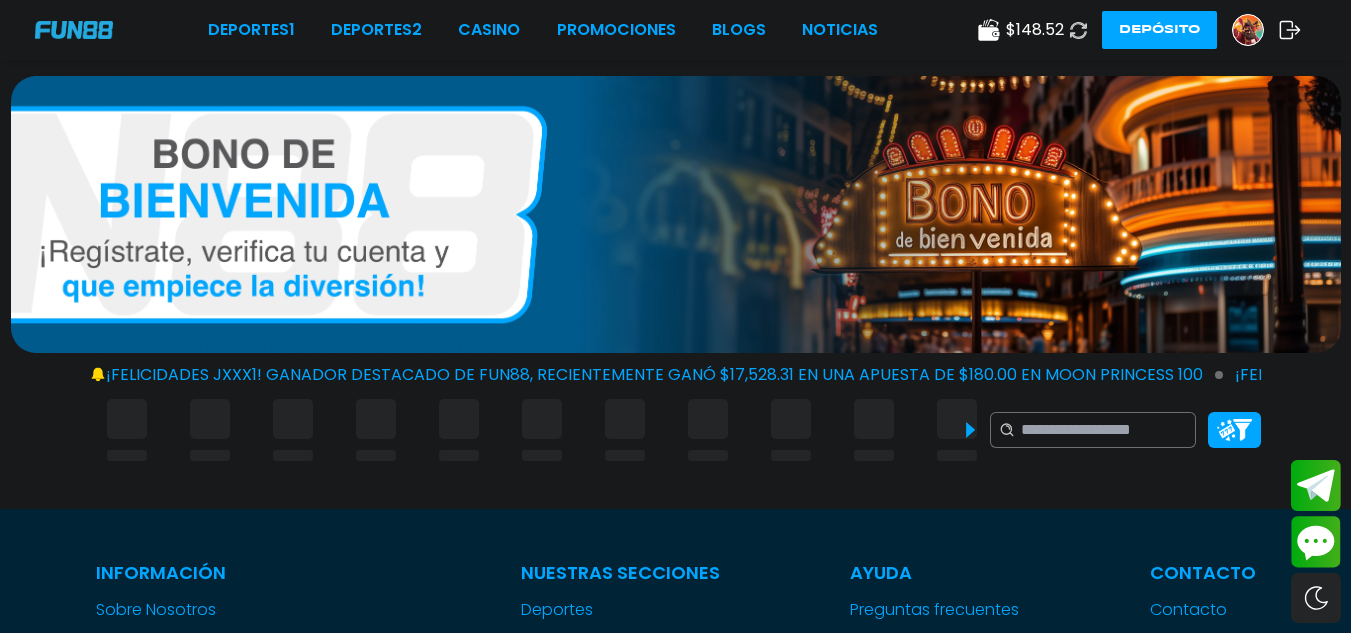 click on "$ 148.52 Depósito" at bounding box center (1139, 30) 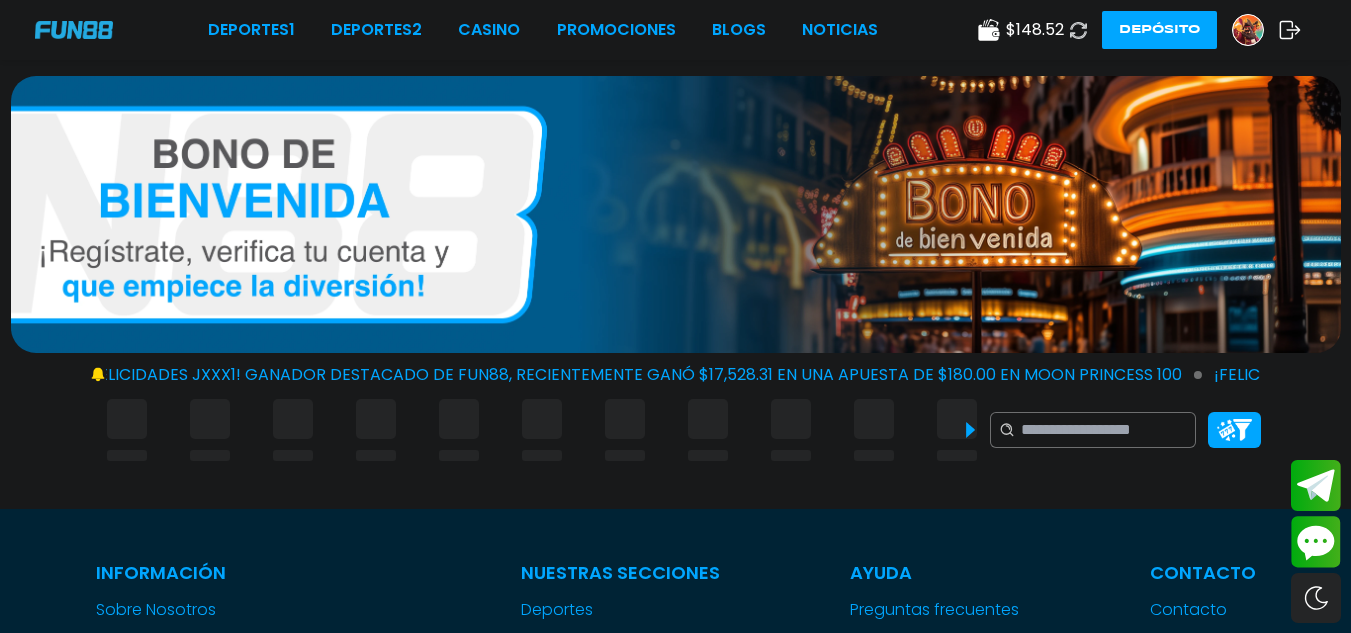 click 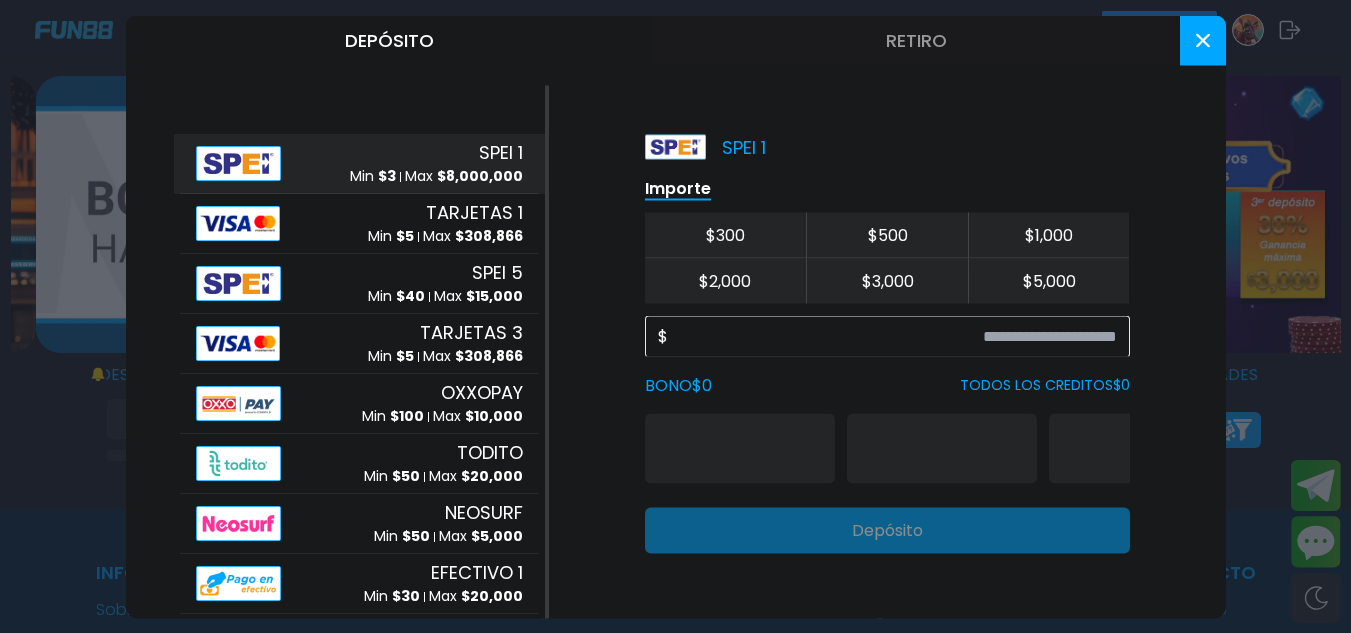 click on "Retiro" at bounding box center (916, 40) 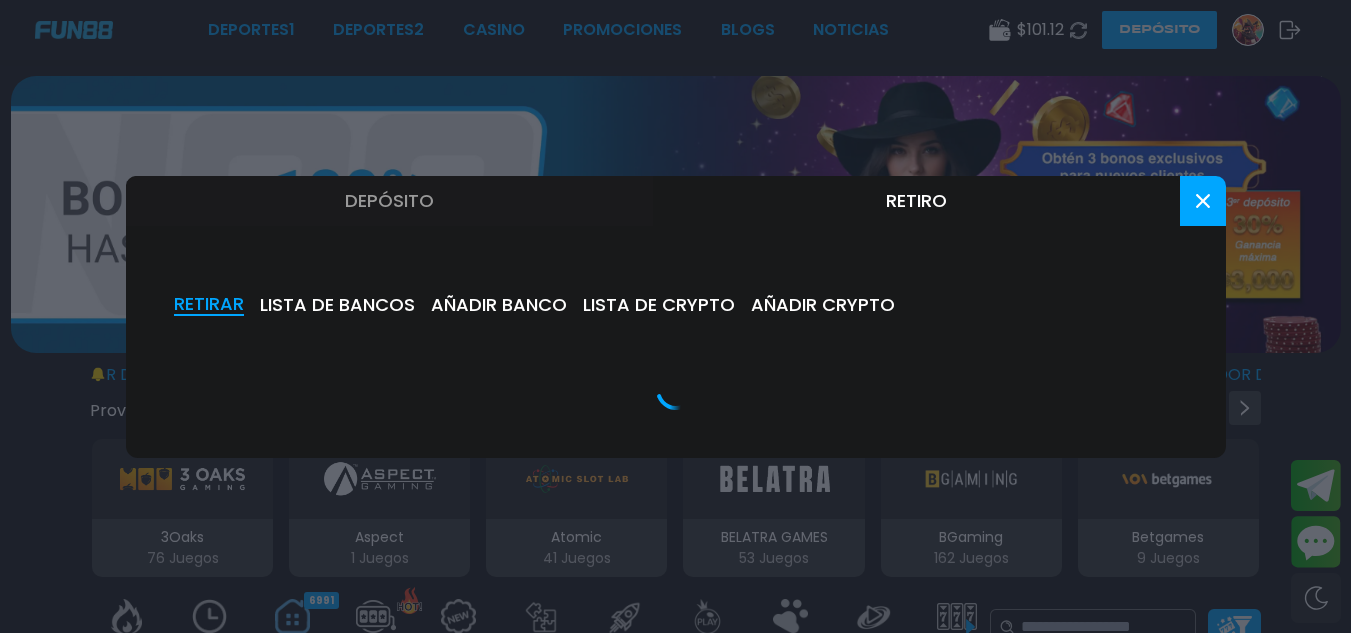 click at bounding box center [1203, 201] 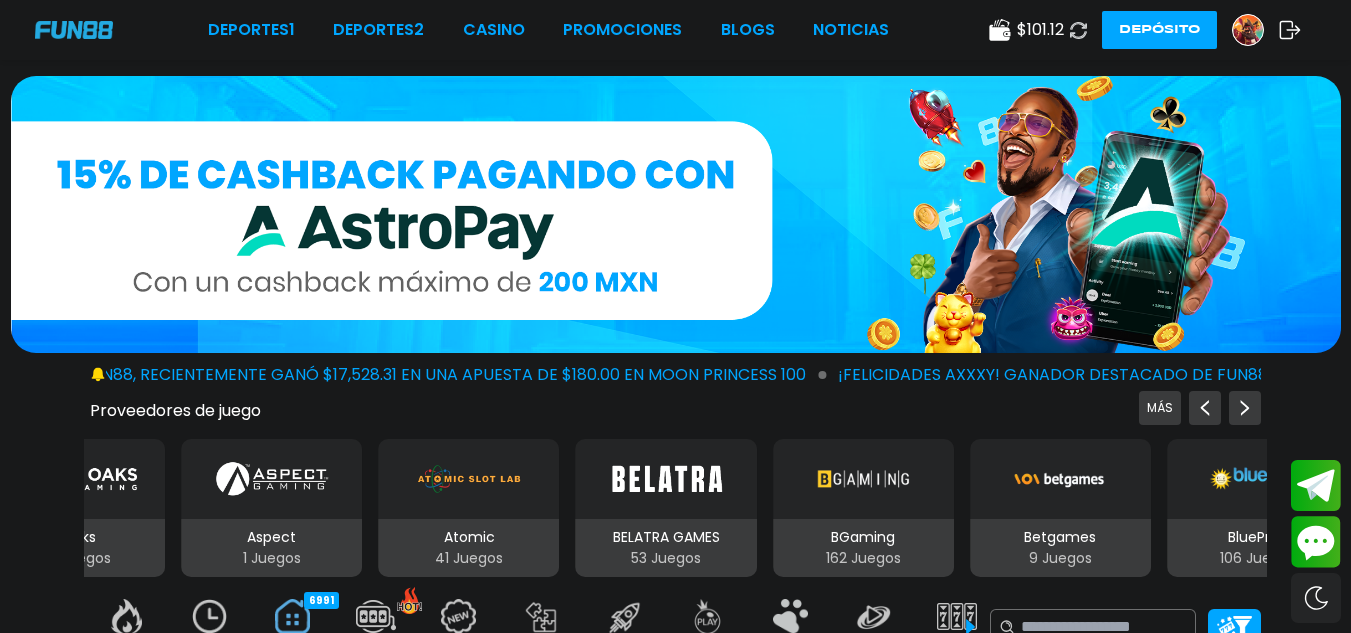 click at bounding box center [210, 616] 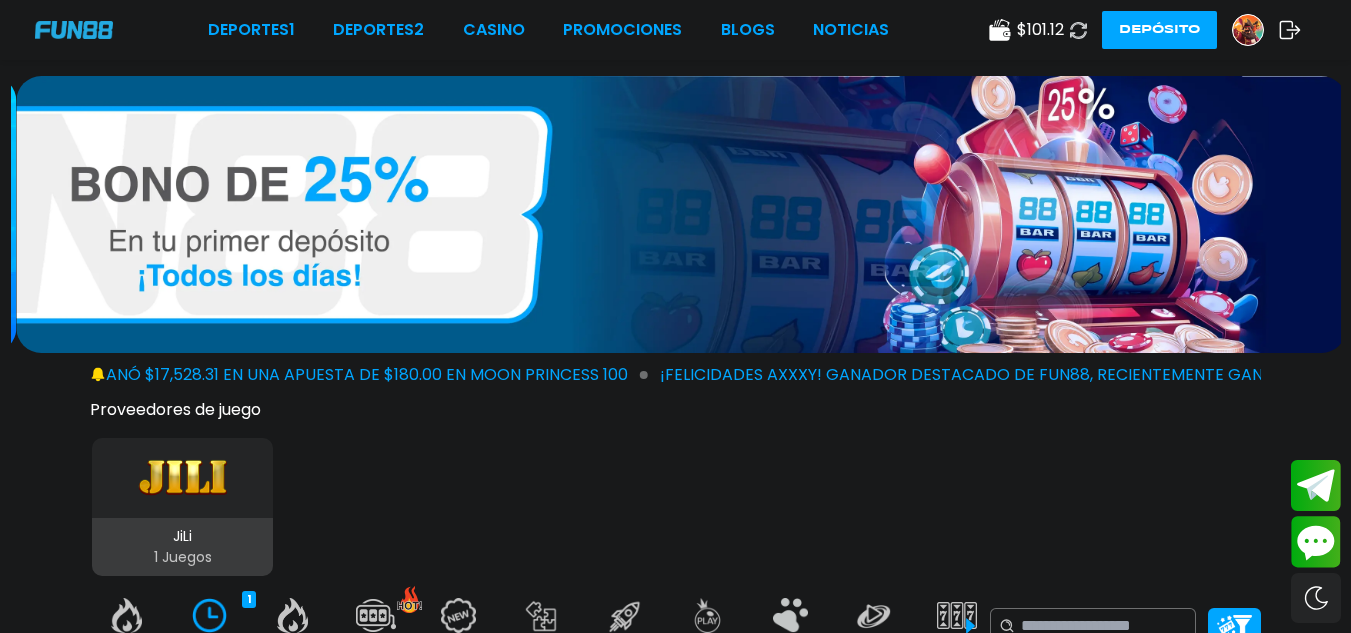 scroll, scrollTop: 553, scrollLeft: 0, axis: vertical 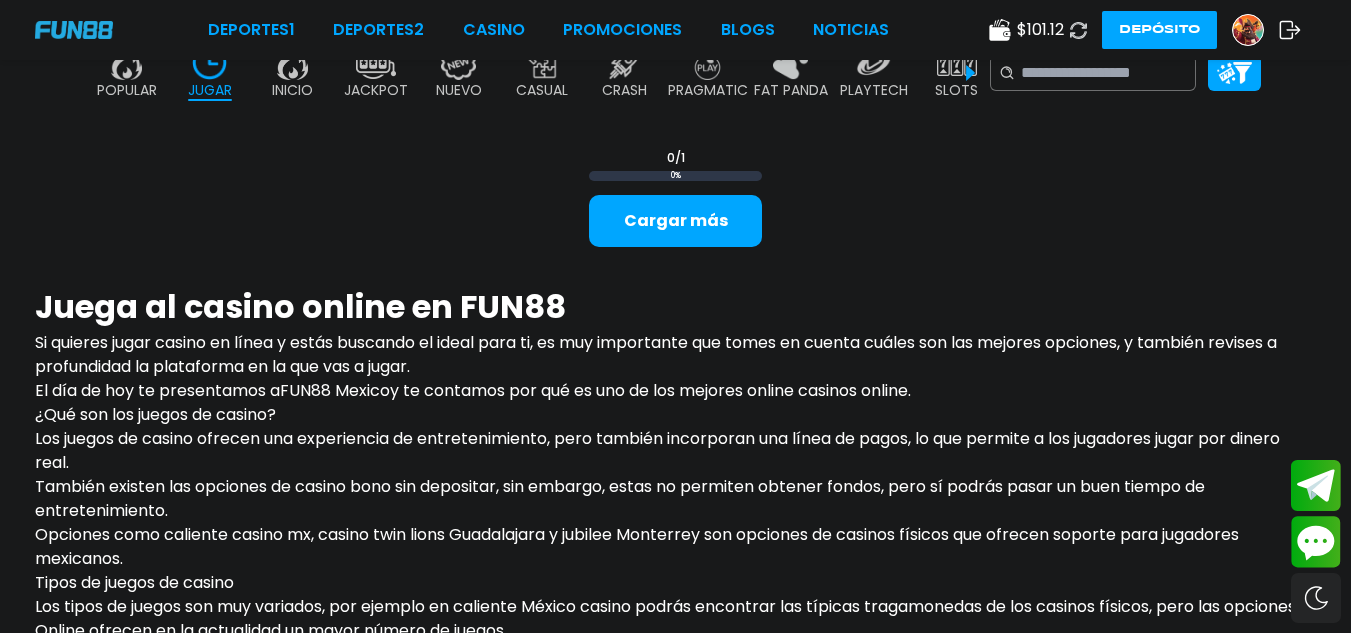 click on "¡FELICIDADES jxxx1! GANADOR DESTACADO DE FUN88, RECIENTEMENTE GANÓ $17,528.31 EN UNA APUESTA DE $180.00 EN Moon Princess 100 ¡FELICIDADES axxxy! GANADOR DESTACADO DE FUN88, RECIENTEMENTE GANÓ $12,370.00 EN UNA APUESTA DE $50.00 EN Moon Princess 100 ¡FELICIDADES jdxxxxx61! GANADOR DESTACADO DE FUN88, RECIENTEMENTE GANÓ $17,528.31 EN UNA APUESTA DE $180.00 EN Gates of Olympus Super Scatter Proveedores de juego JiLi 1   Juegos POPULAR 40 JUGAR 1 INICIO 6991 JACKPOT 133 NUEVO 979 CASUAL 17 CRASH 35 PRAGMATIC 492 FAT PANDA 9 PLAYTECH 41 SLOTS 6078 BINGO 143 EN VIVO 849 CARTAS 197 OTROS 334 FAVORITOS 5 No se ha encontrado ningún juego. 0  /  1 0 % Cargar más Juega al casino online en FUN88
Si quieres jugar casino en línea y estás buscando el ideal para ti, es muy importante que tomes en cuenta cuáles son las mejores opciones, y también revises a profundidad la plataforma en la que vas a jugar.
El día de hoy te presentamos a  FUN88 Mexico
¿Qué son los juegos de casino?" at bounding box center [675, 756] 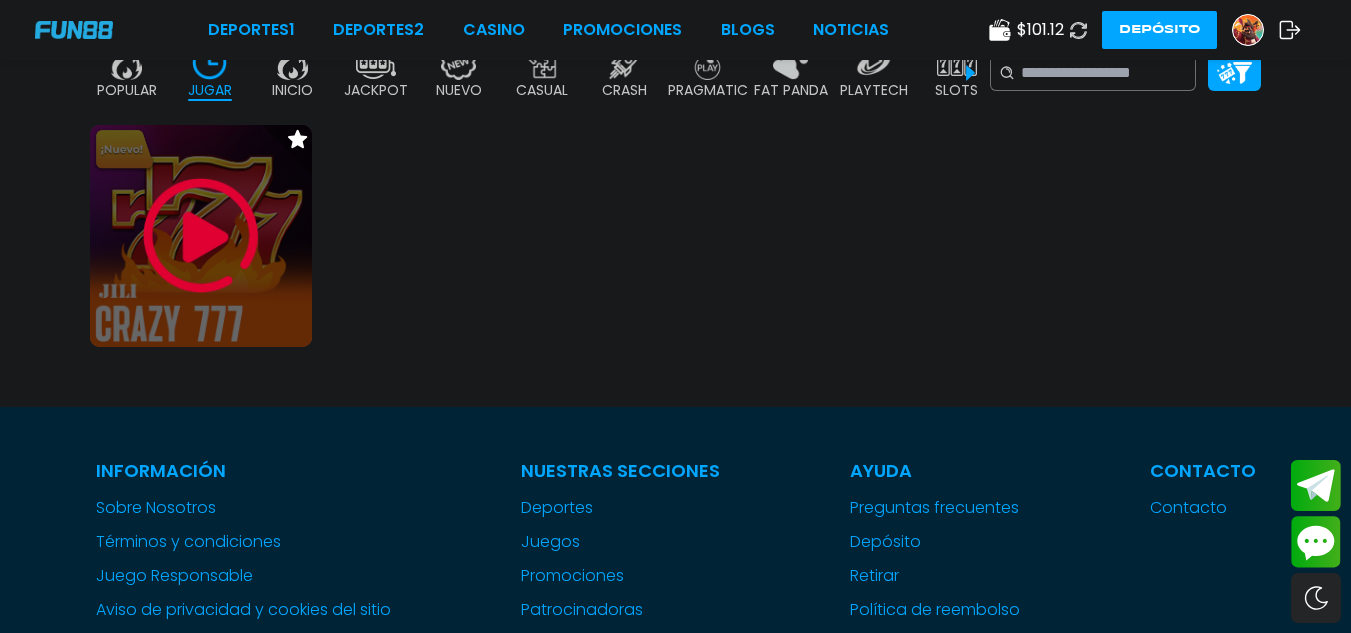 click at bounding box center [201, 236] 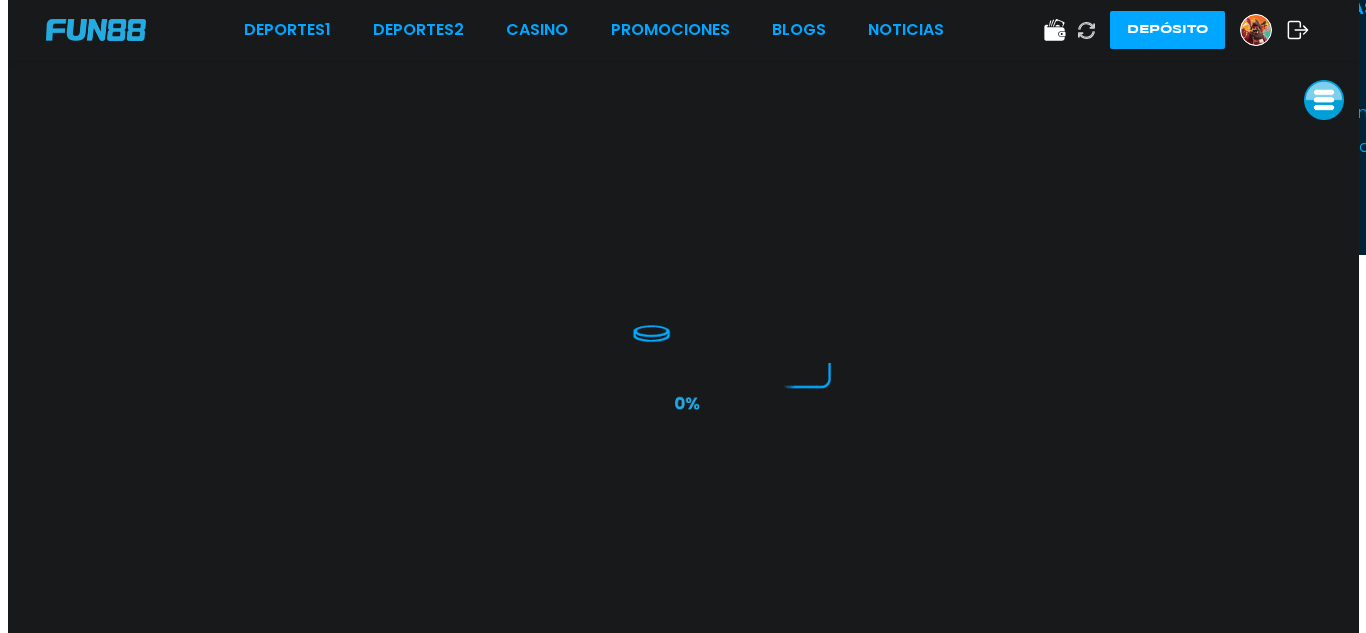 scroll, scrollTop: 0, scrollLeft: 0, axis: both 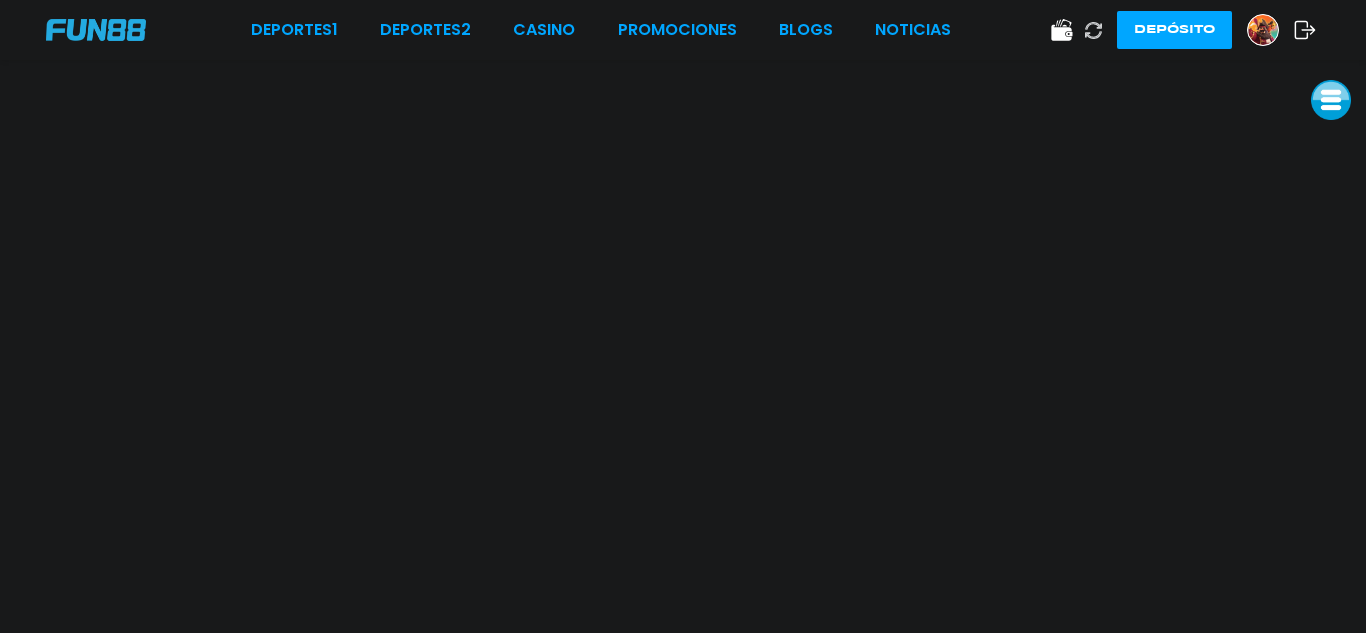 click 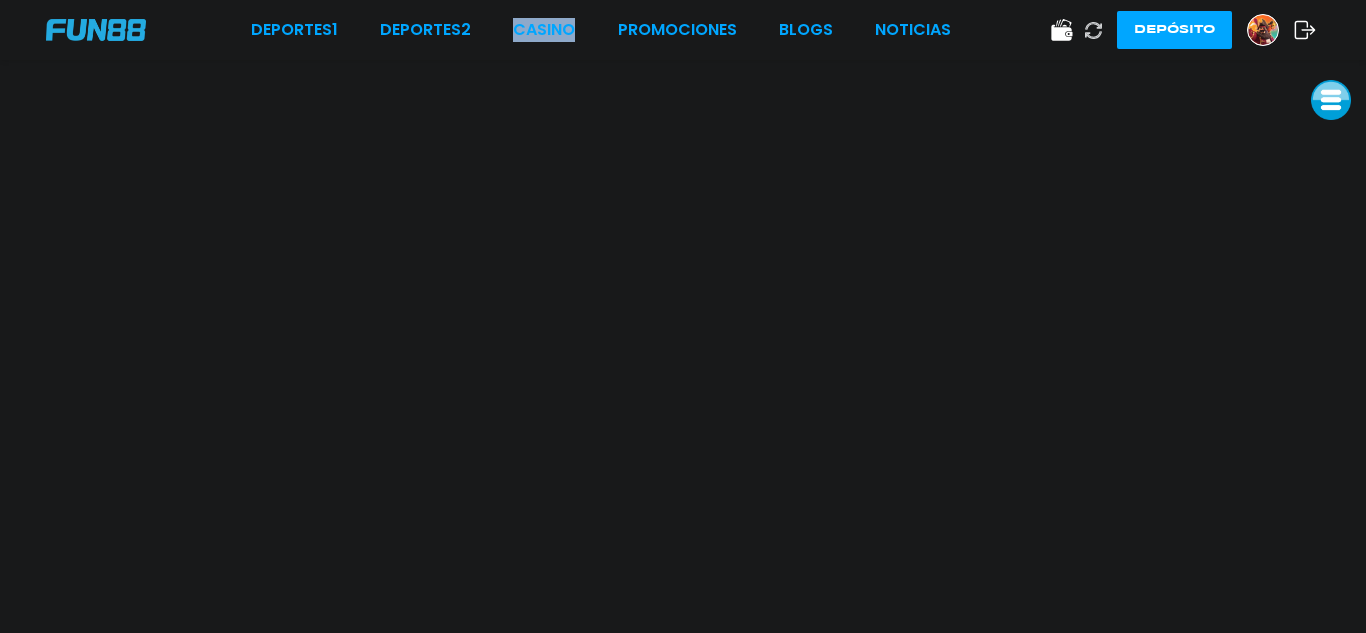 click on "Deportes  1 Deportes  2 CASINO Promociones BLOGS NOTICIAS Depósito" at bounding box center (683, 30) 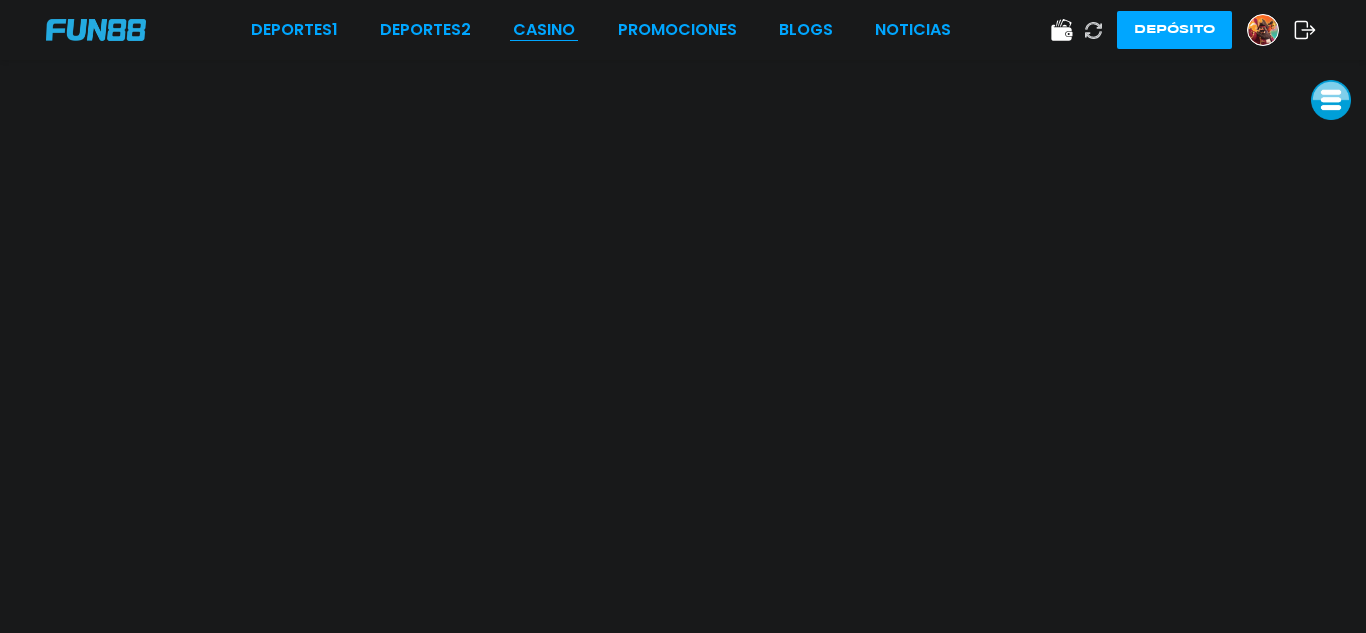 click on "CASINO" at bounding box center (544, 30) 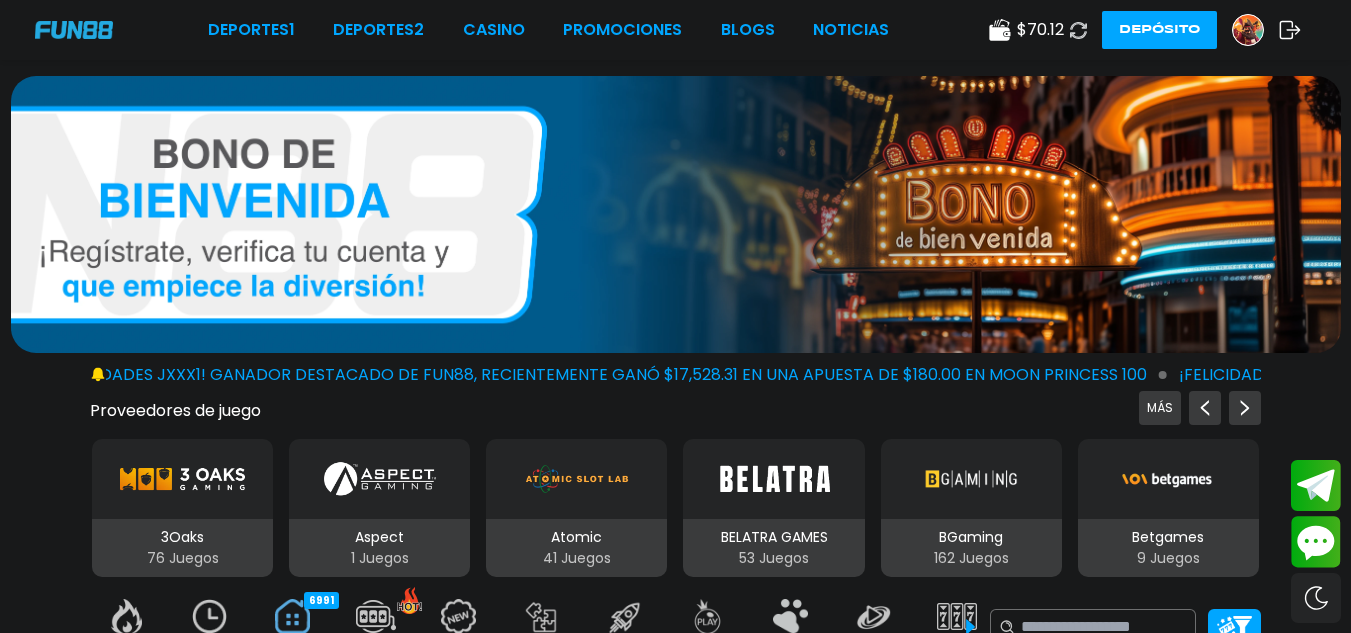 scroll, scrollTop: 553, scrollLeft: 0, axis: vertical 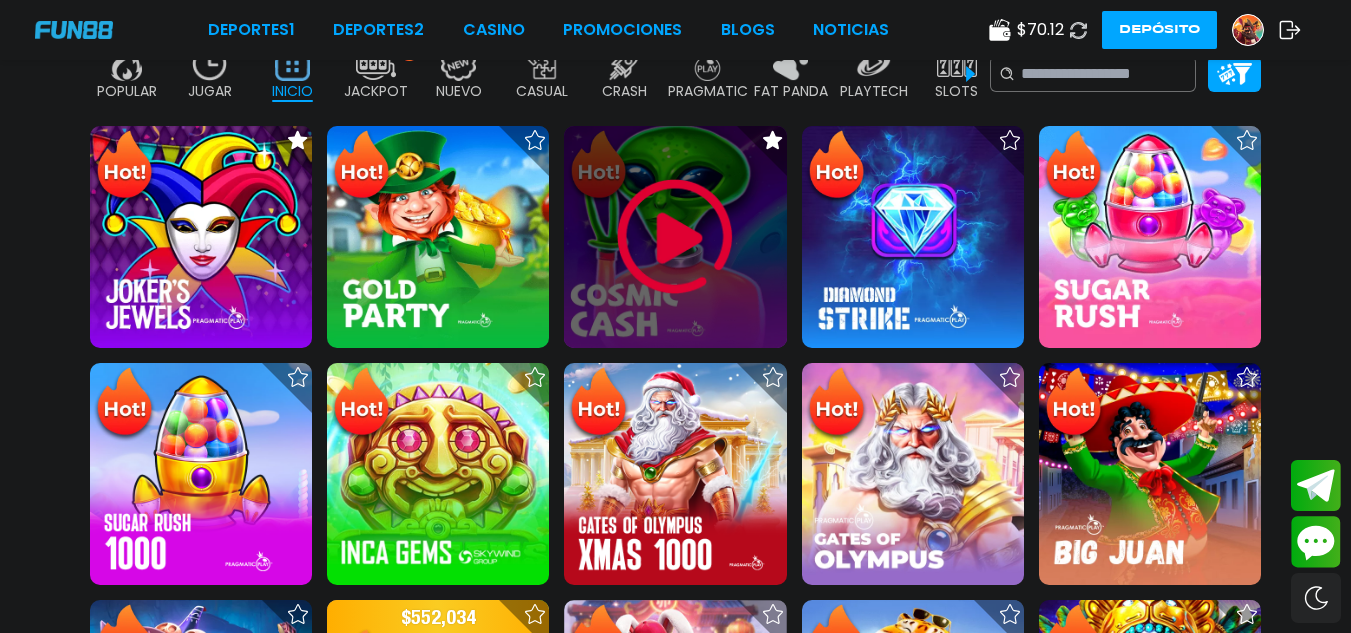 click at bounding box center (675, 237) 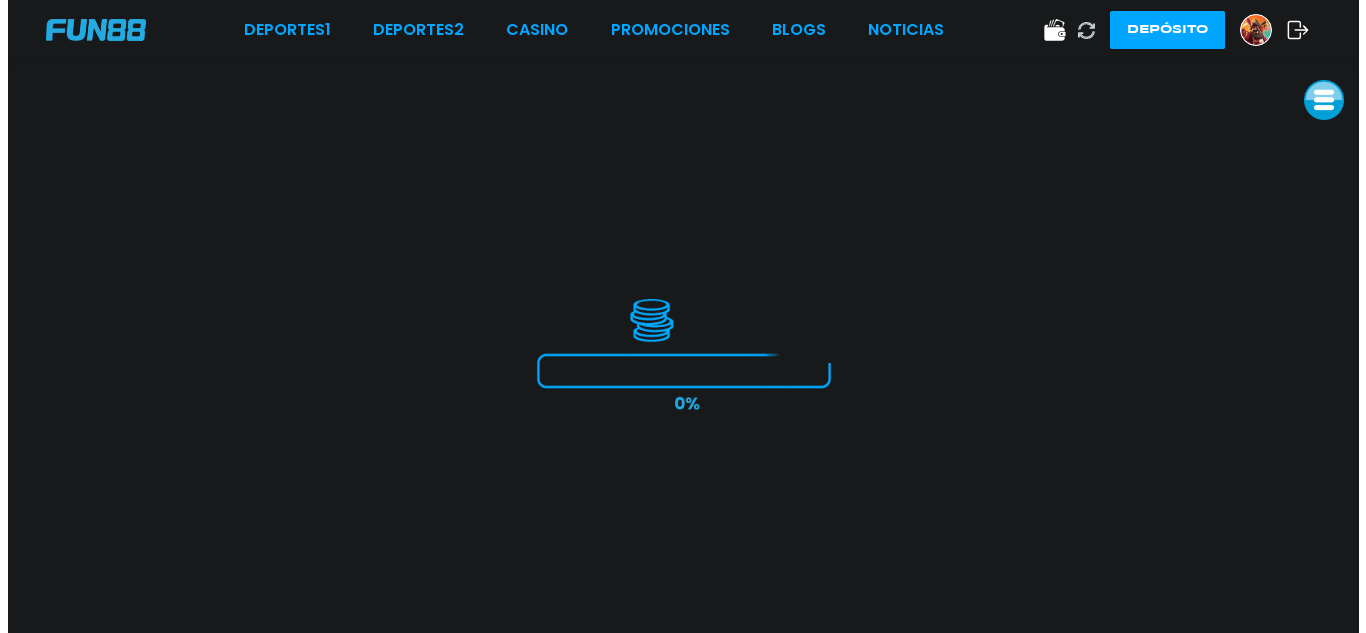 scroll, scrollTop: 0, scrollLeft: 0, axis: both 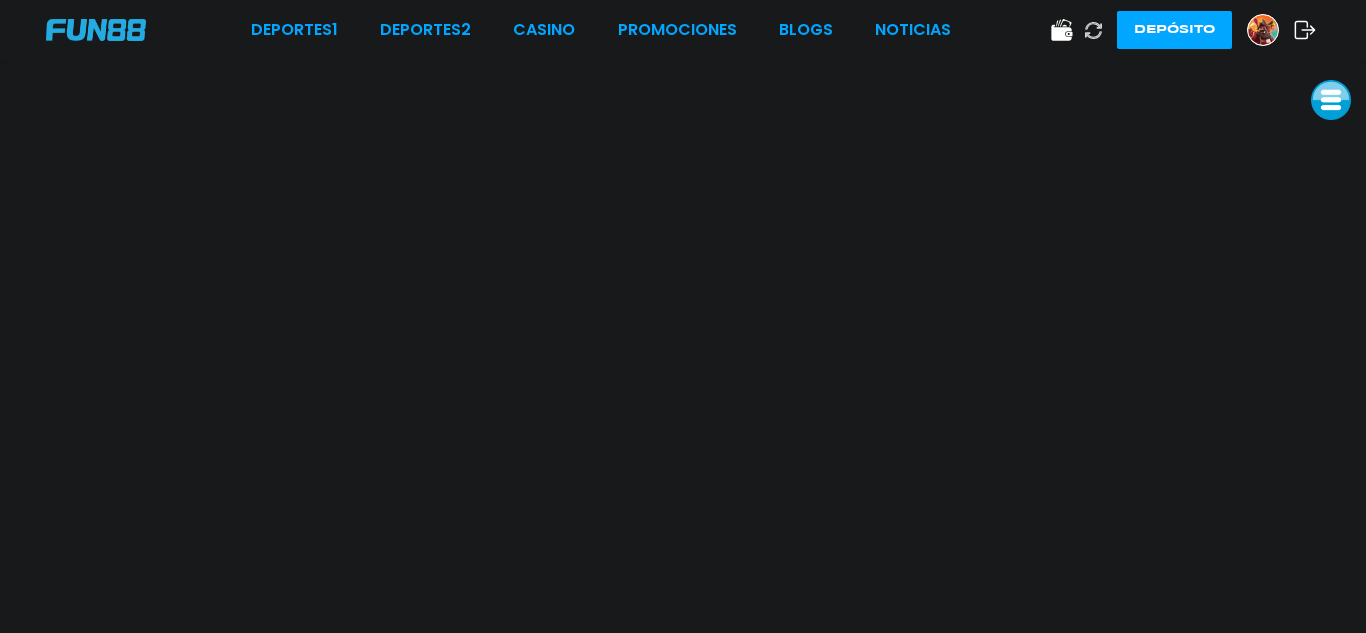 click at bounding box center (1263, 30) 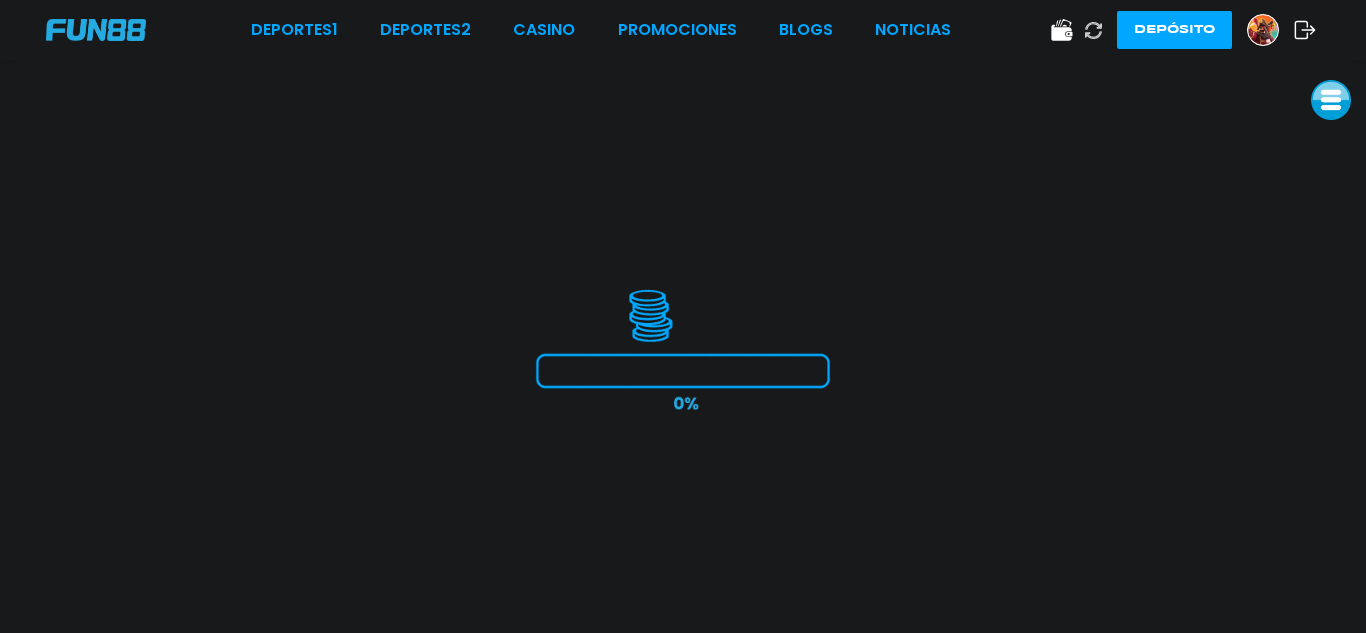scroll, scrollTop: 0, scrollLeft: 0, axis: both 